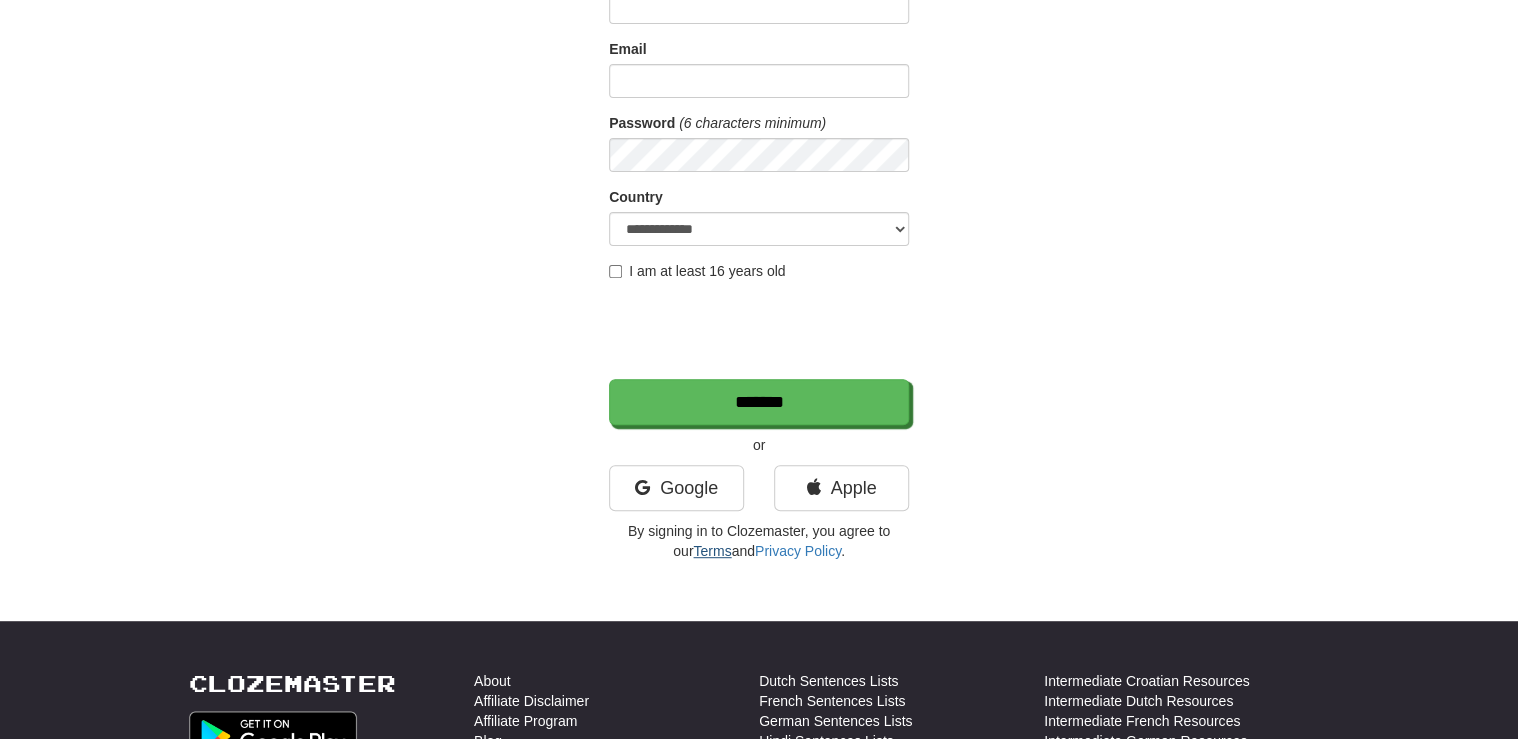 scroll, scrollTop: 213, scrollLeft: 0, axis: vertical 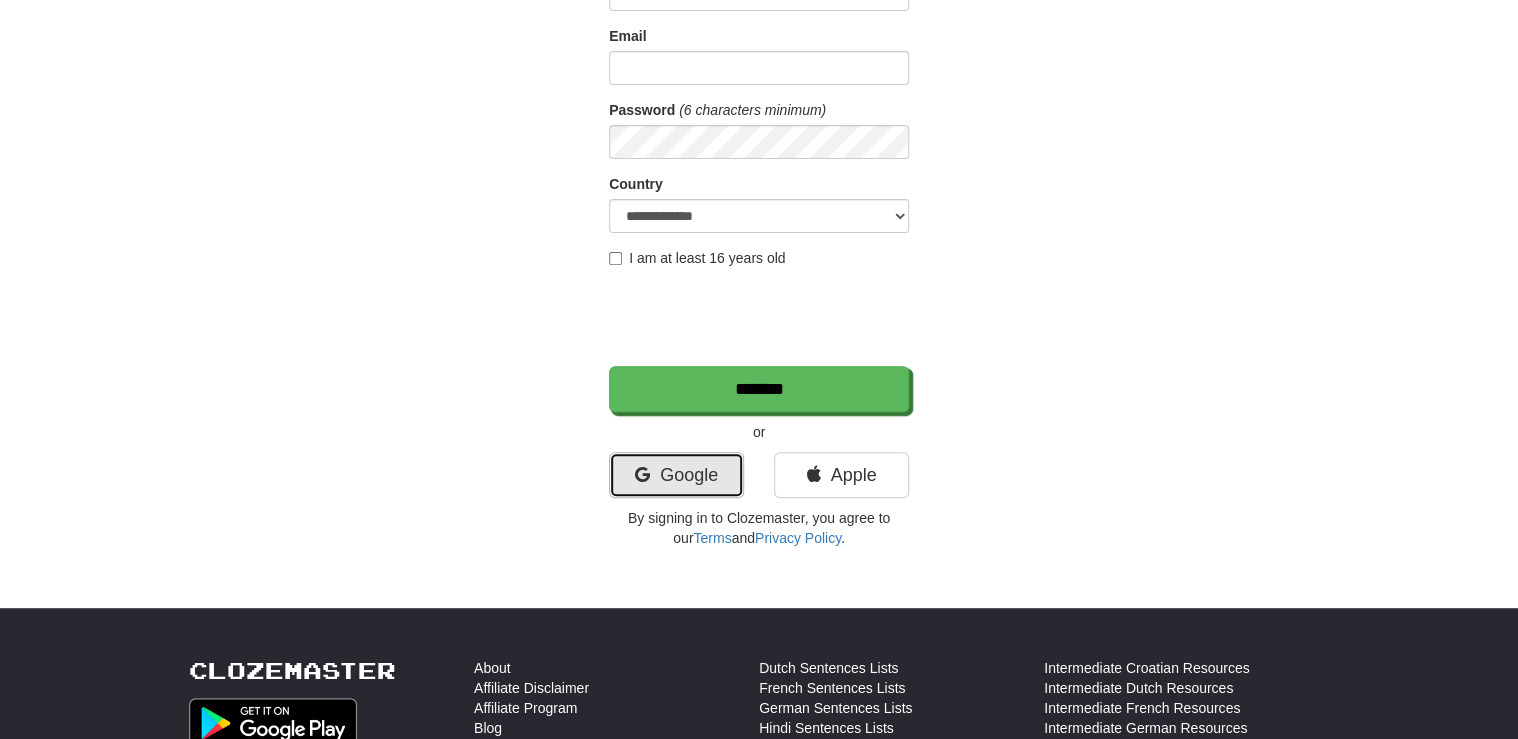 click on "Google" at bounding box center [676, 475] 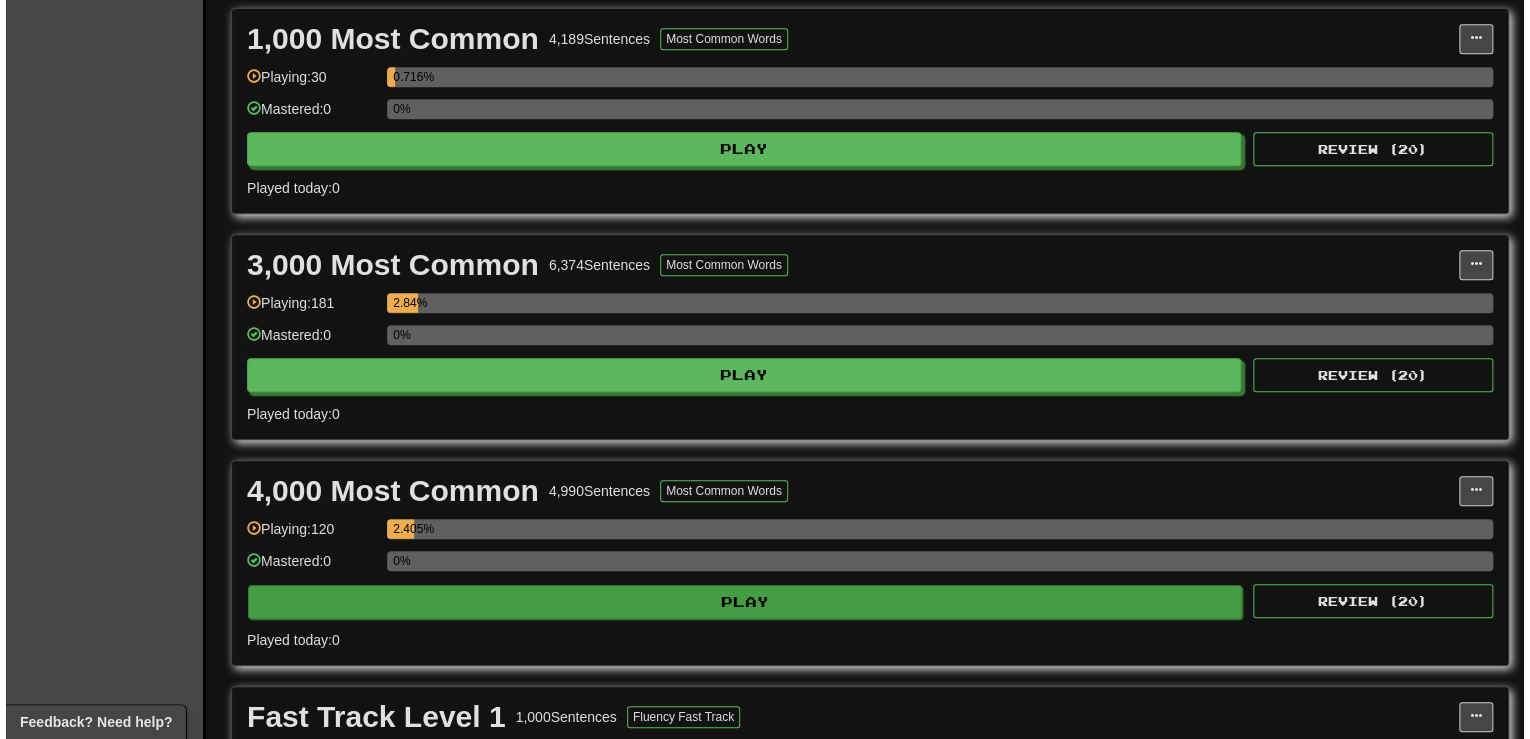 scroll, scrollTop: 480, scrollLeft: 0, axis: vertical 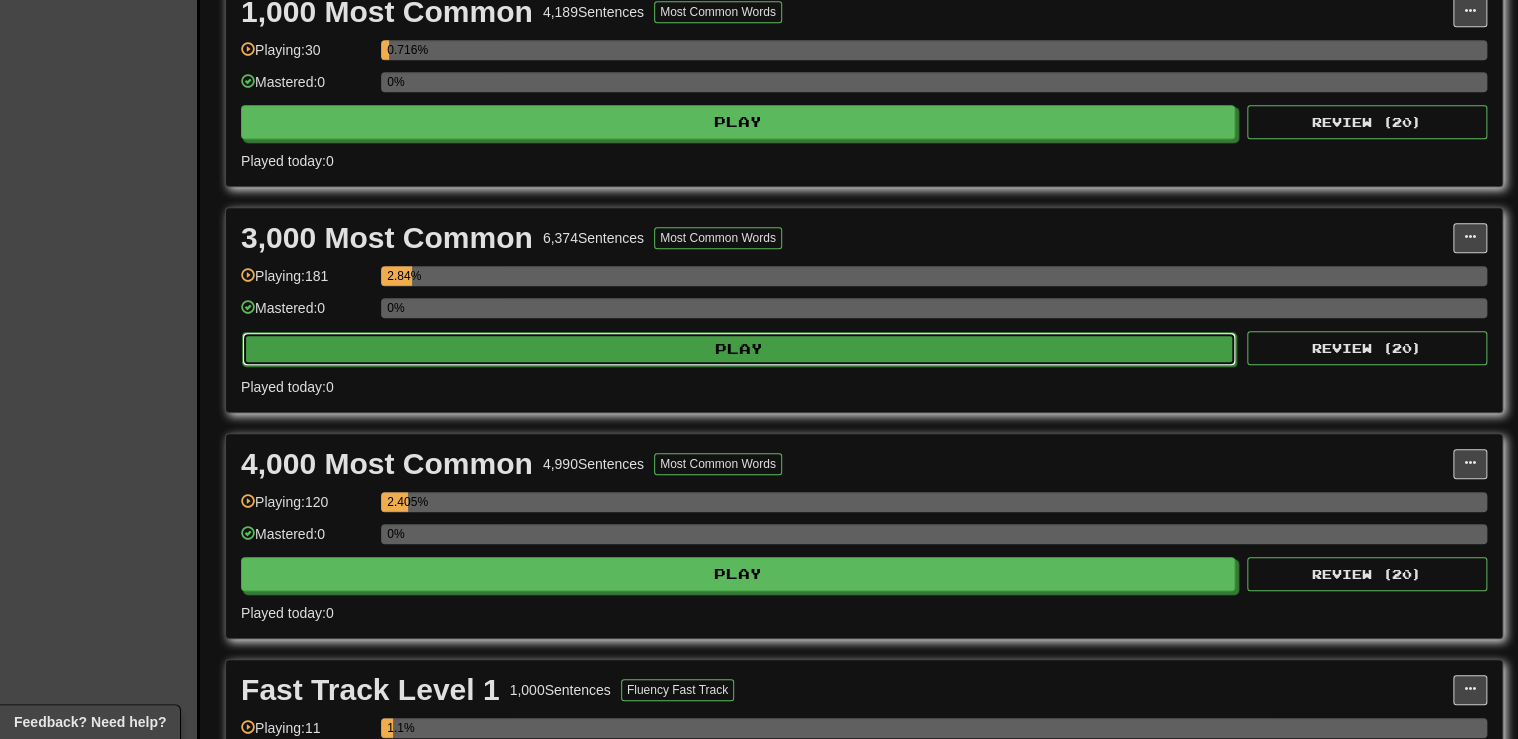 click on "Play" at bounding box center (739, 349) 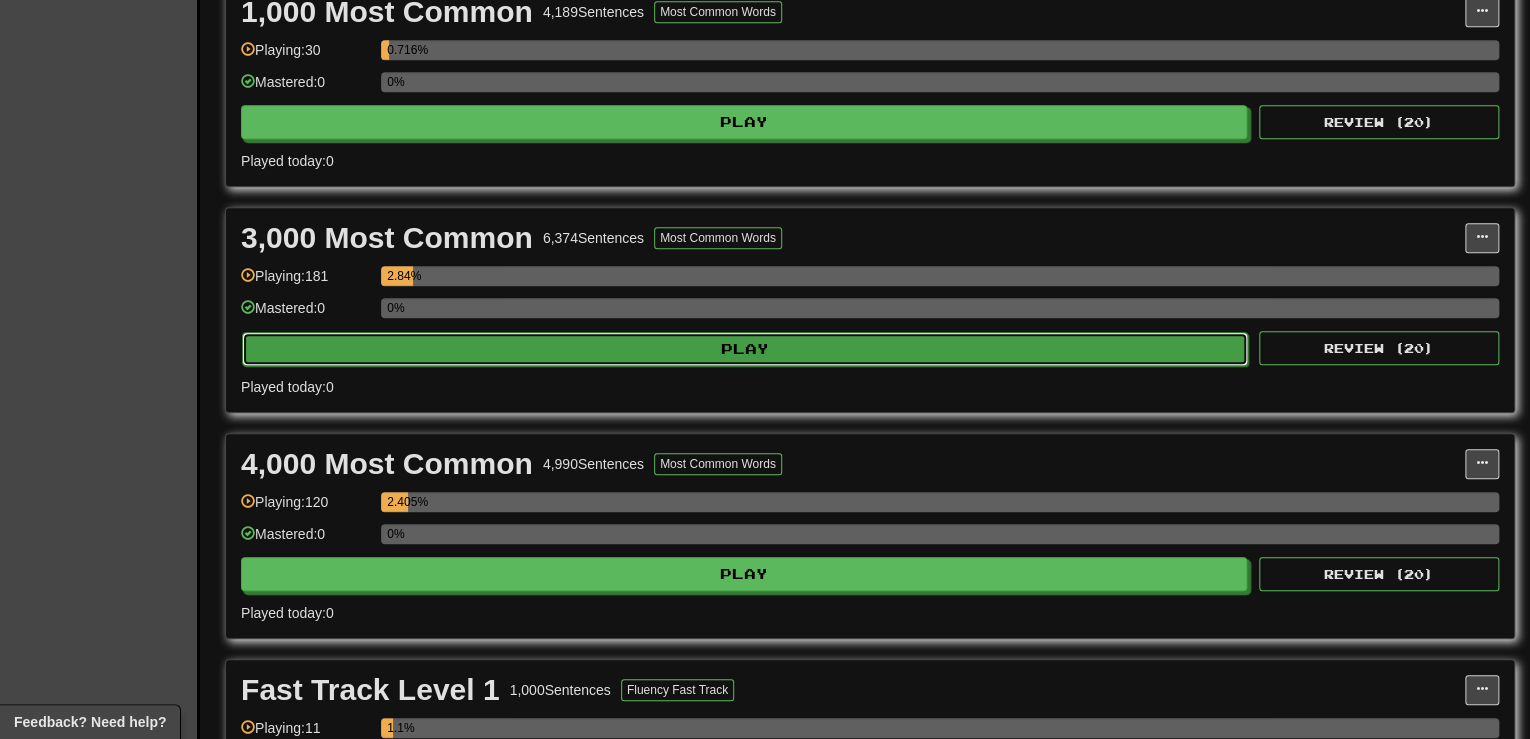 select on "**" 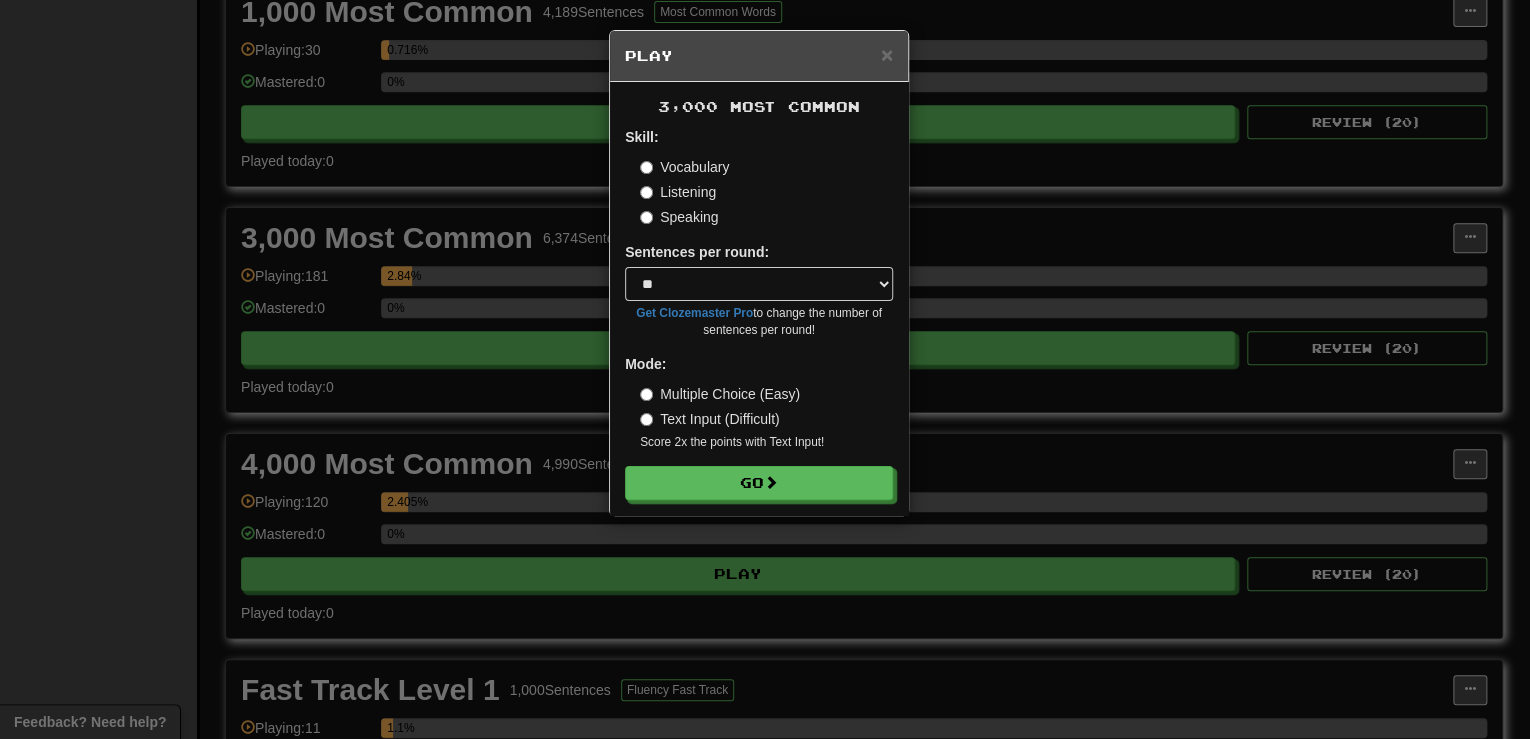 click on "Speaking" at bounding box center [679, 217] 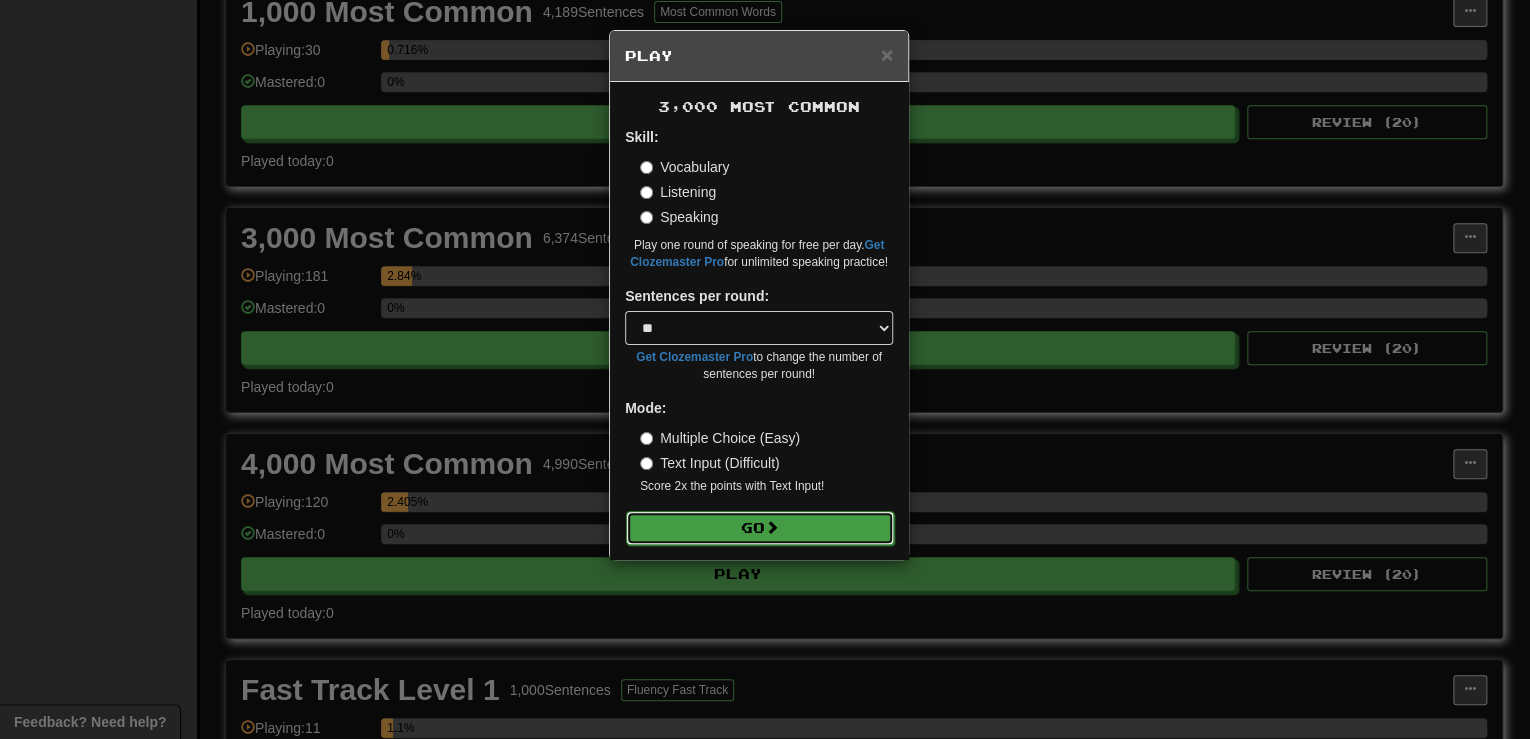 click at bounding box center (772, 527) 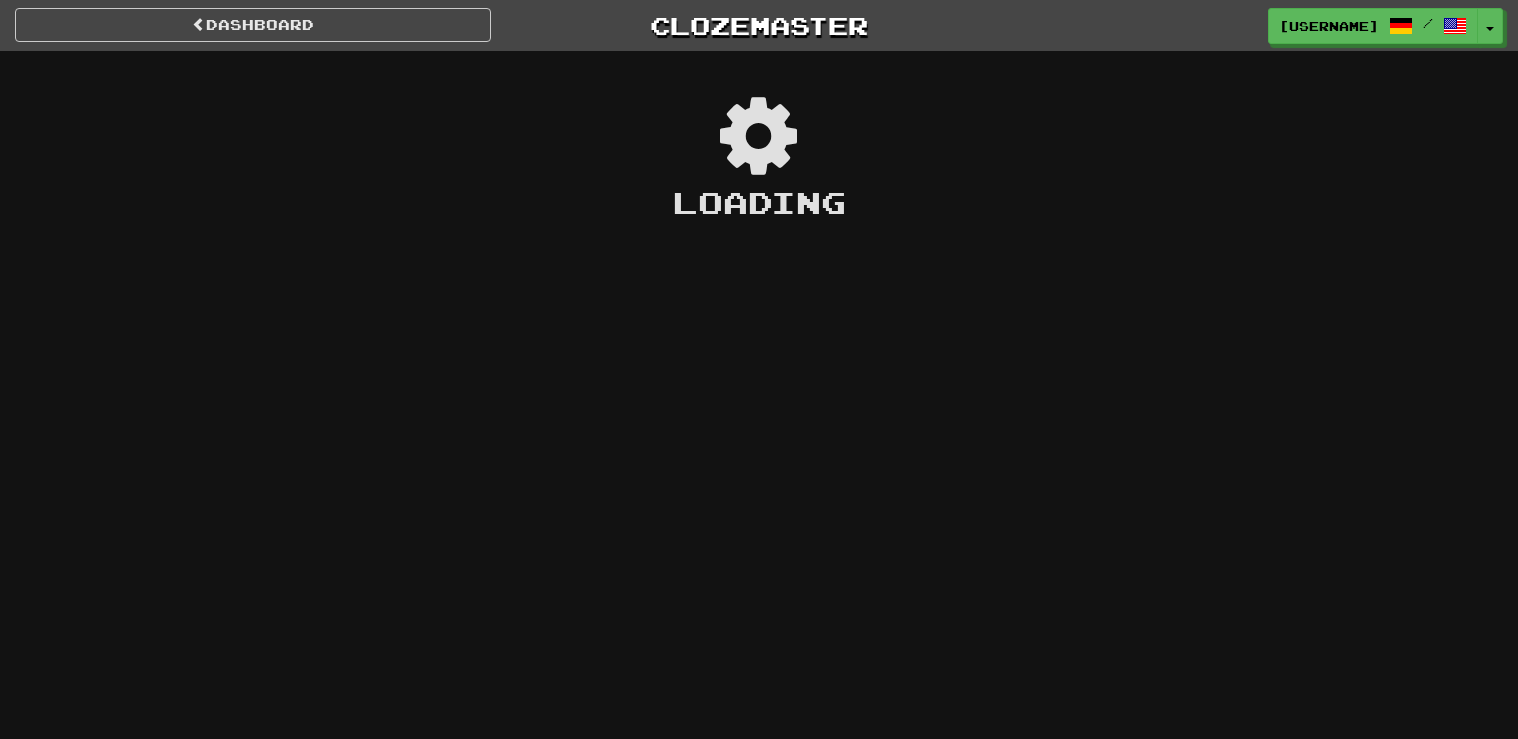 scroll, scrollTop: 0, scrollLeft: 0, axis: both 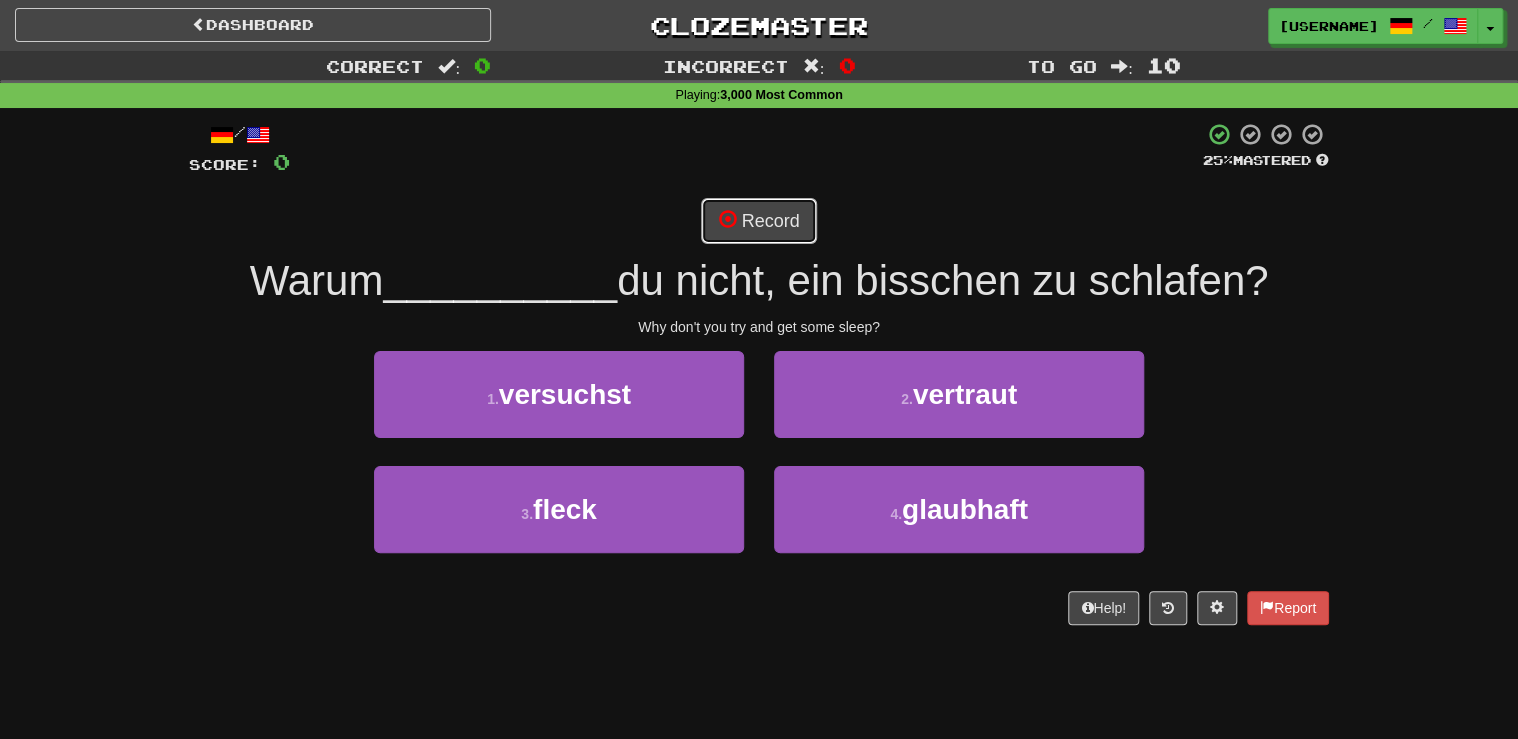 click at bounding box center (727, 219) 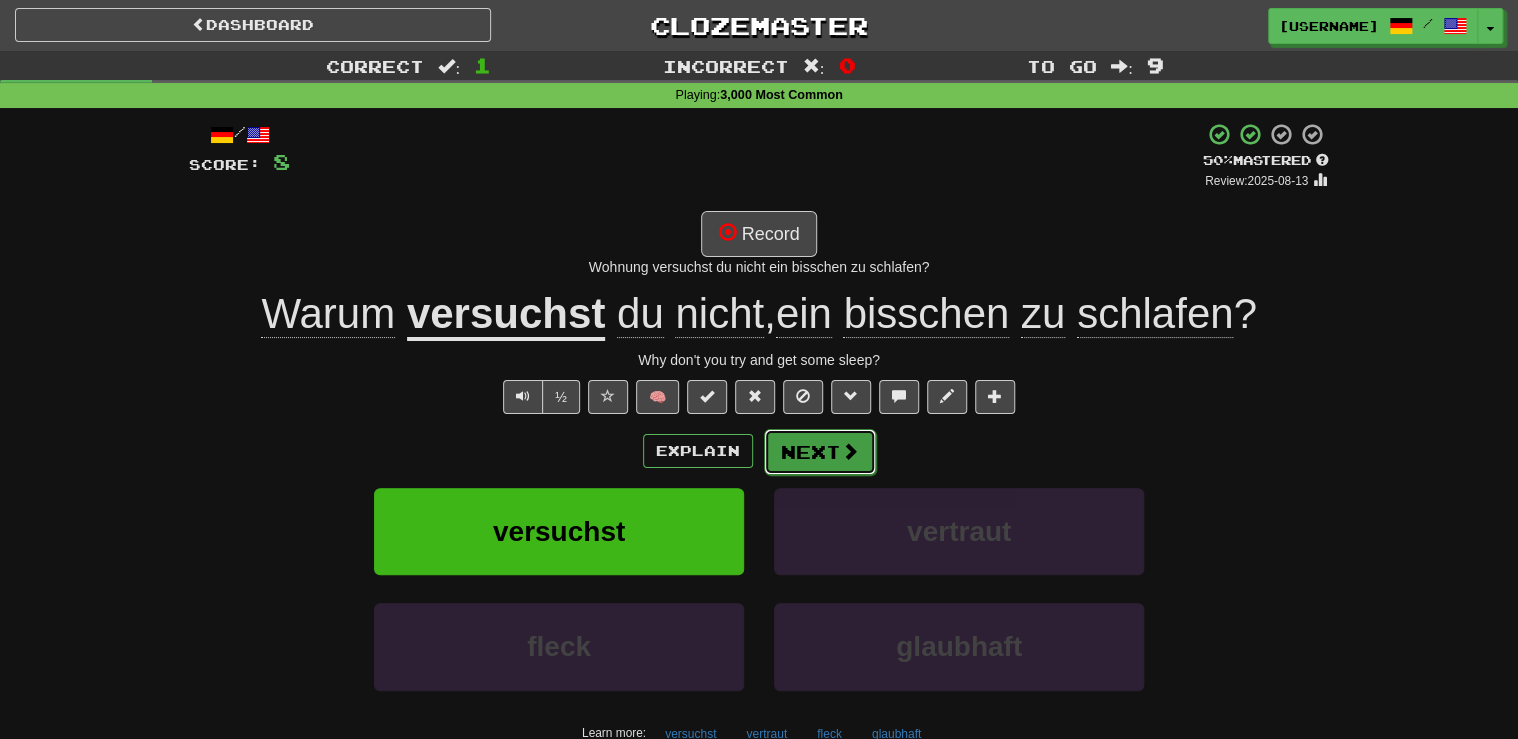 click on "Next" at bounding box center (820, 452) 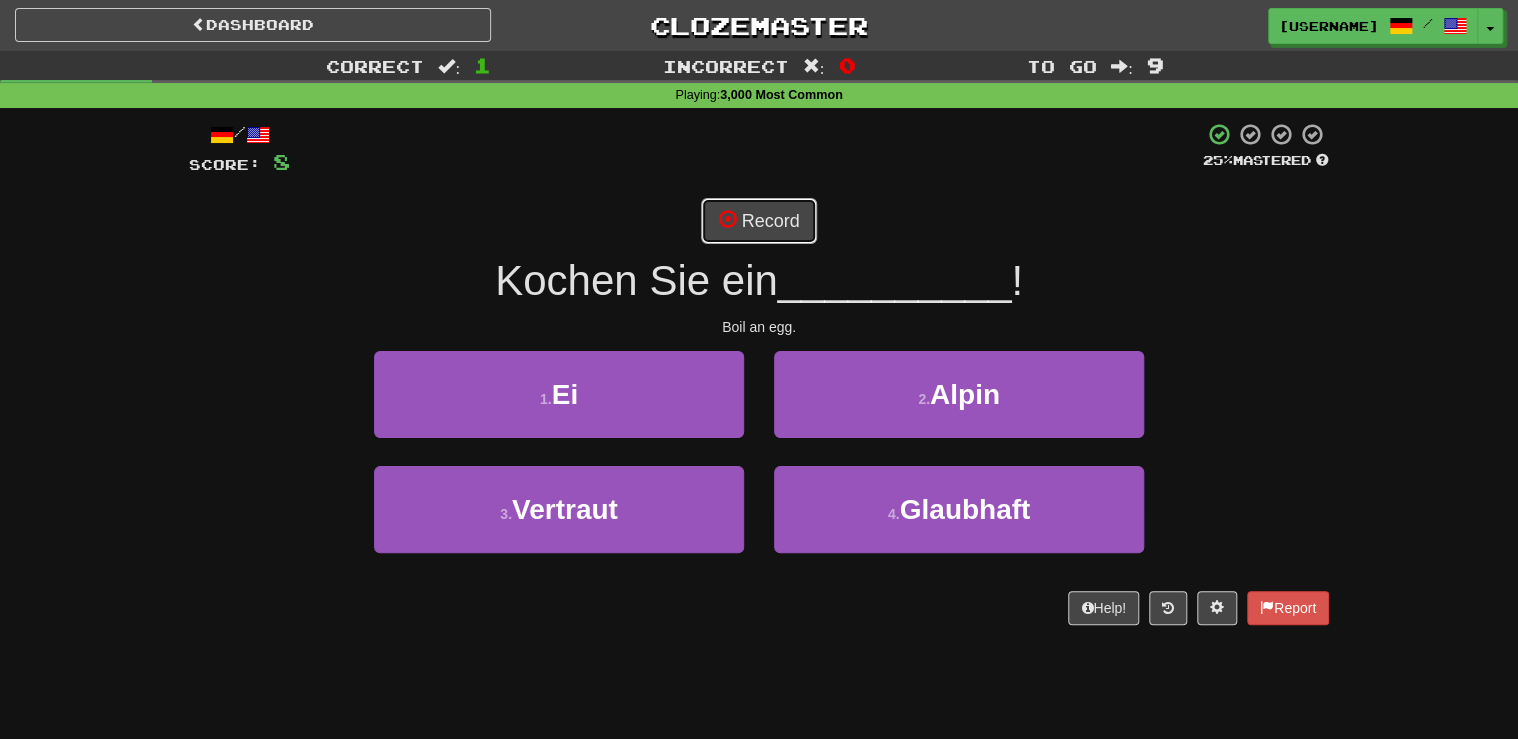 click at bounding box center (727, 219) 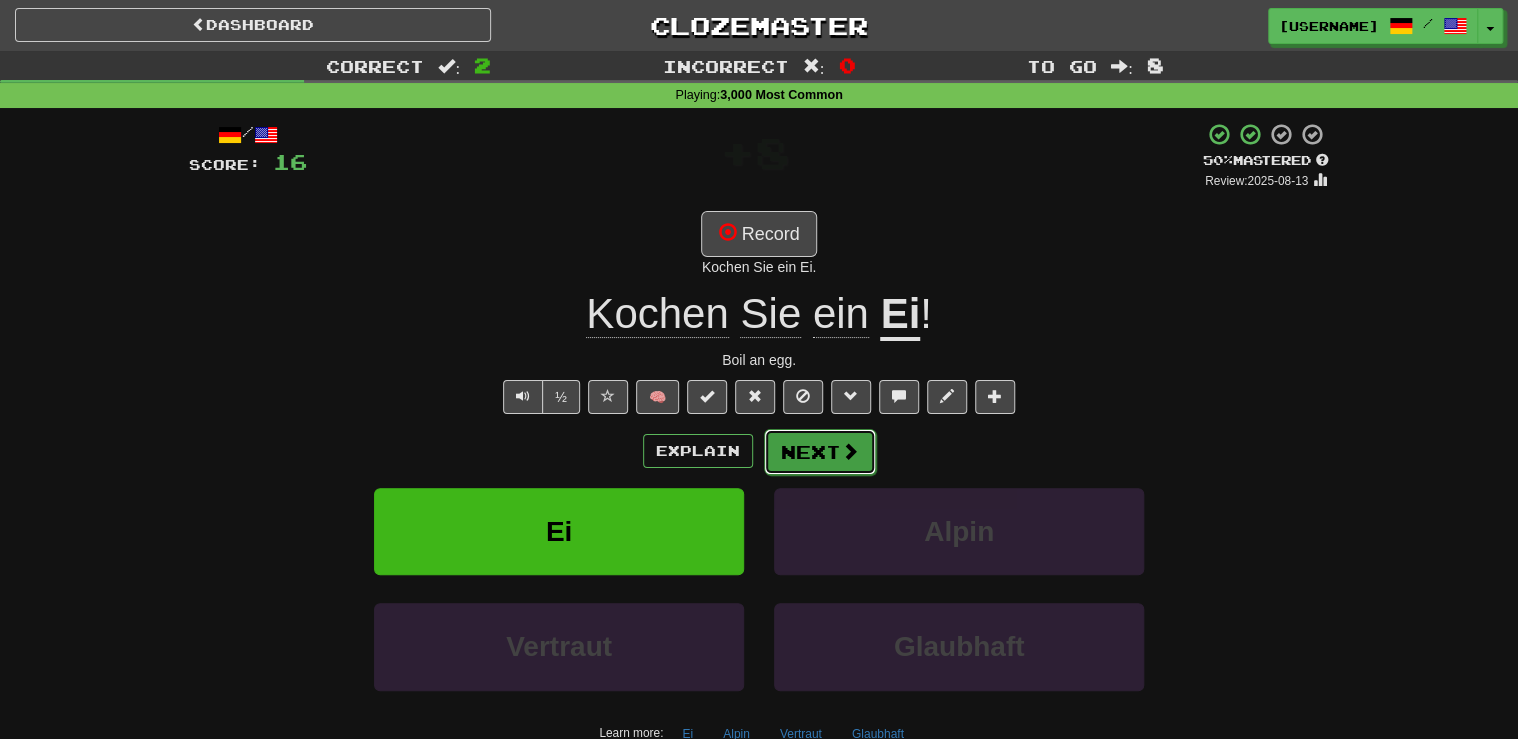 click at bounding box center (850, 451) 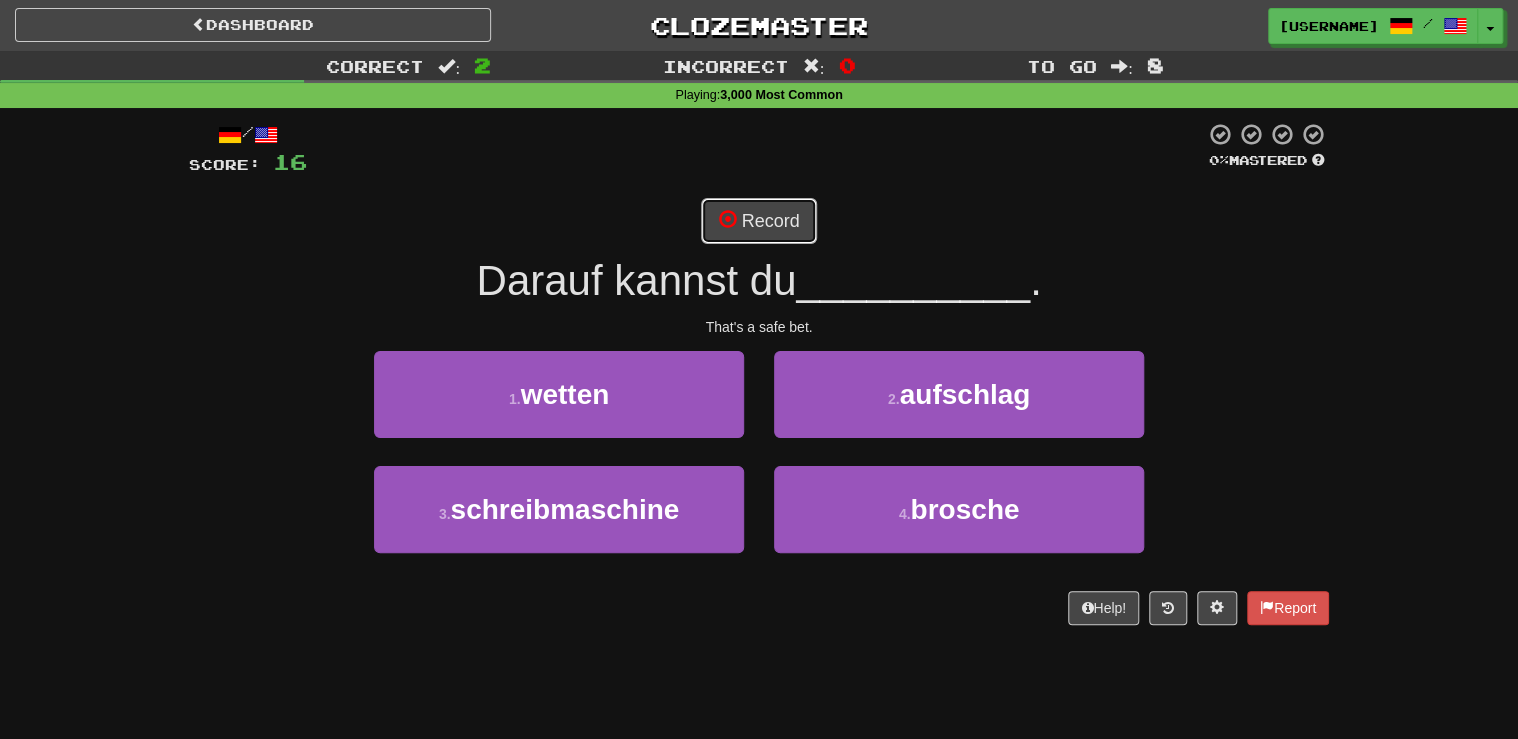 click on "Record" at bounding box center [758, 221] 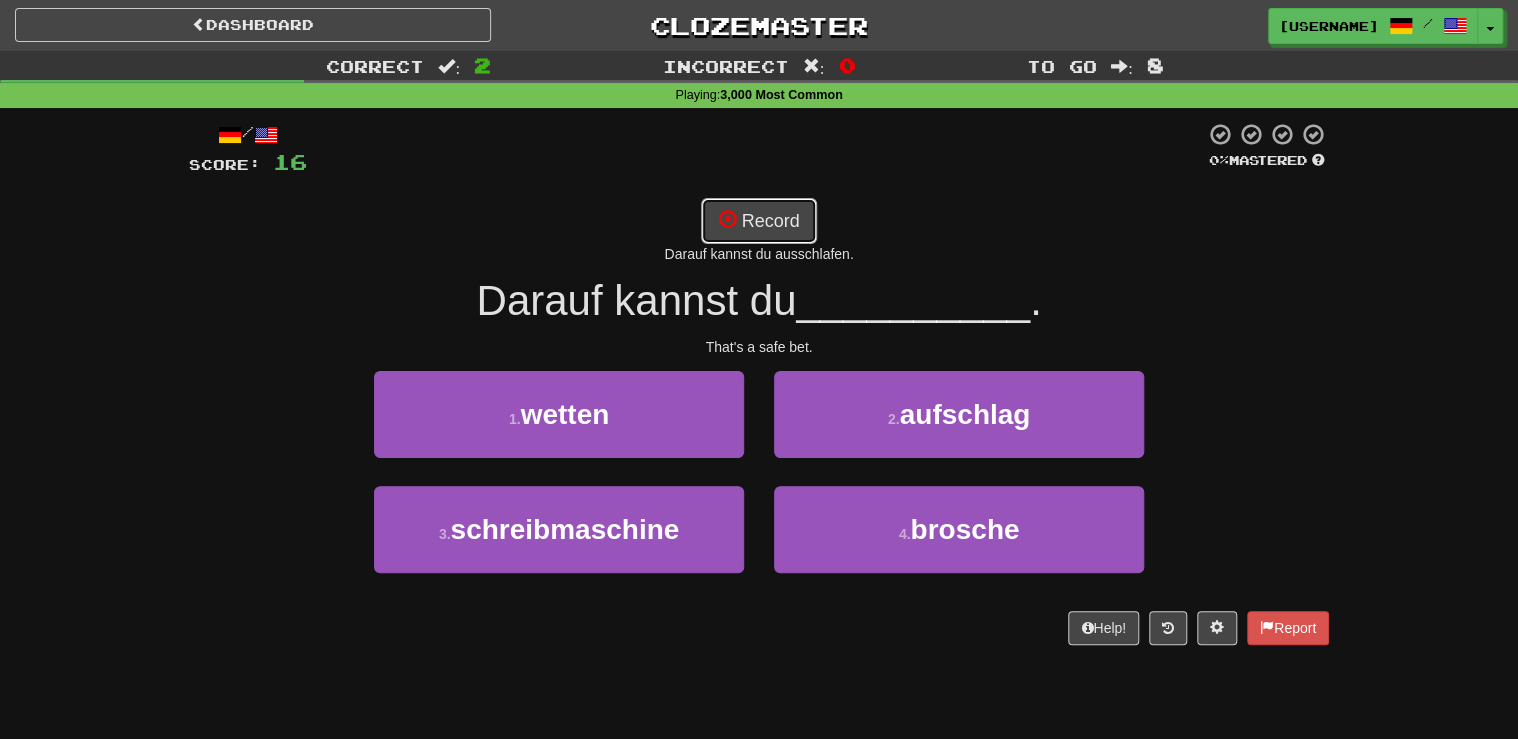 click on "Record" at bounding box center [758, 221] 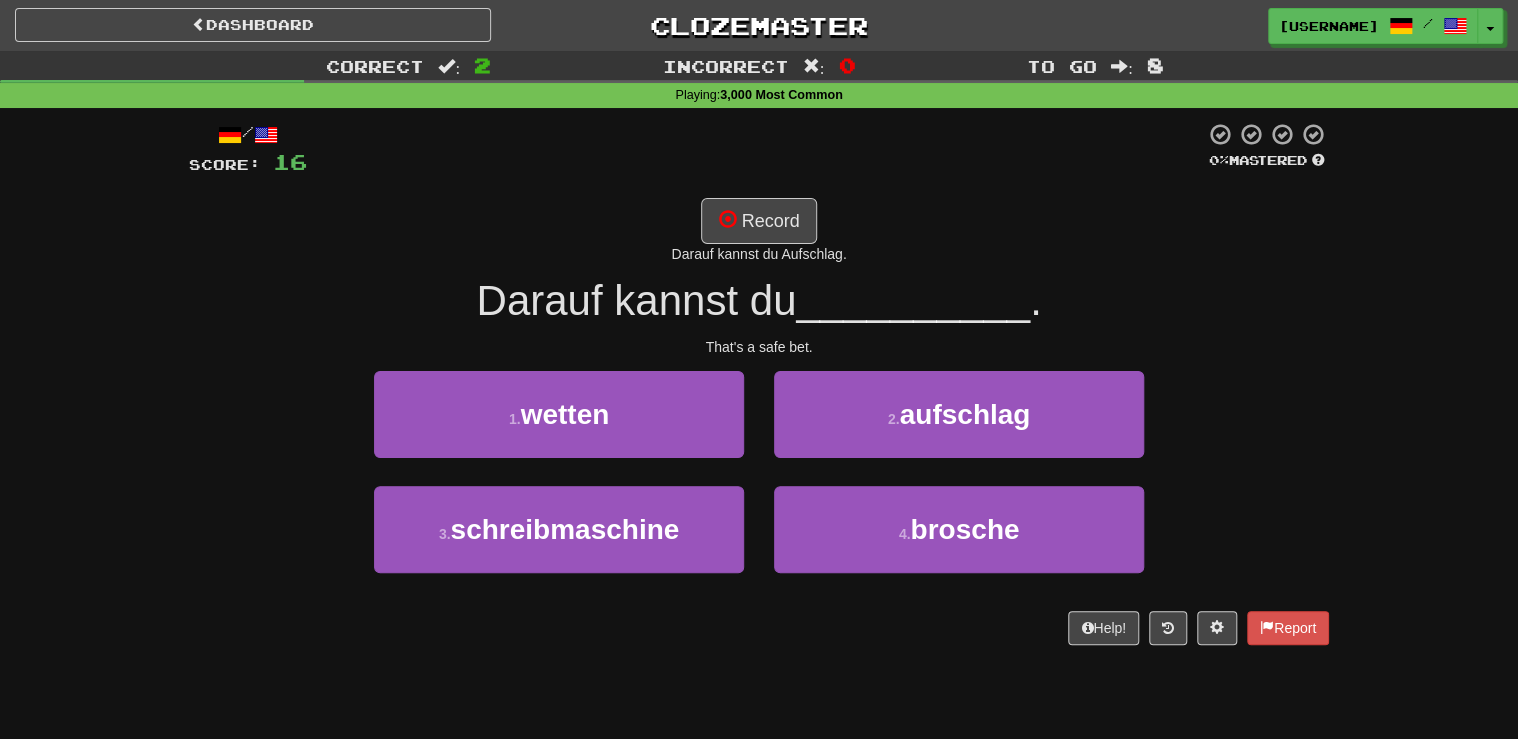 click on "Darauf kannst du" at bounding box center [636, 300] 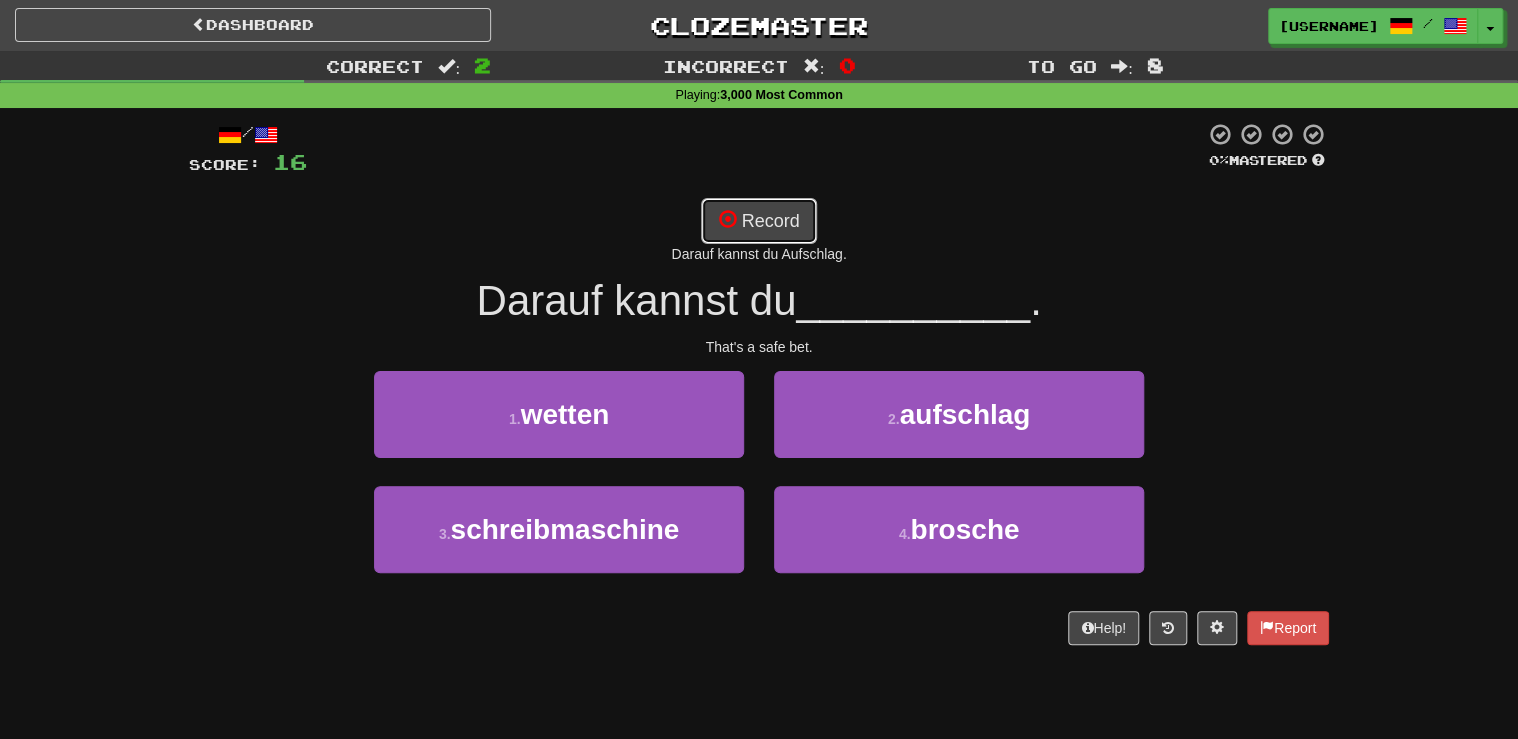 click on "Record" at bounding box center (758, 221) 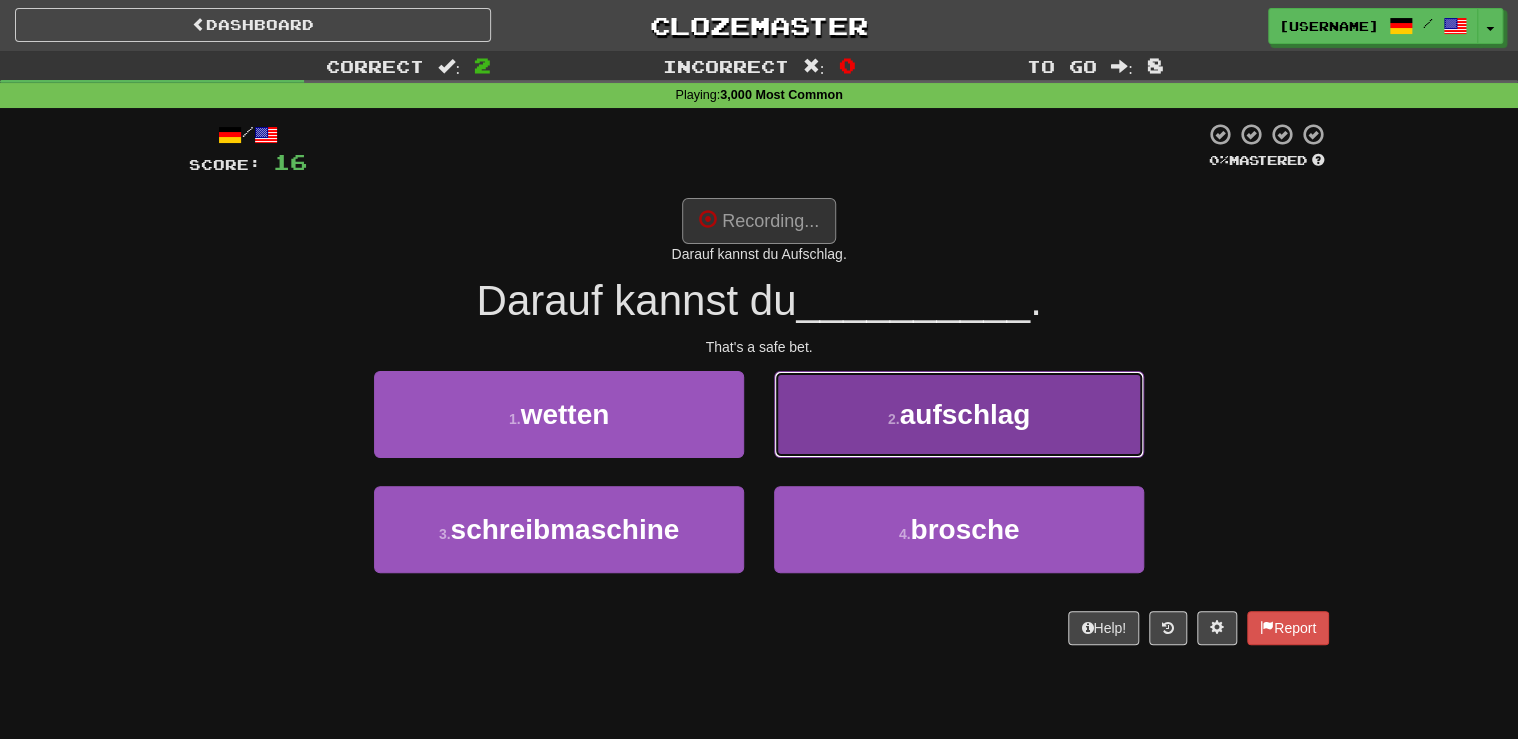 click on "2 .  aufschlag" at bounding box center (959, 414) 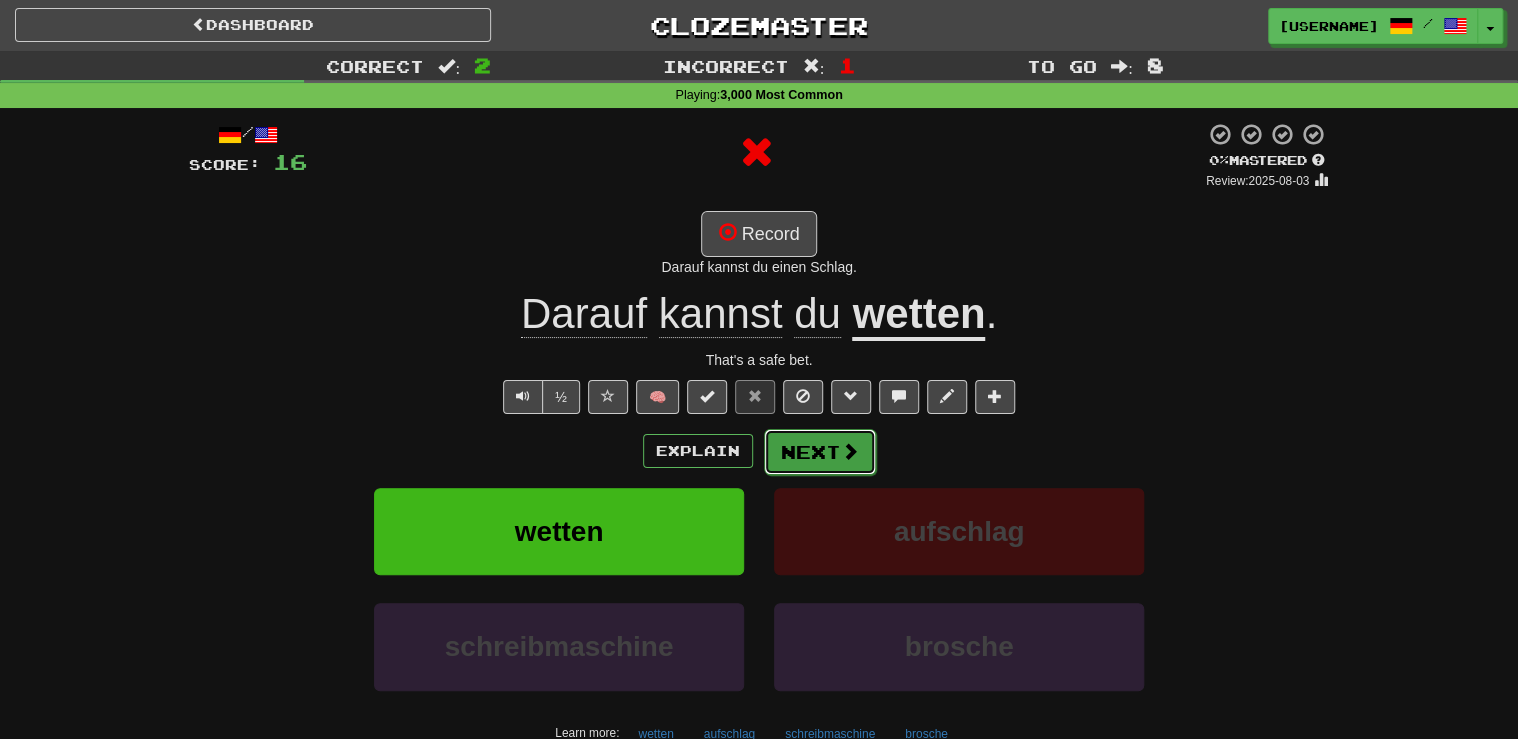 click on "Next" at bounding box center [820, 452] 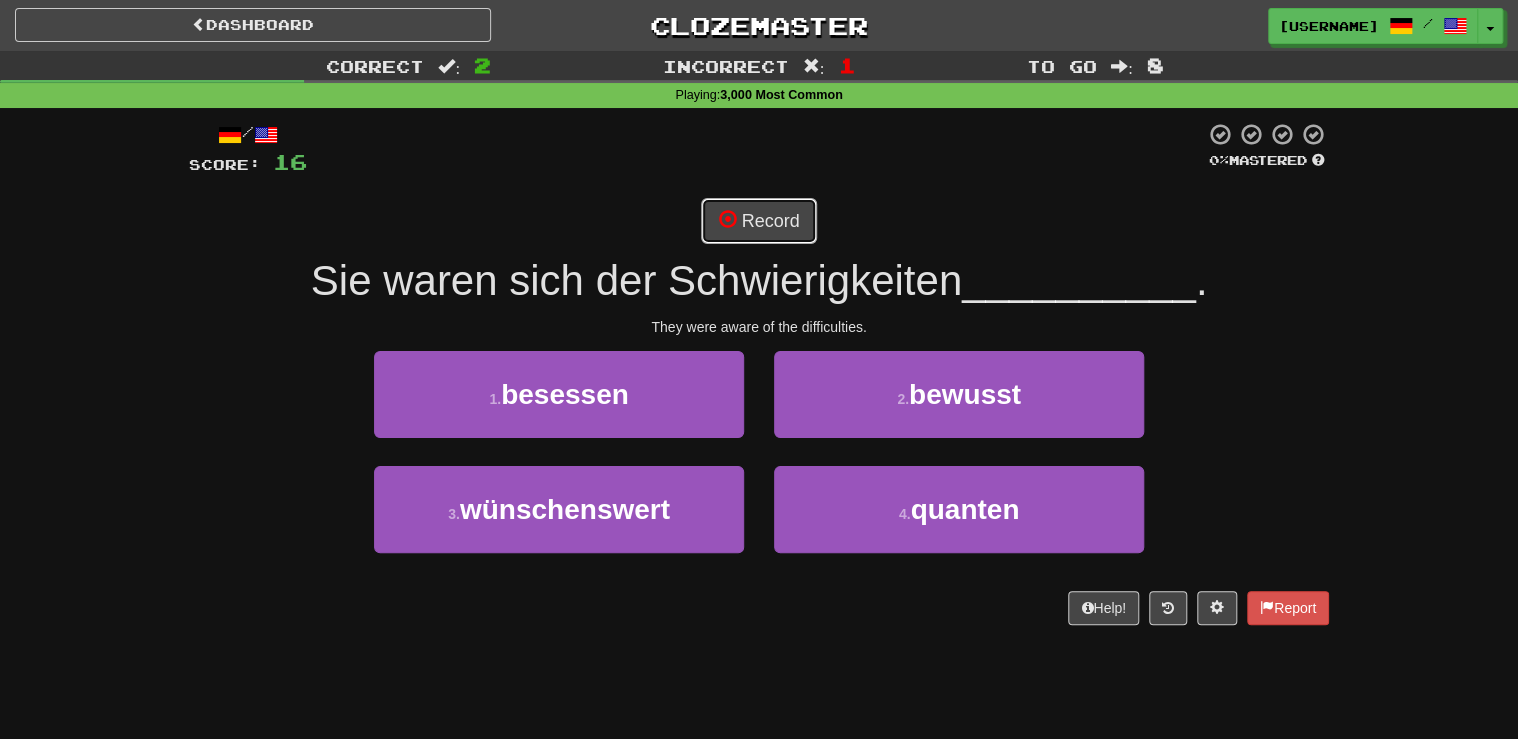 click on "Record" at bounding box center (758, 221) 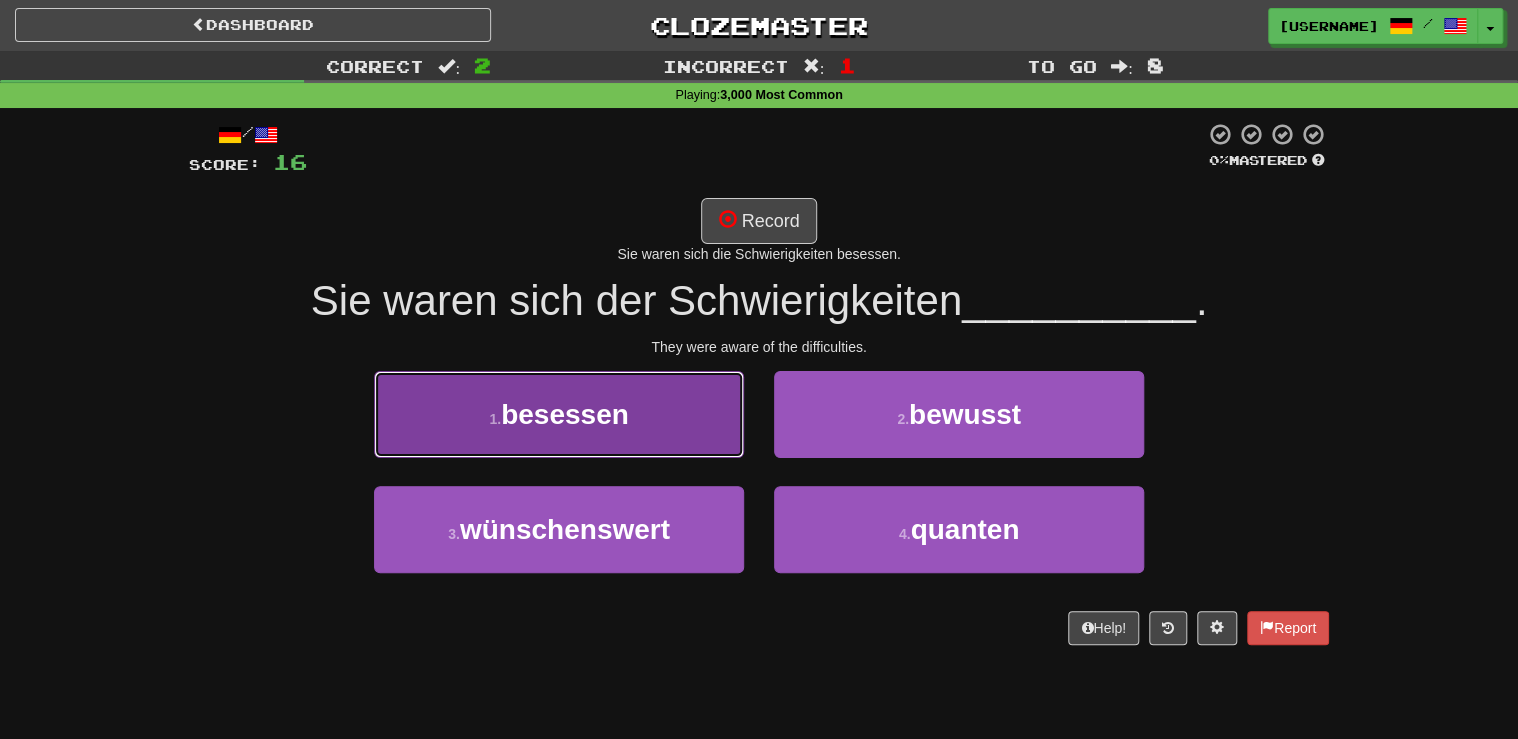 click on "besessen" at bounding box center [565, 414] 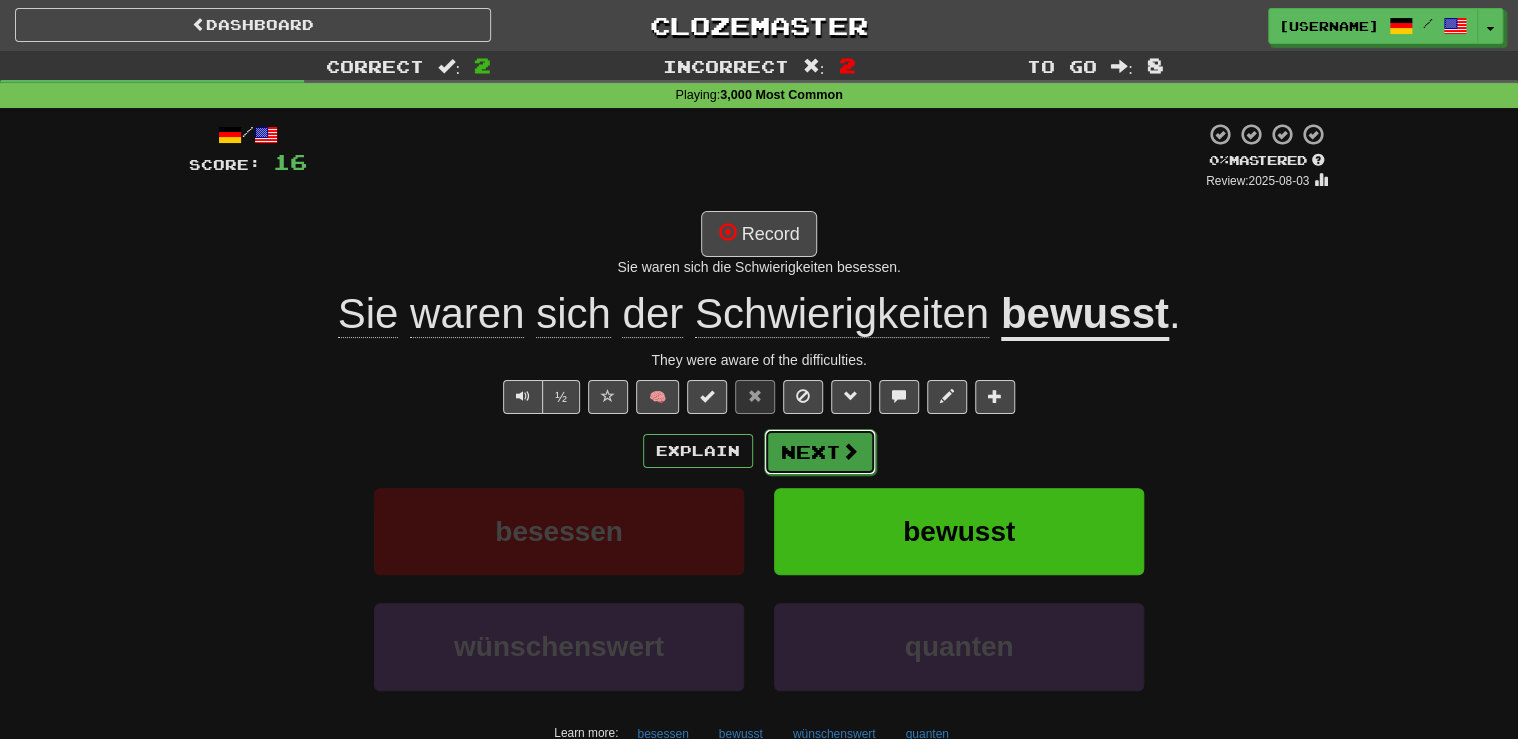 click on "Next" at bounding box center [820, 452] 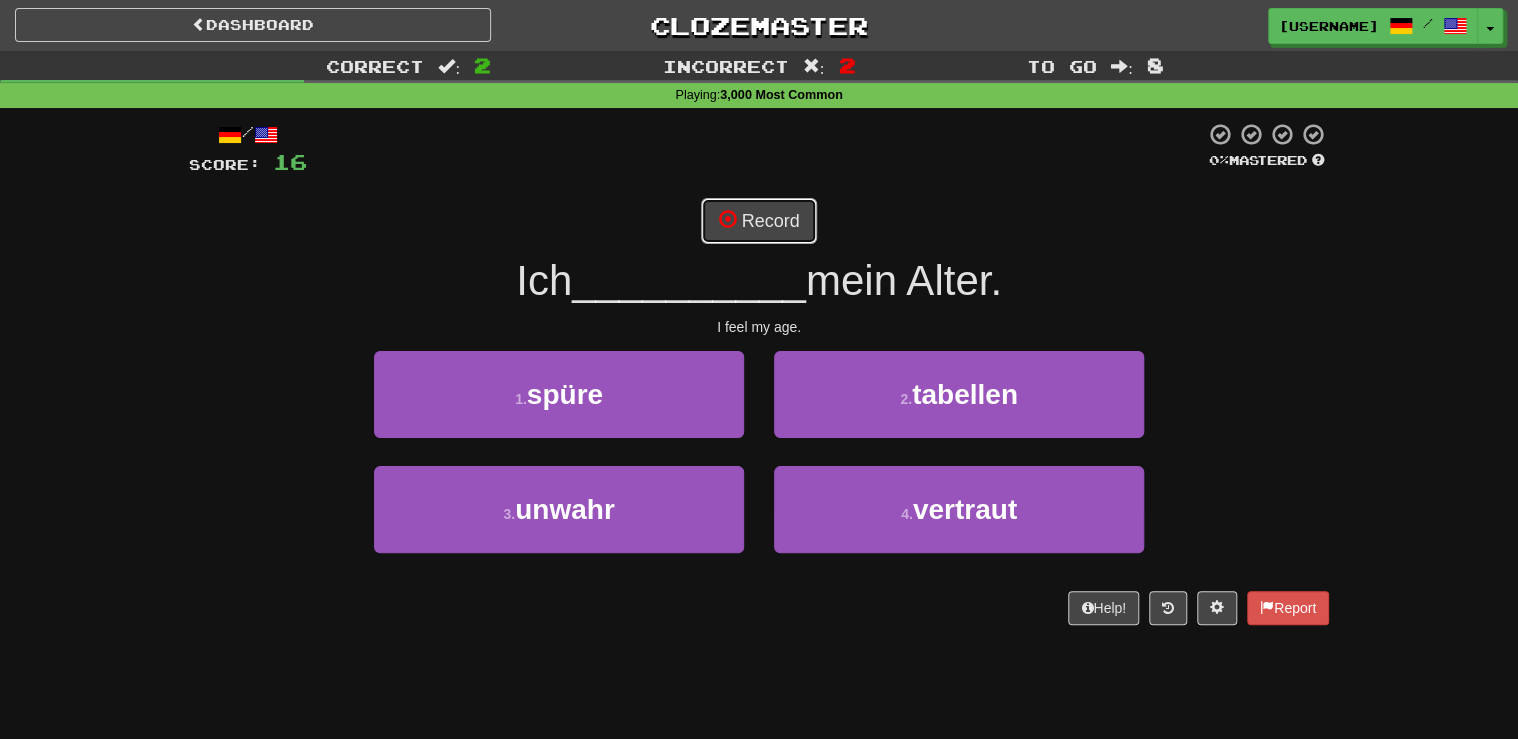 click on "Record" at bounding box center (758, 221) 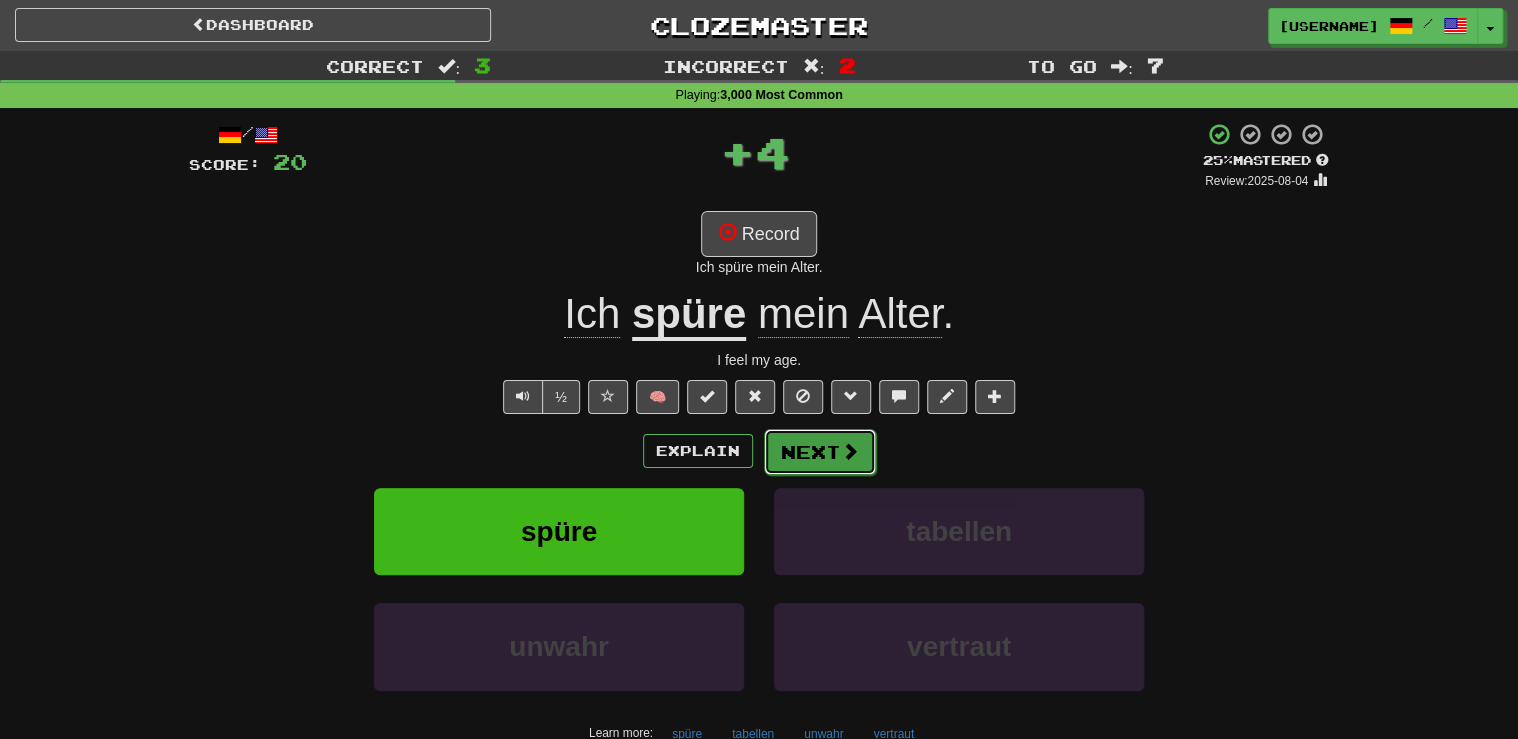 click on "Next" at bounding box center (820, 452) 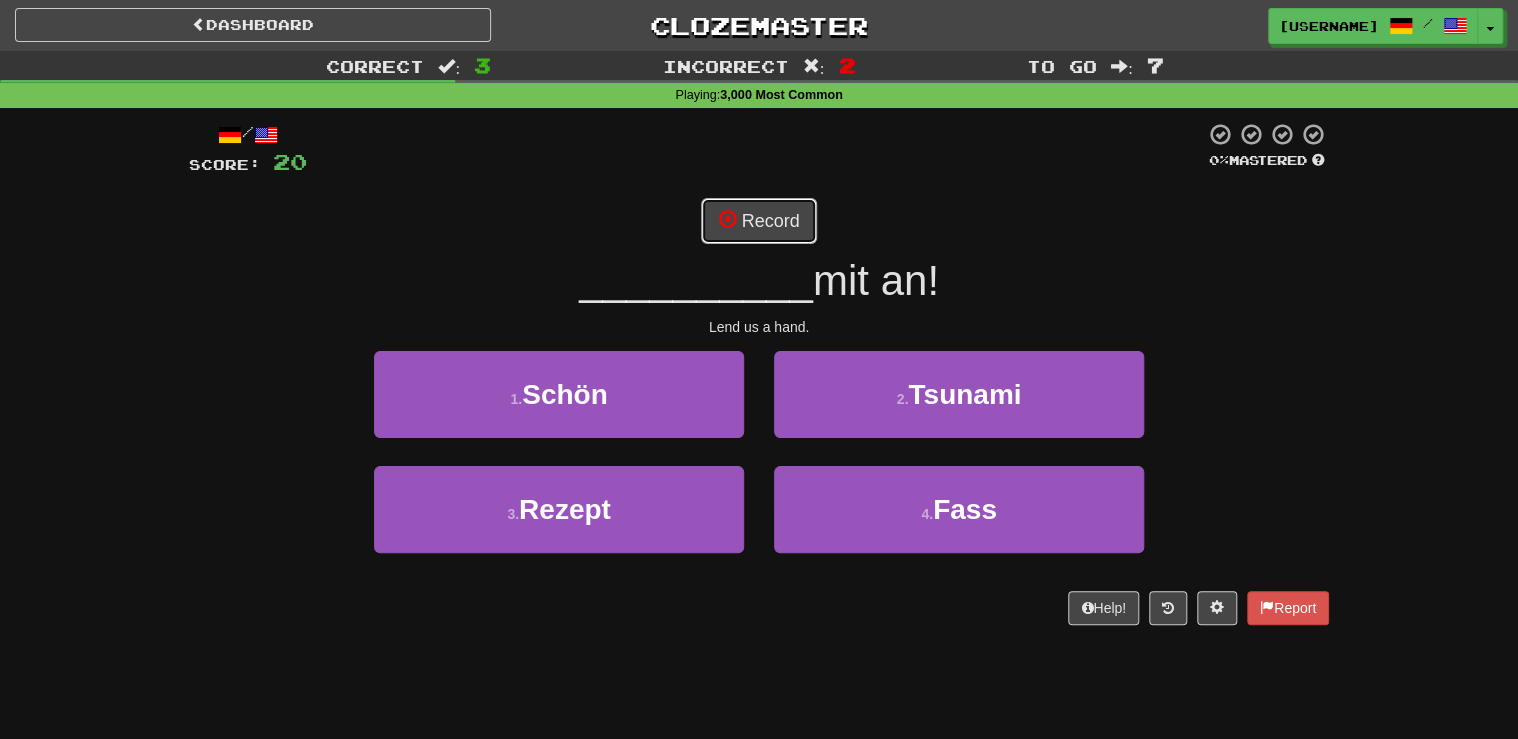 click on "Record" at bounding box center (758, 221) 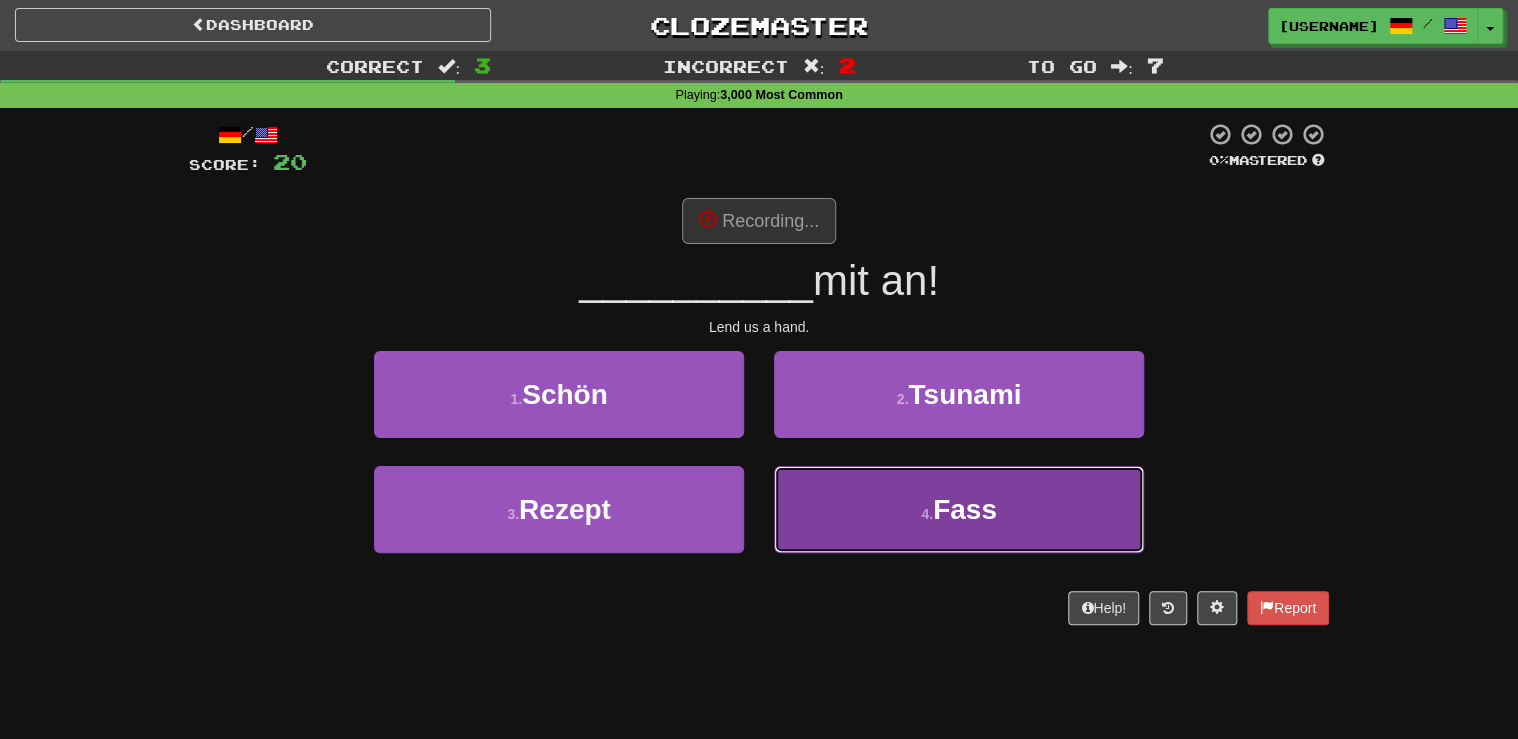click on "Fass" at bounding box center (965, 509) 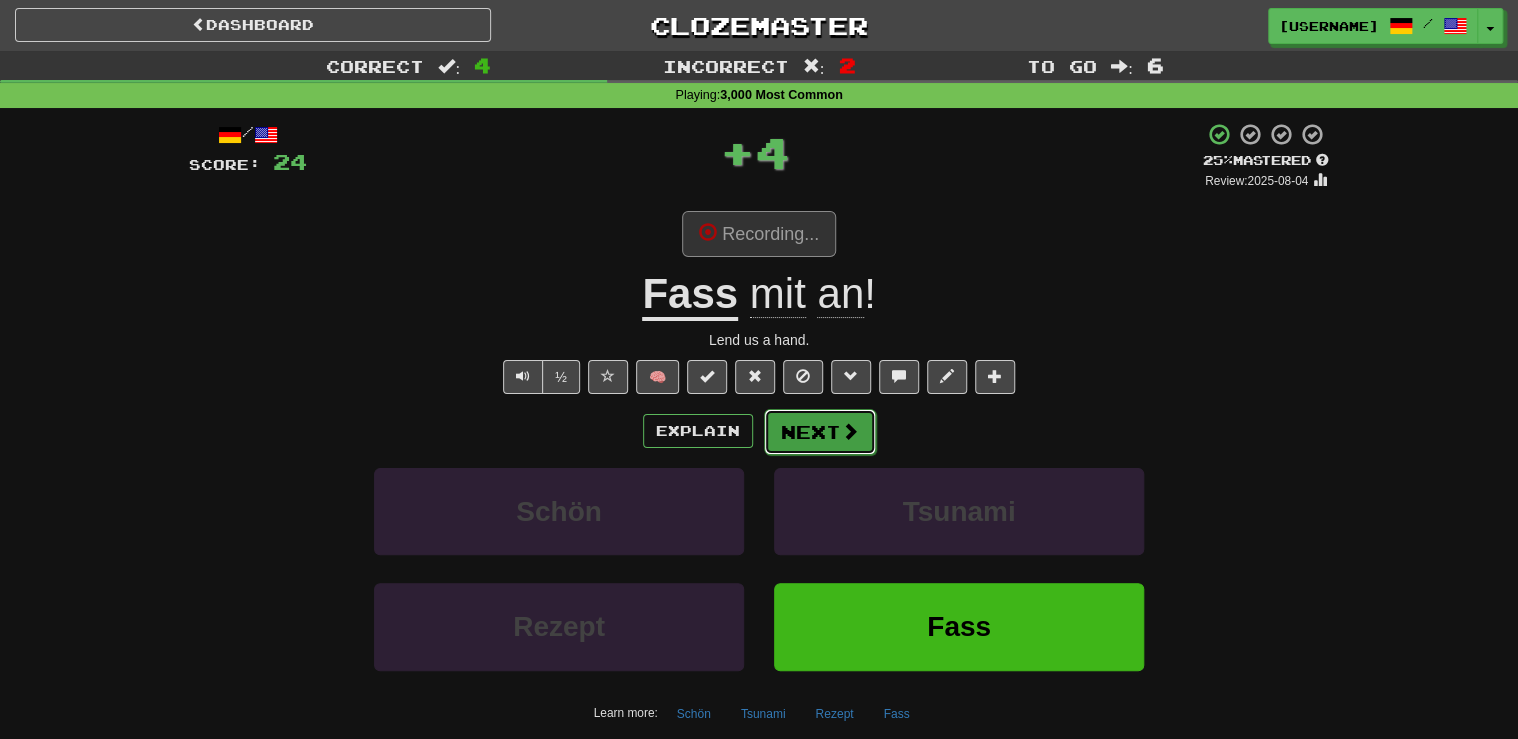 click on "Next" at bounding box center (820, 432) 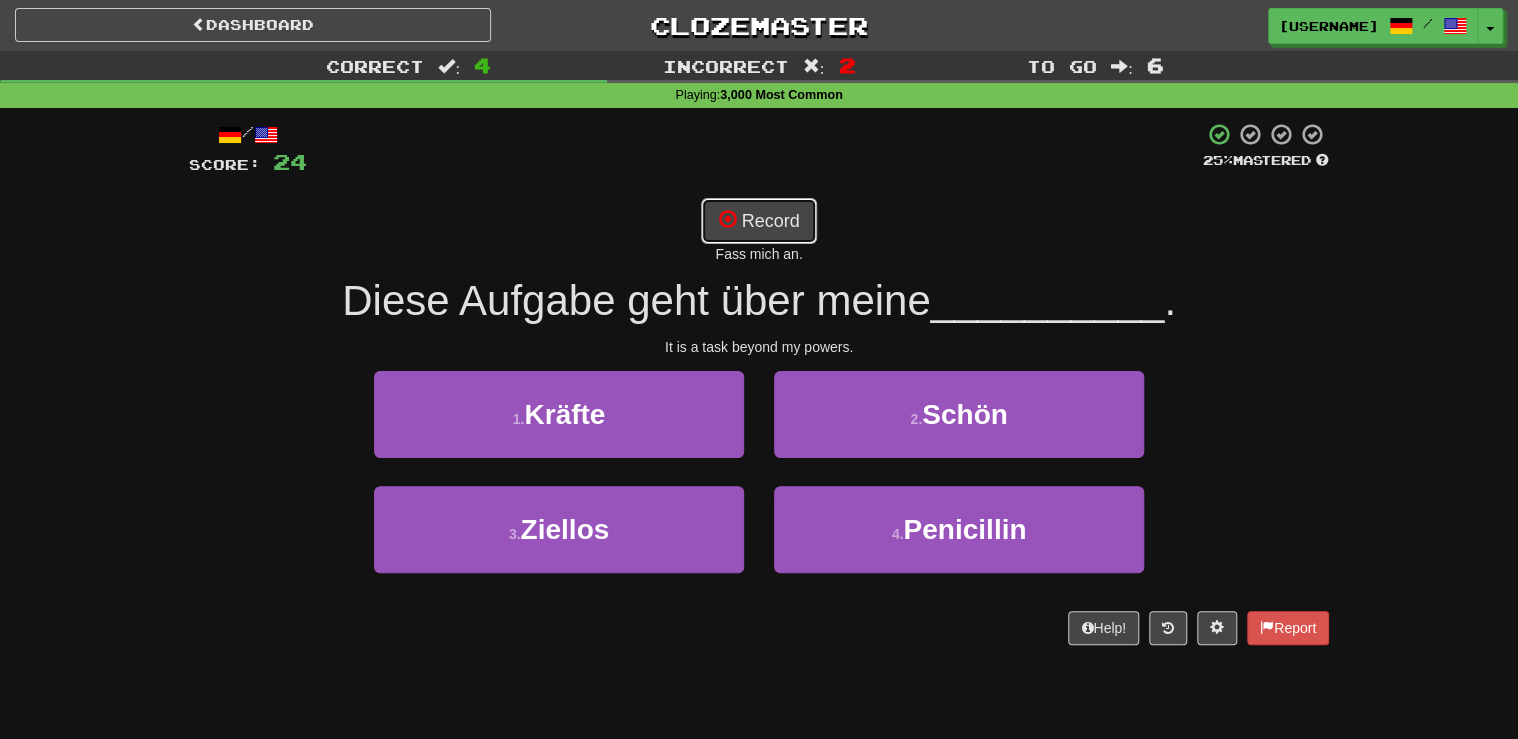 click on "Record" at bounding box center [758, 221] 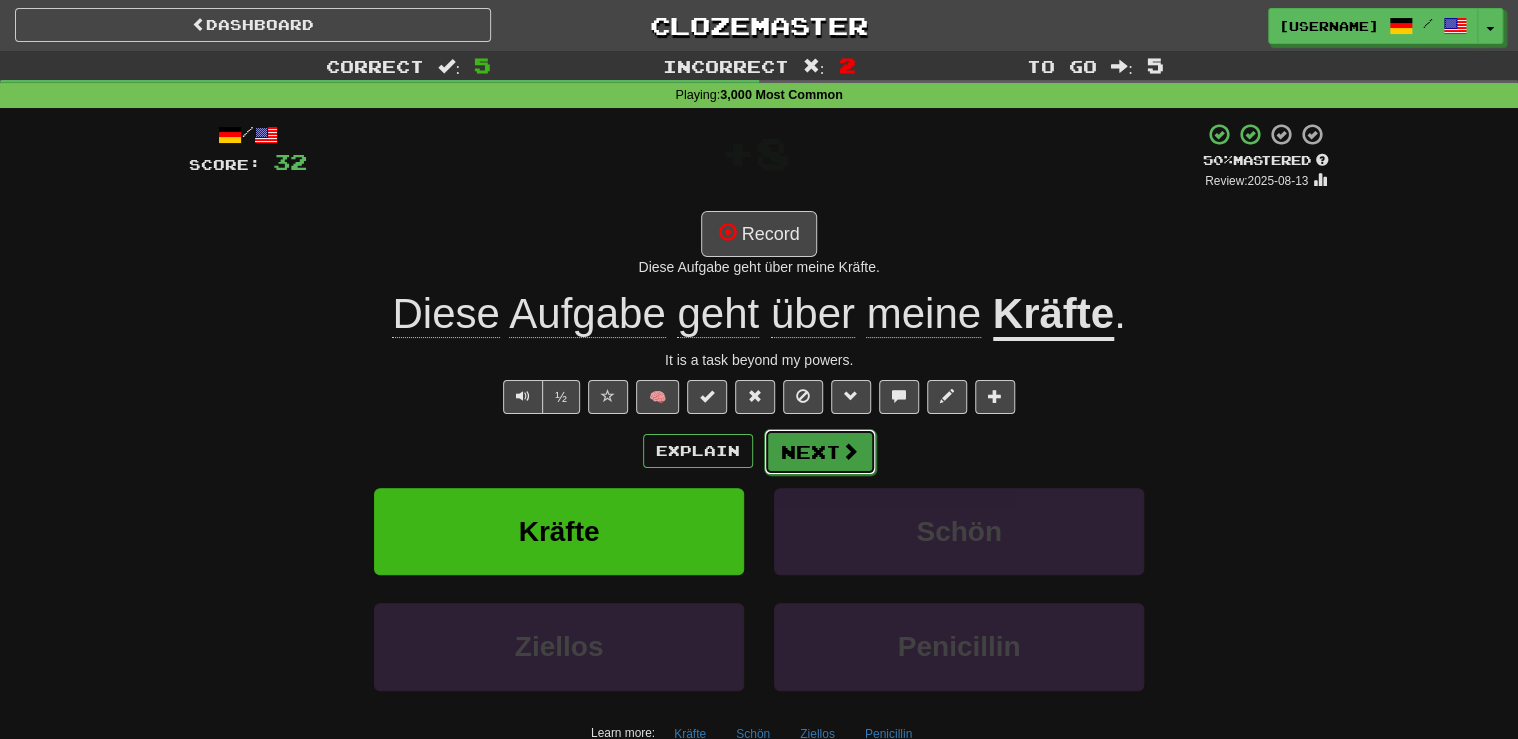 click on "Next" at bounding box center (820, 452) 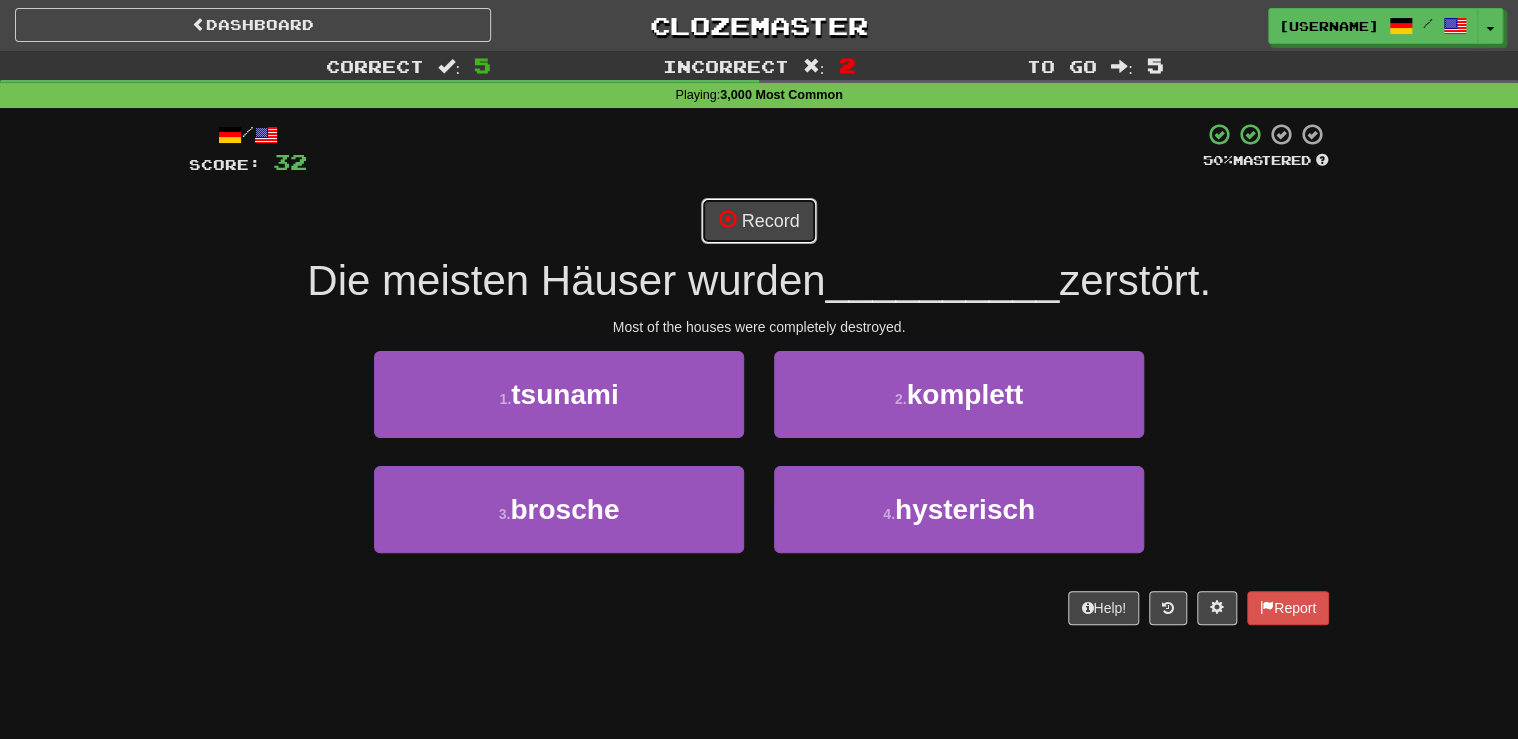click on "Record" at bounding box center [758, 221] 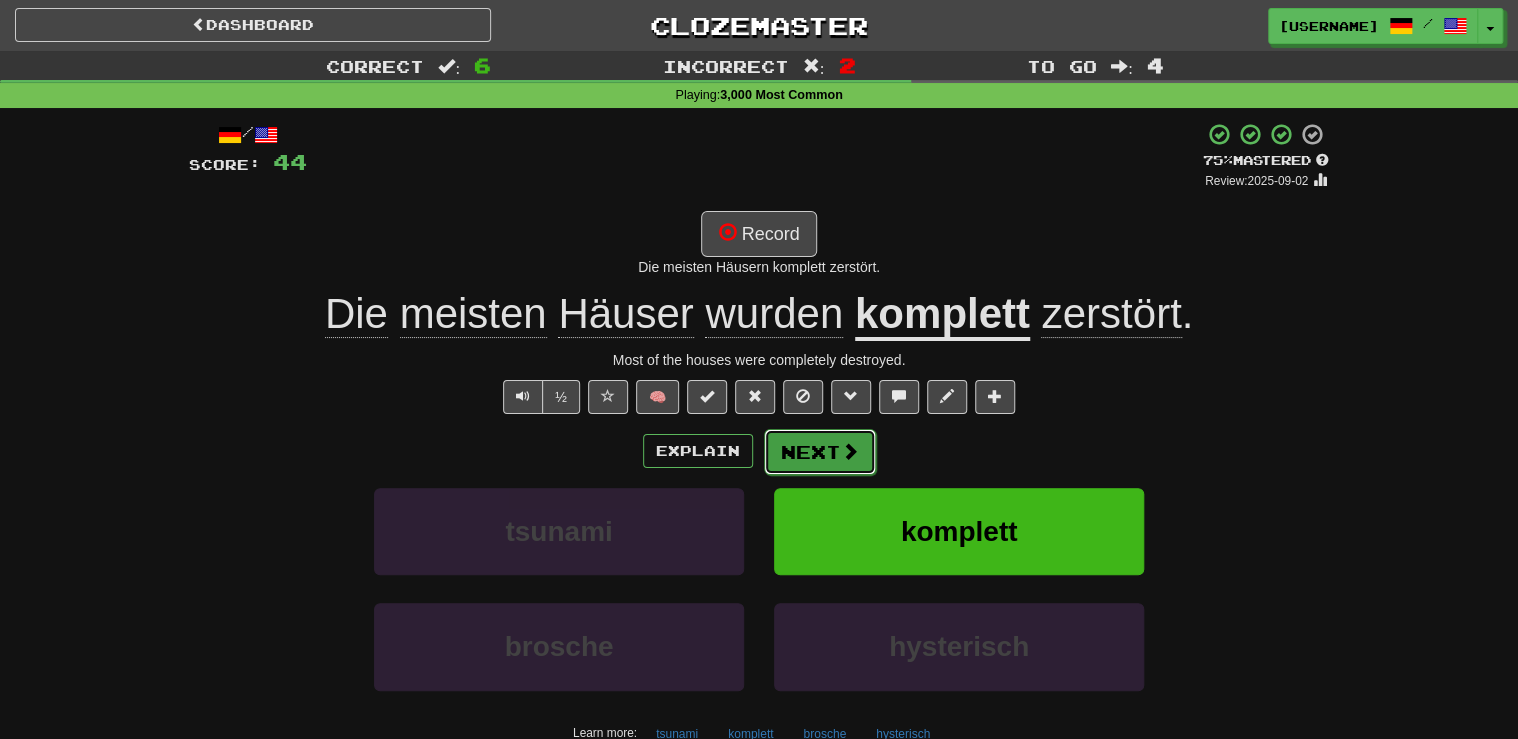 click on "Next" at bounding box center (820, 452) 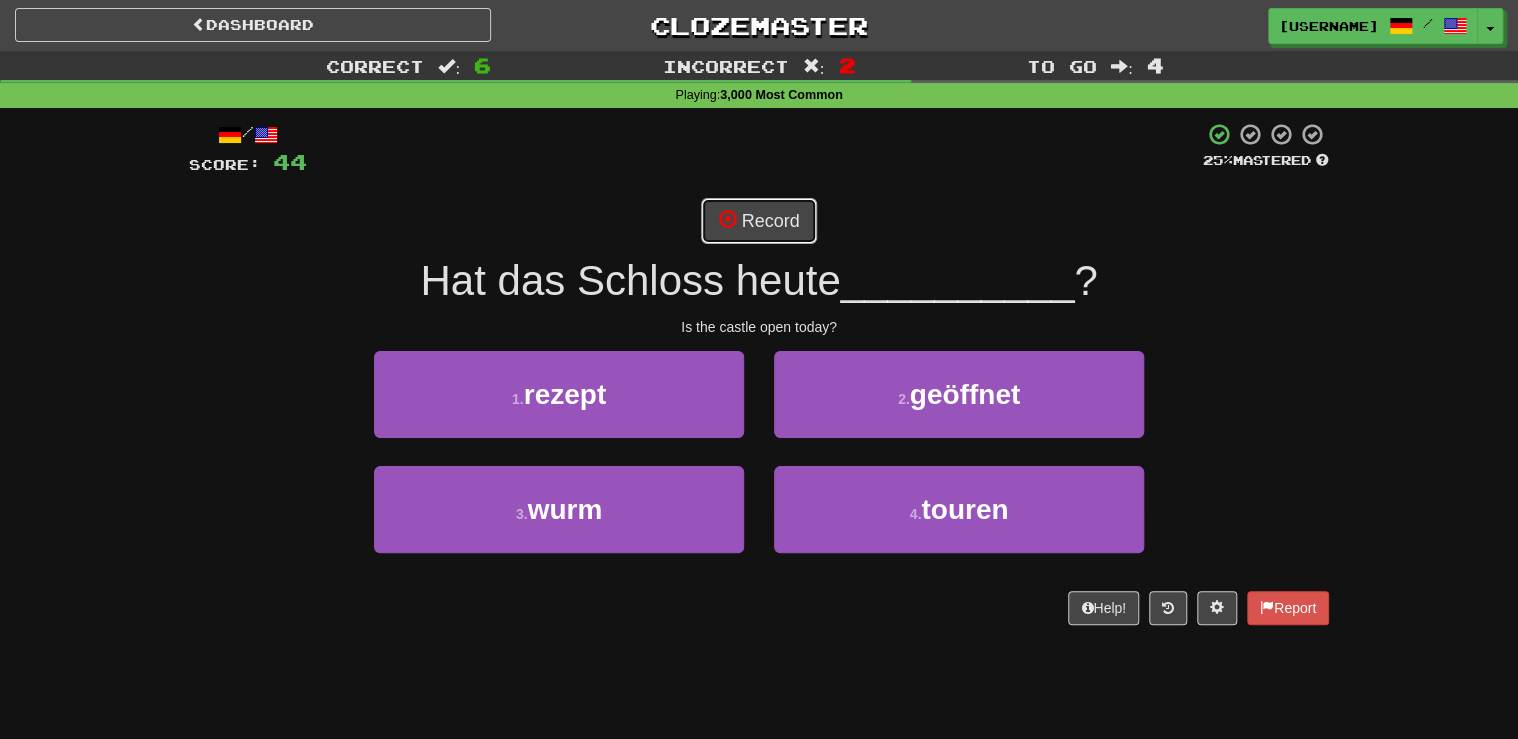 click on "Record" at bounding box center (758, 221) 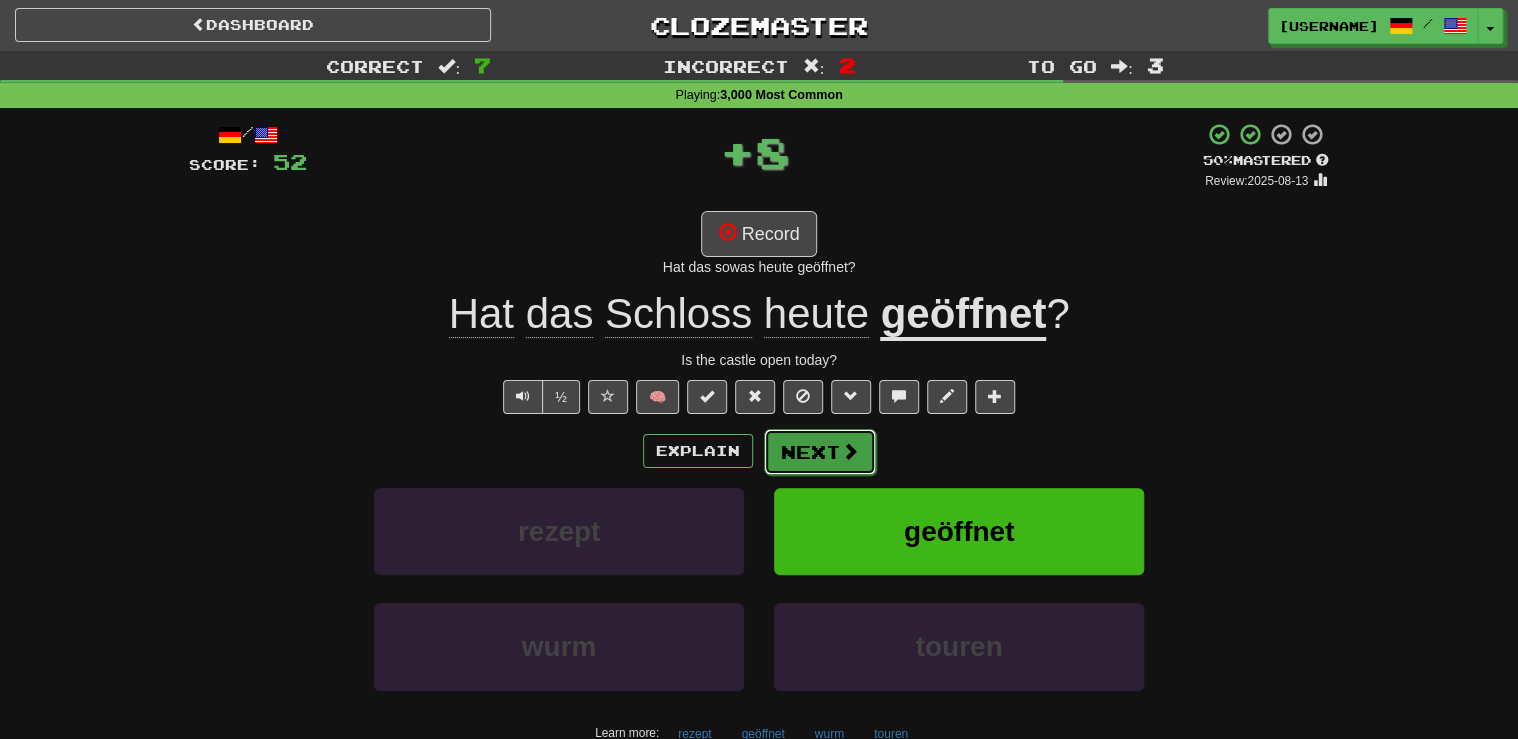 click on "Next" at bounding box center (820, 452) 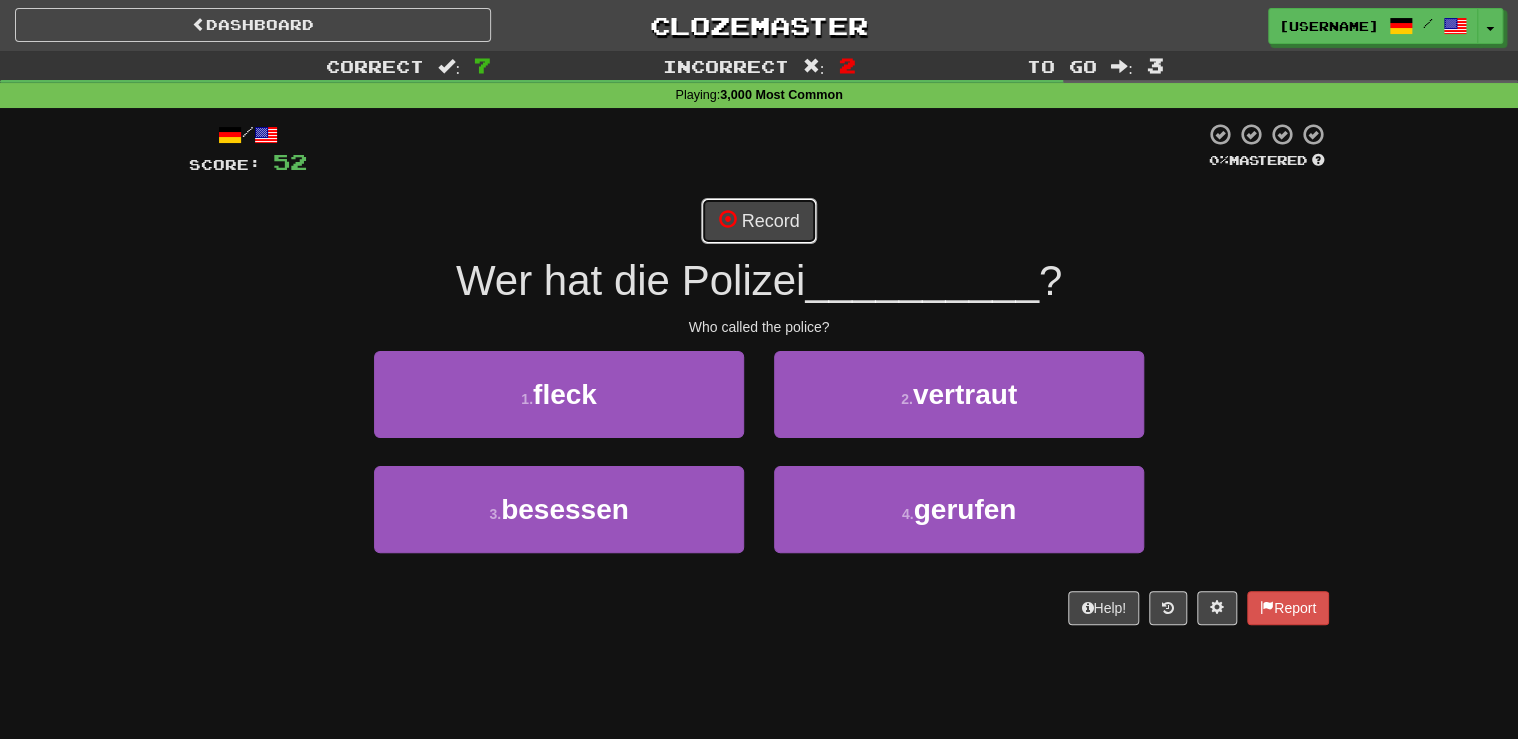 click on "Record" at bounding box center [758, 221] 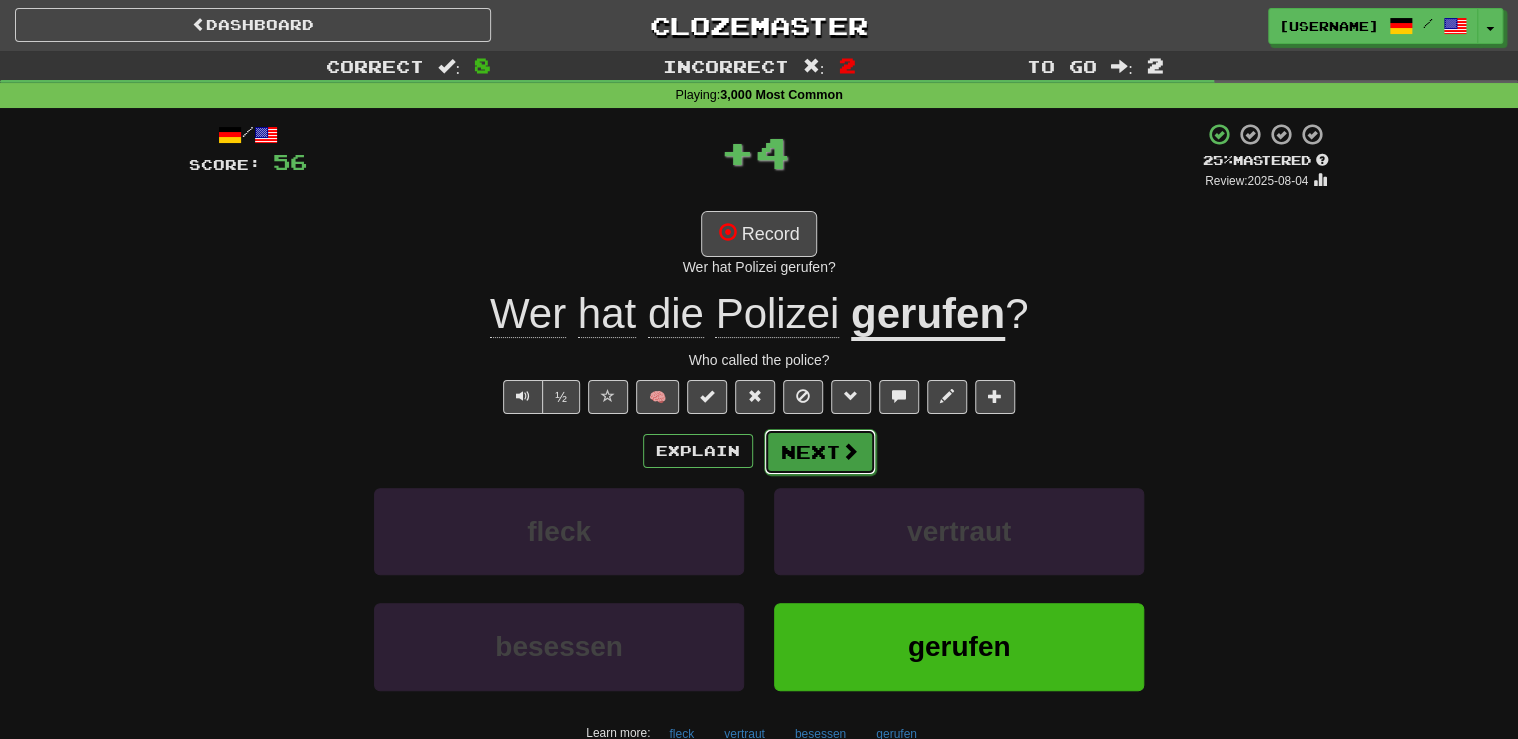 click at bounding box center [850, 451] 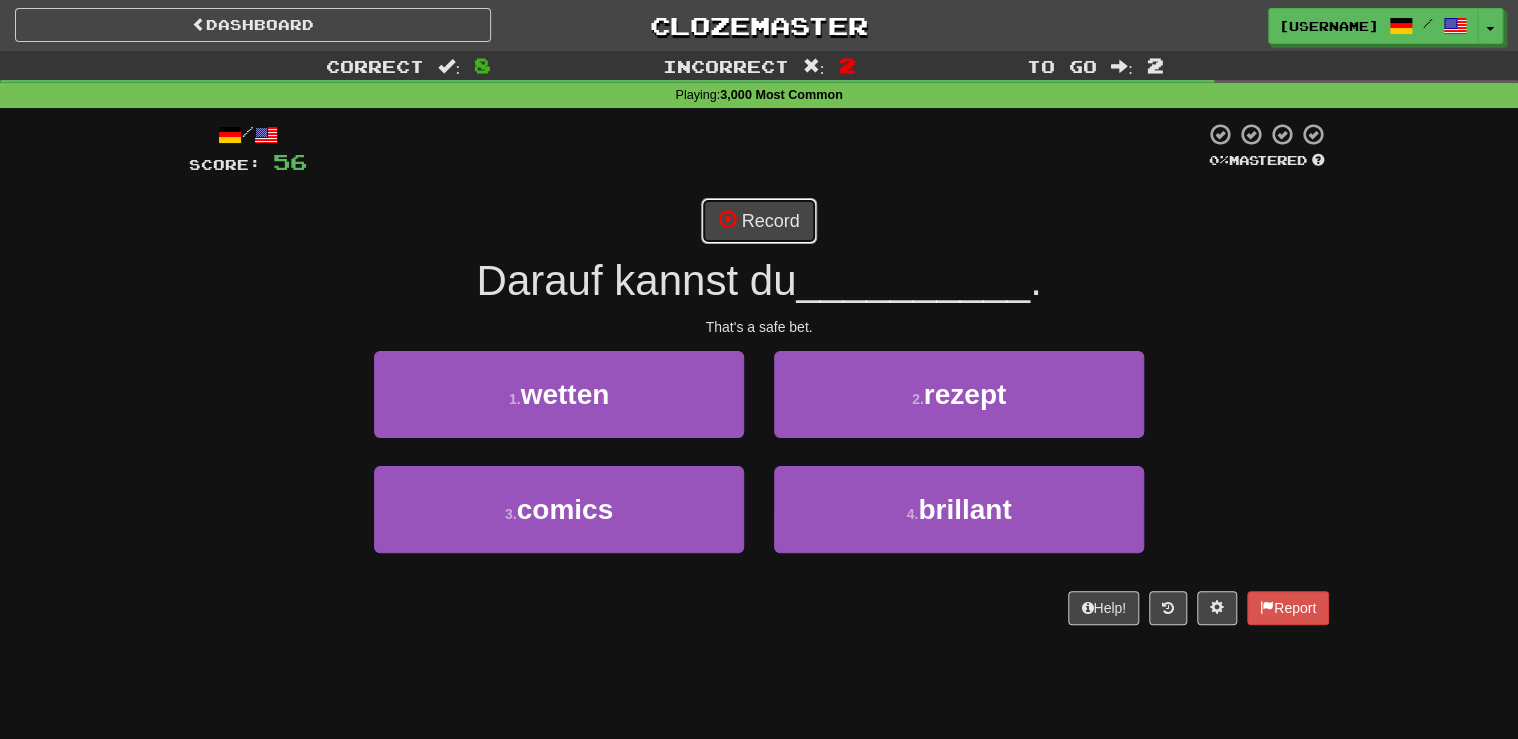 click on "Record" at bounding box center (758, 221) 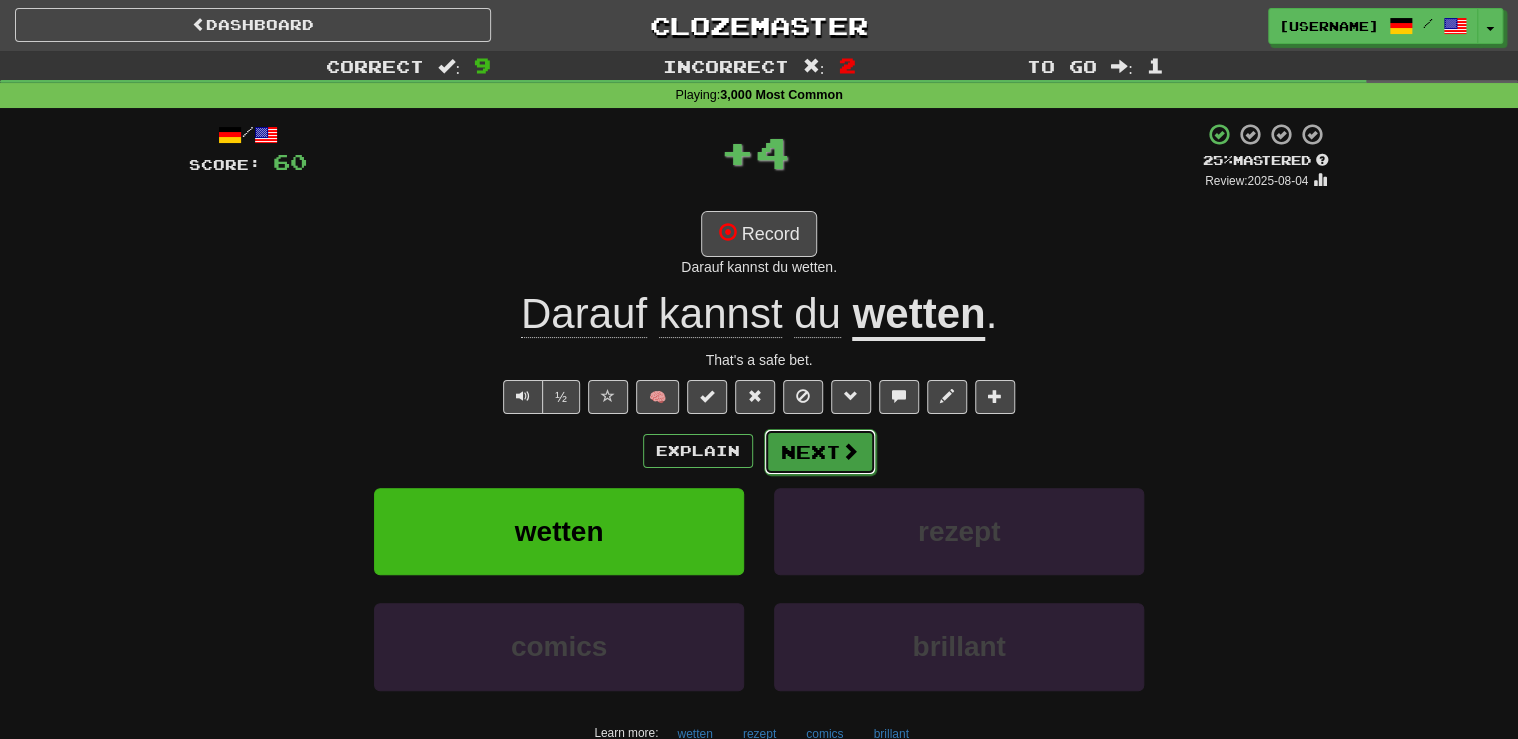 click on "Next" at bounding box center [820, 452] 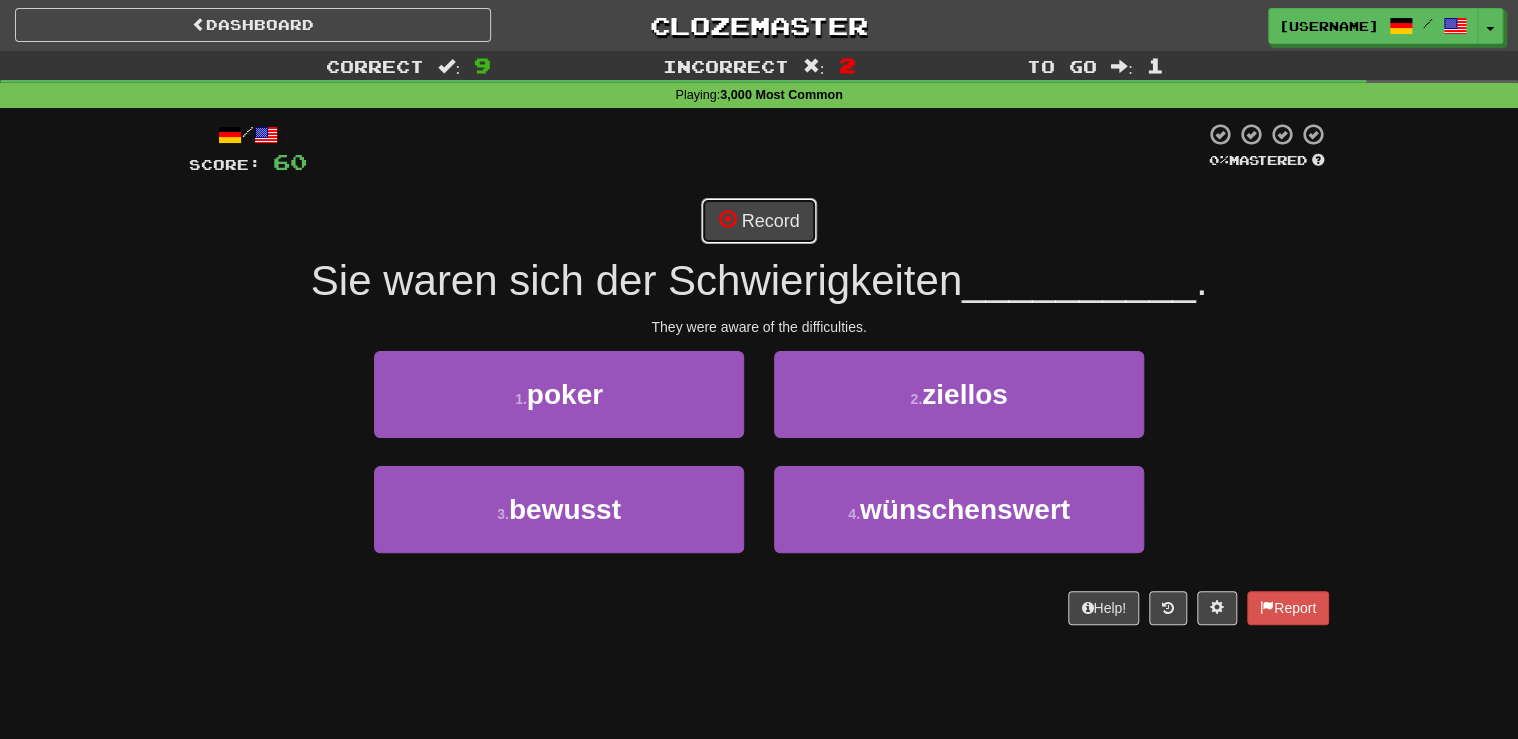 click on "Record" at bounding box center (758, 221) 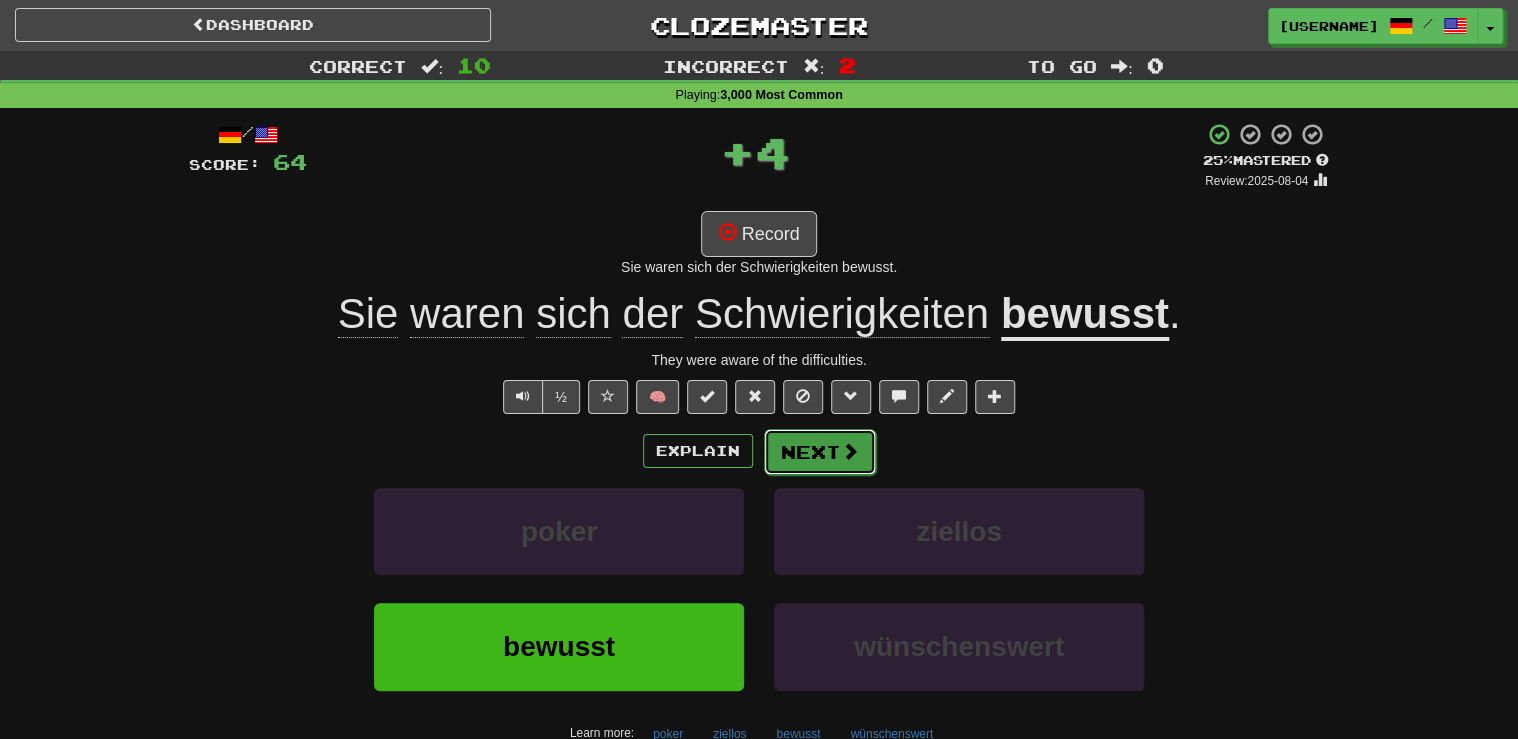 click on "Next" at bounding box center (820, 452) 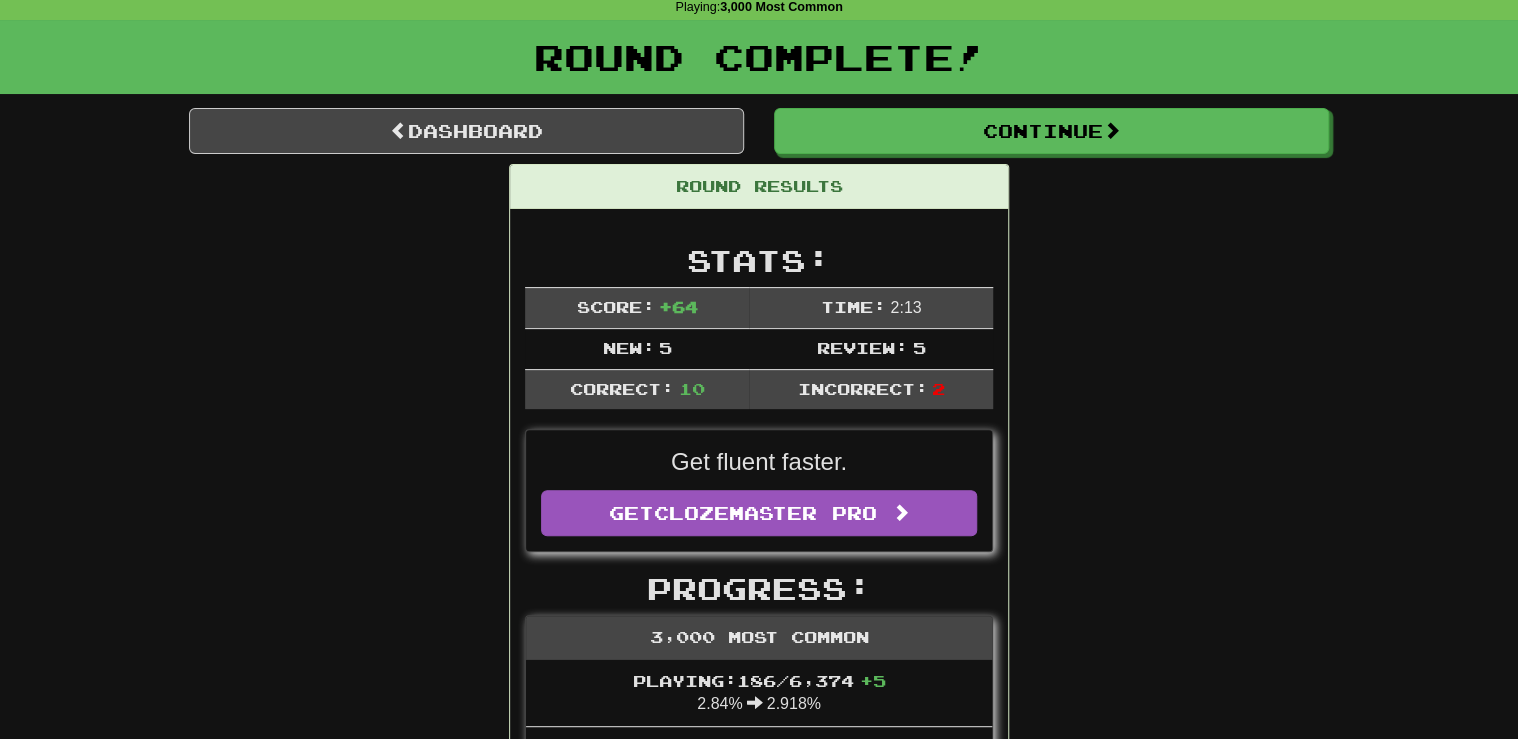 scroll, scrollTop: 0, scrollLeft: 0, axis: both 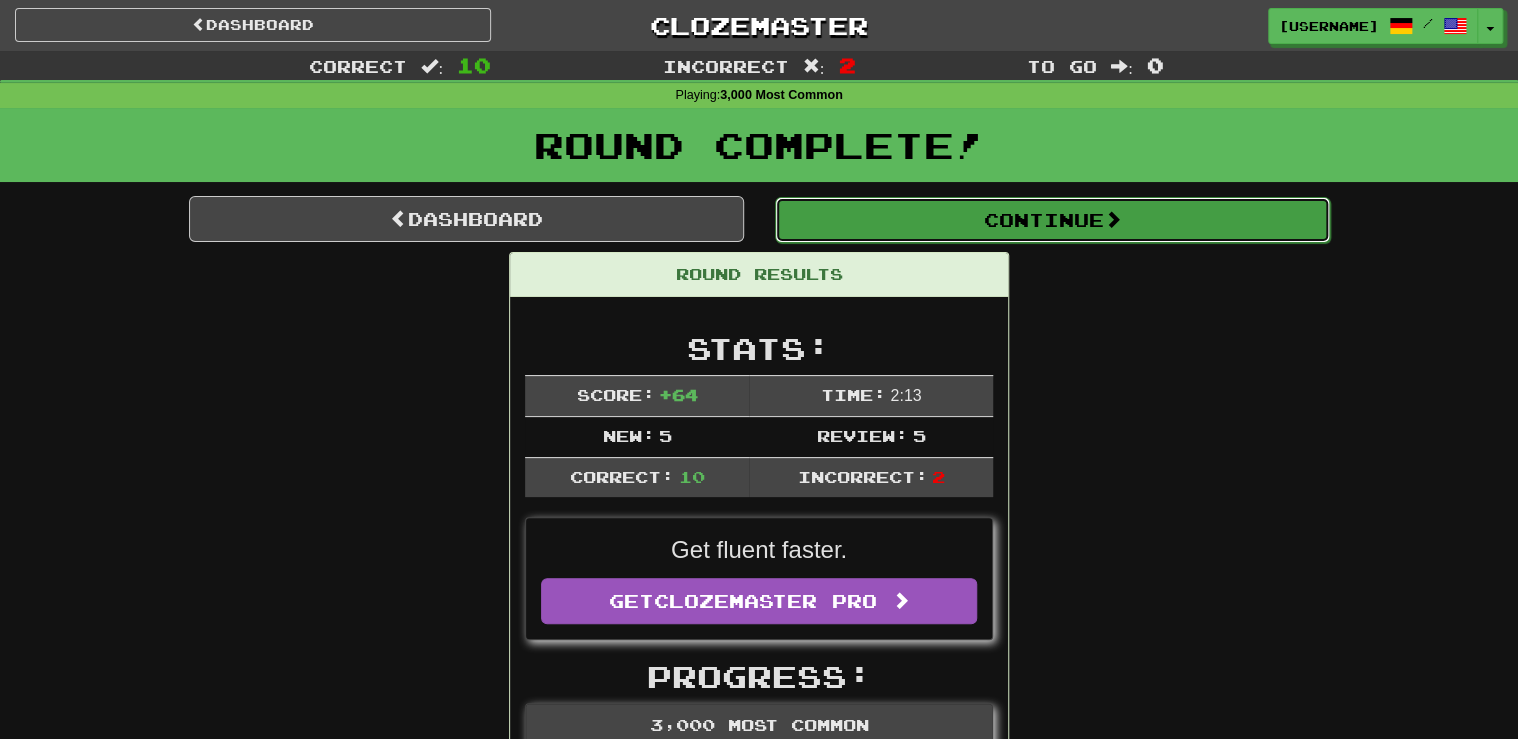 click on "Continue" at bounding box center (1052, 220) 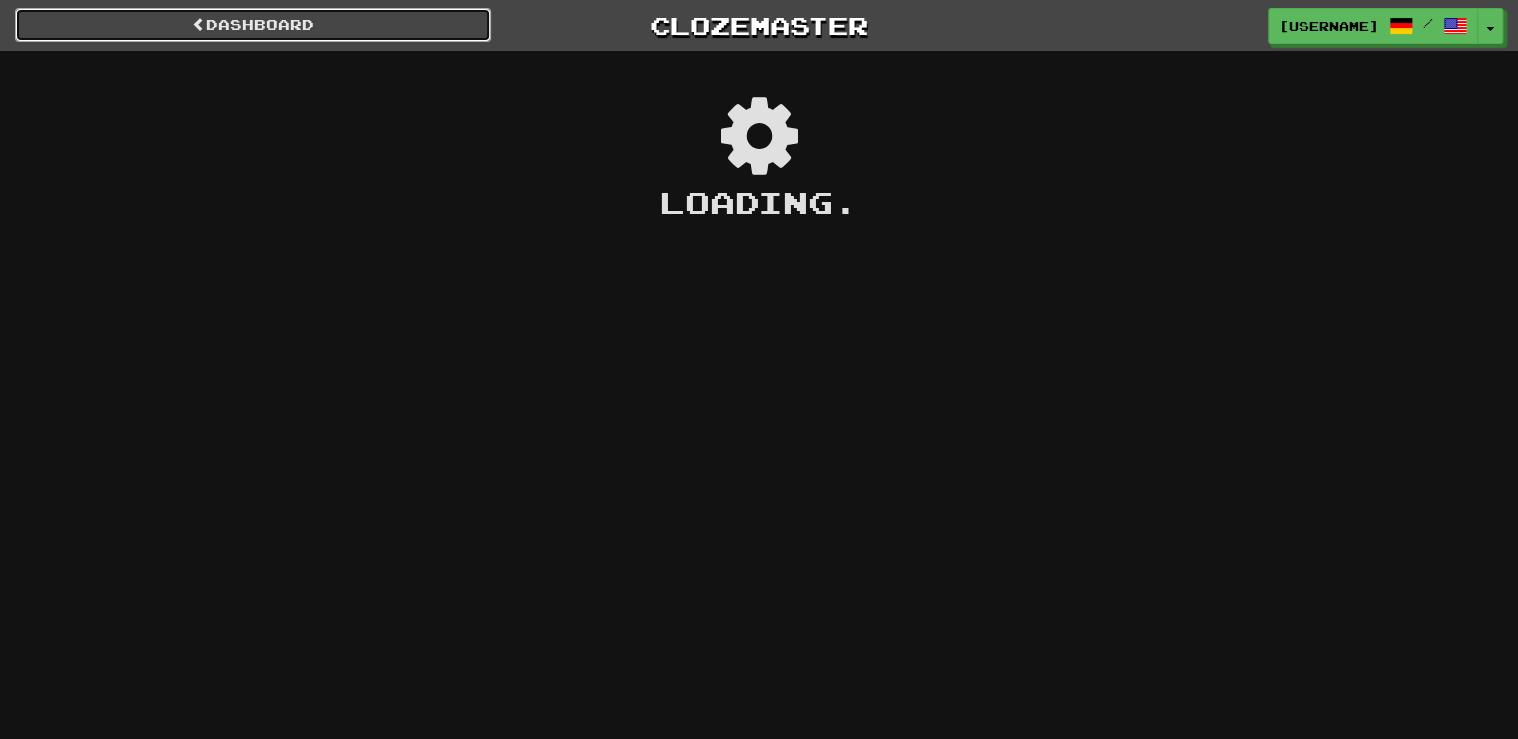 click on "Dashboard" at bounding box center (253, 25) 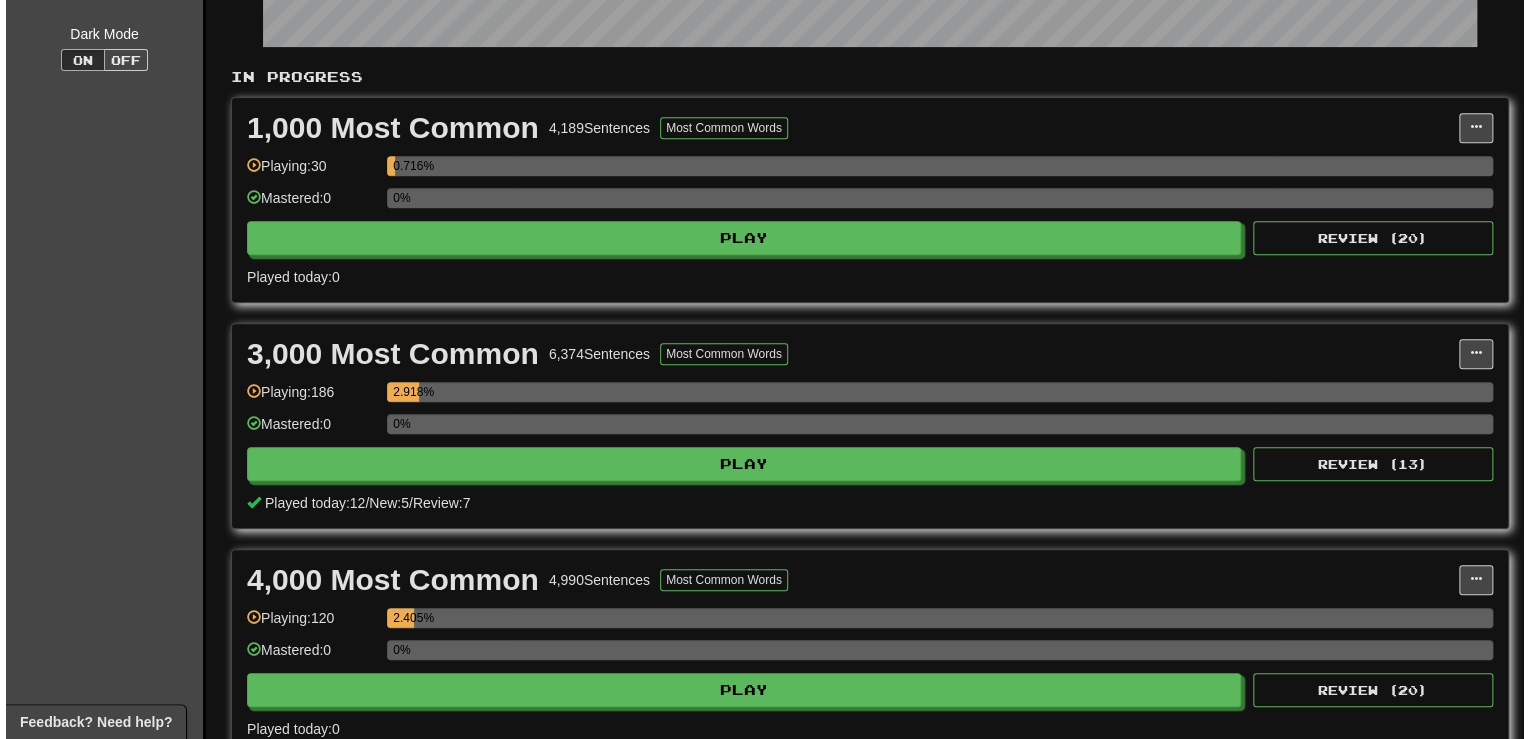 scroll, scrollTop: 373, scrollLeft: 0, axis: vertical 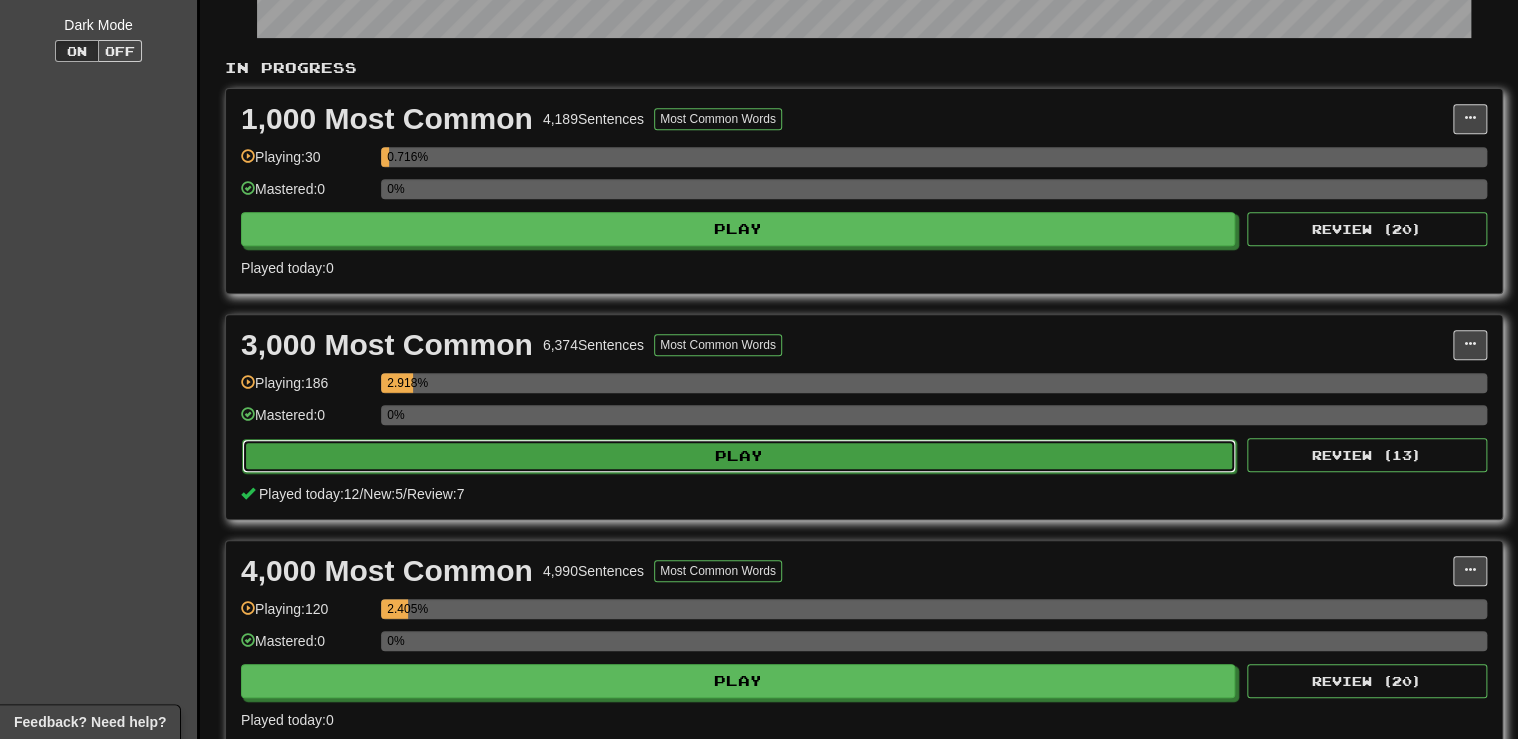 click on "Play" at bounding box center [739, 456] 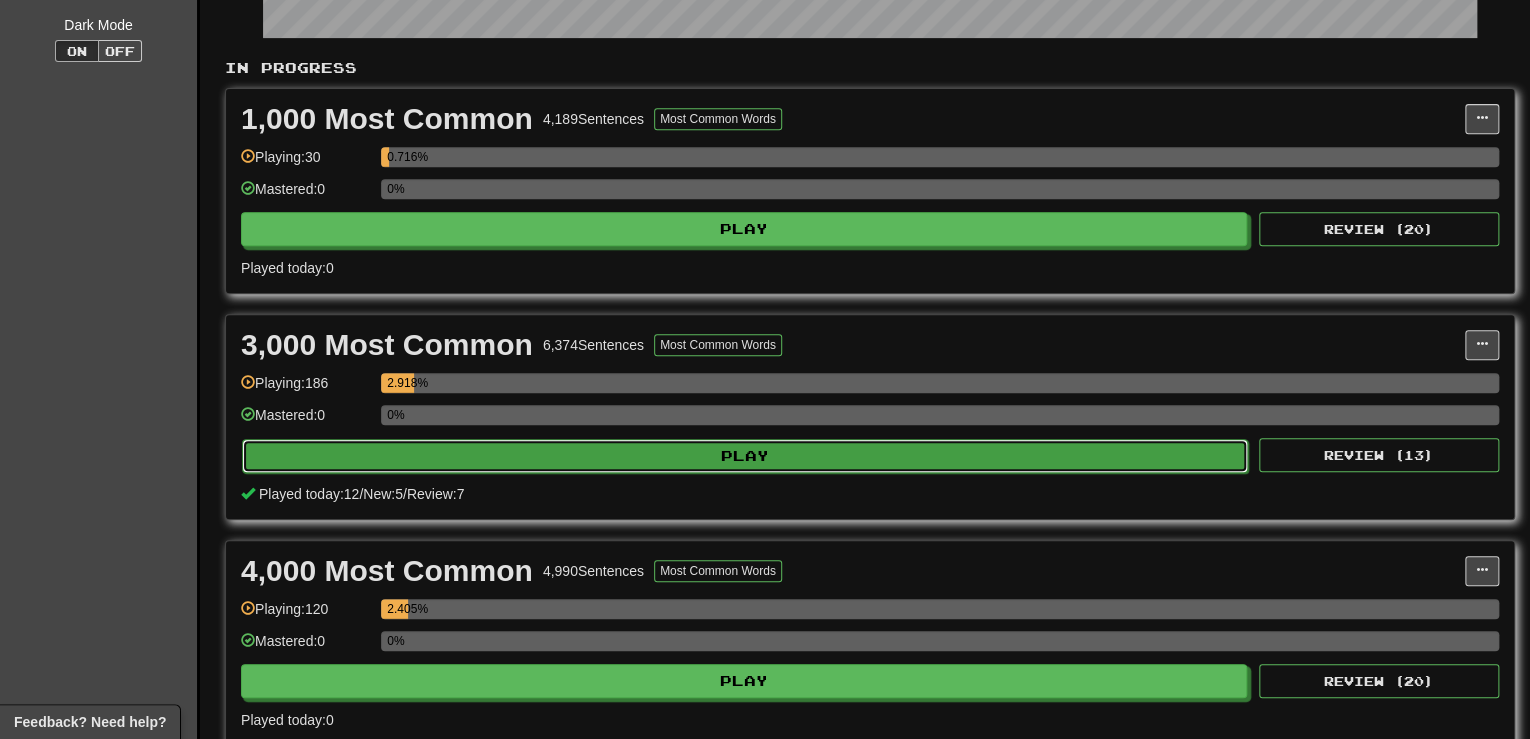 select on "**" 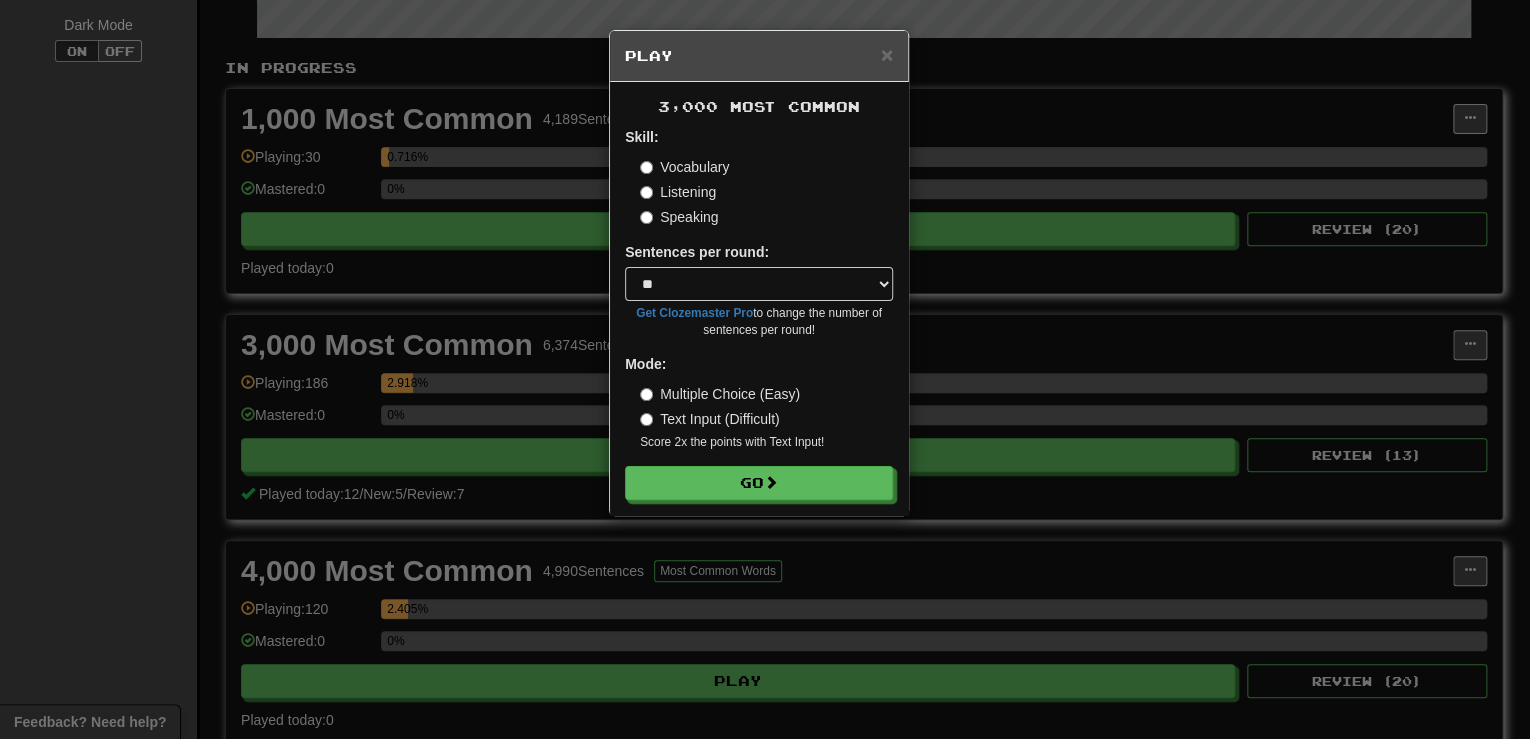 click on "Listening" at bounding box center (678, 192) 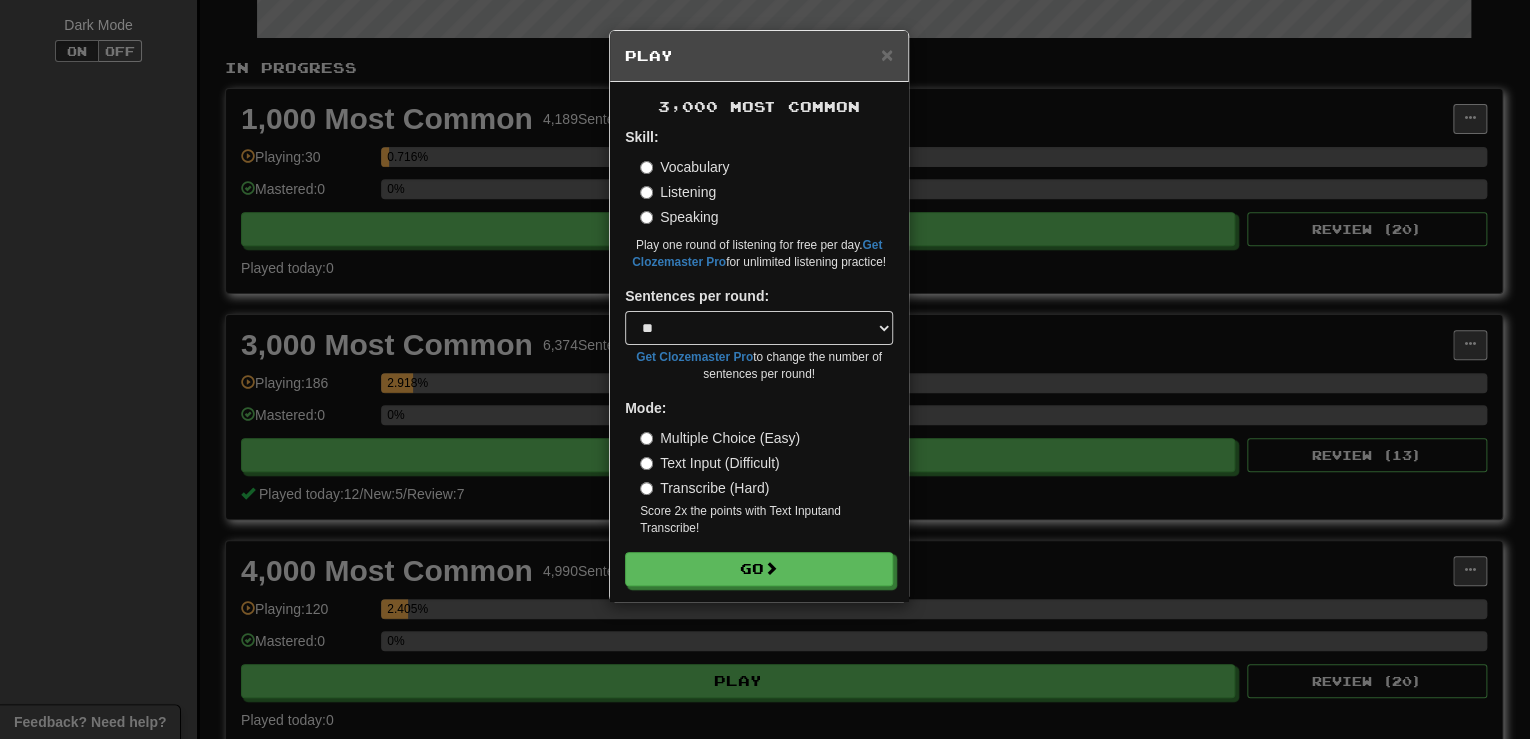 click on "Speaking" at bounding box center (679, 217) 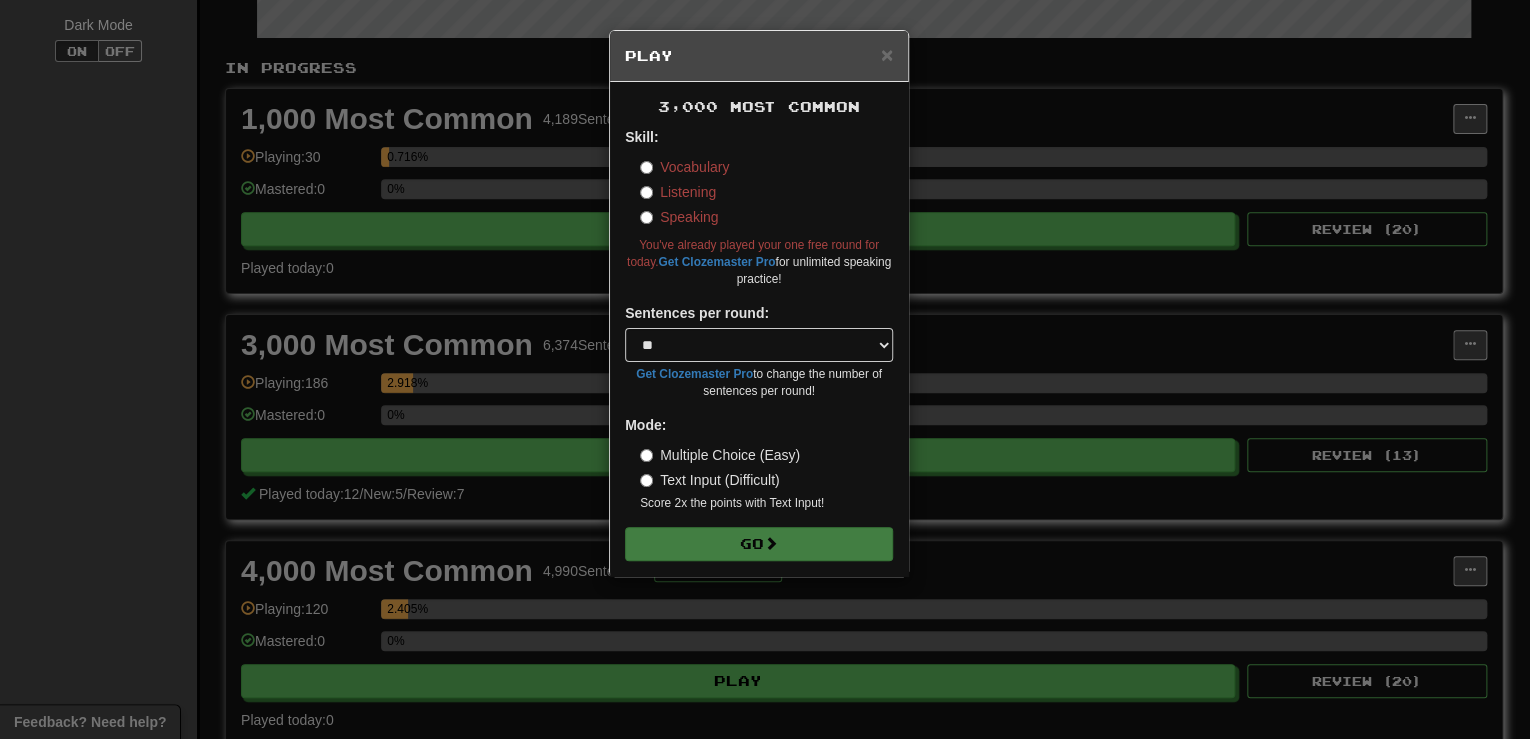 click on "Listening" at bounding box center [678, 192] 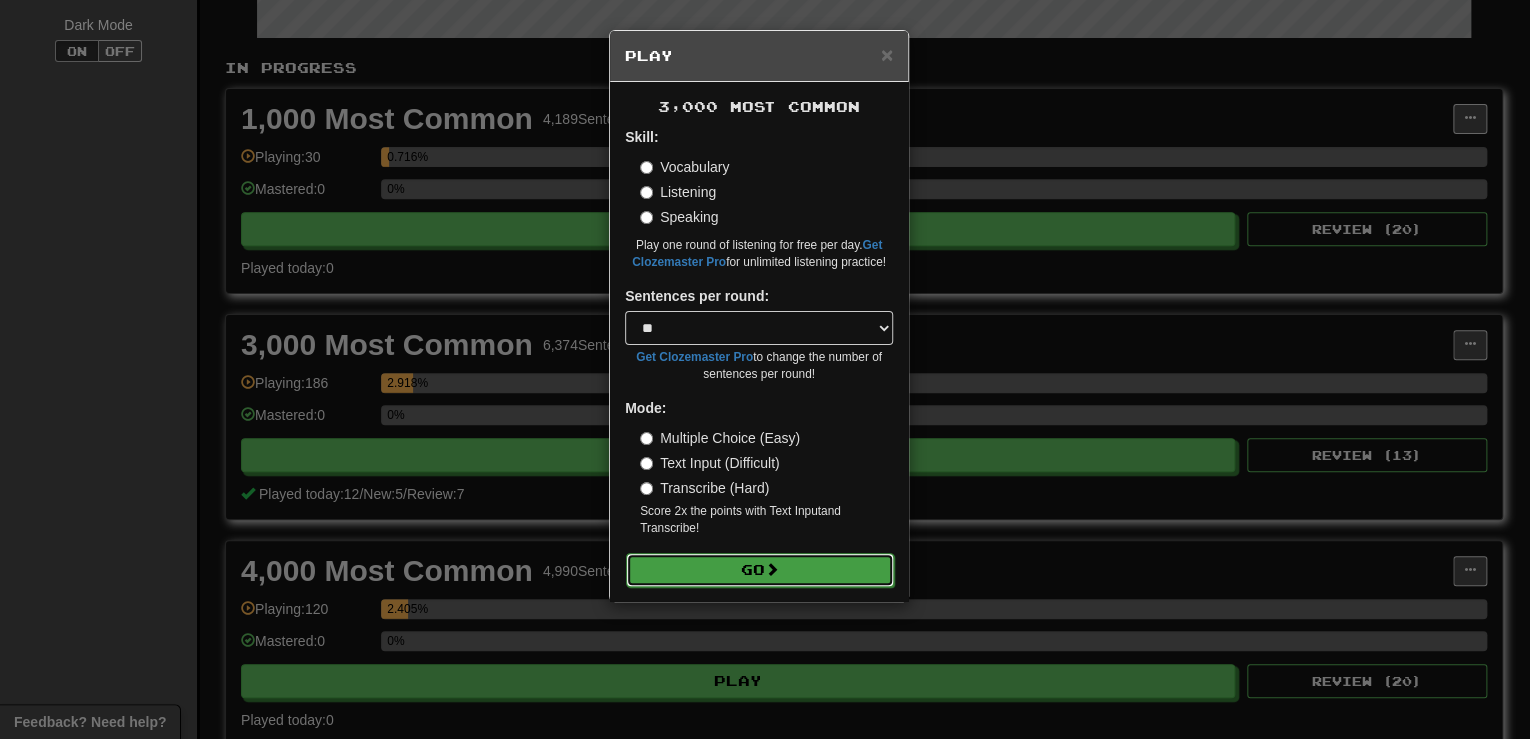 click on "Go" at bounding box center [760, 570] 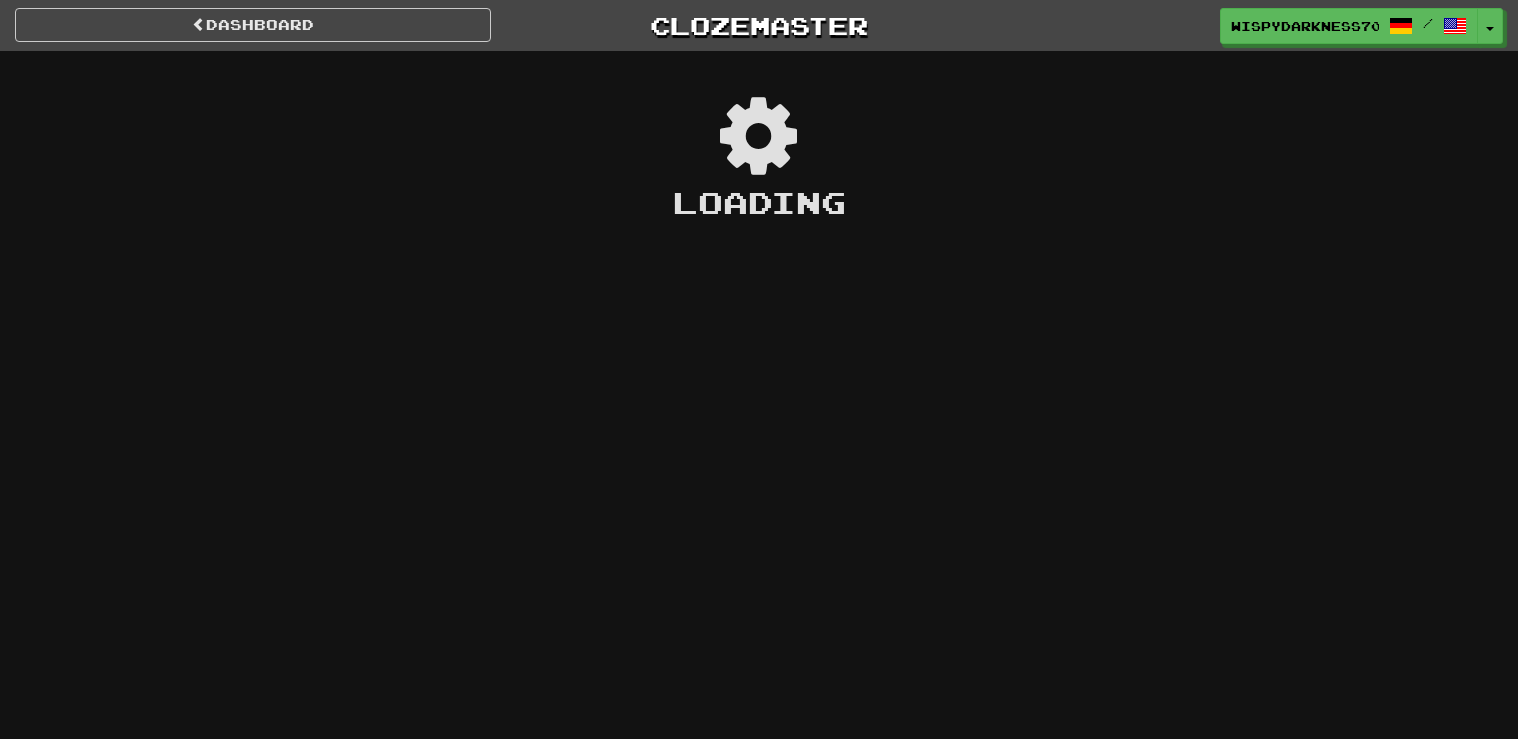 scroll, scrollTop: 0, scrollLeft: 0, axis: both 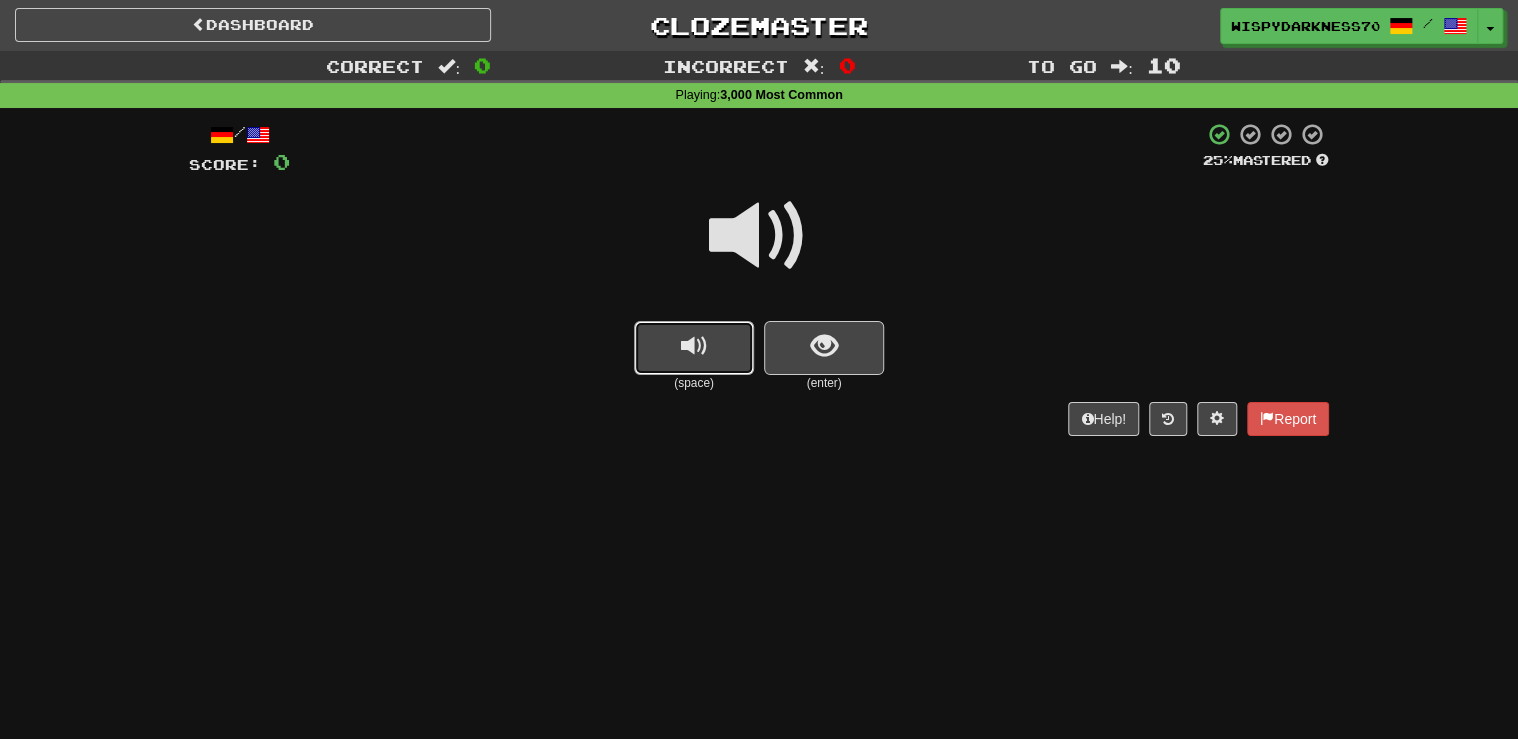 click at bounding box center [694, 346] 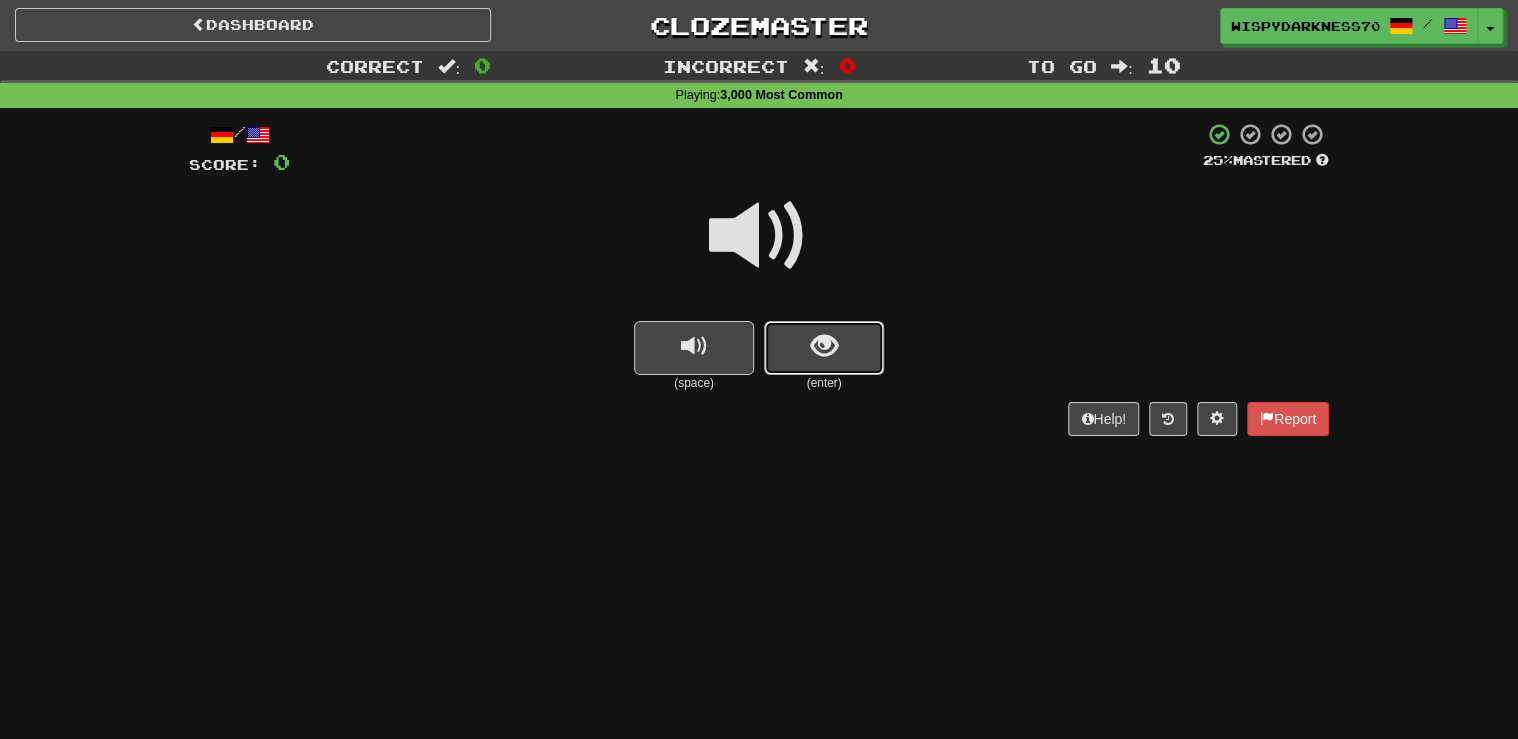 click at bounding box center (824, 346) 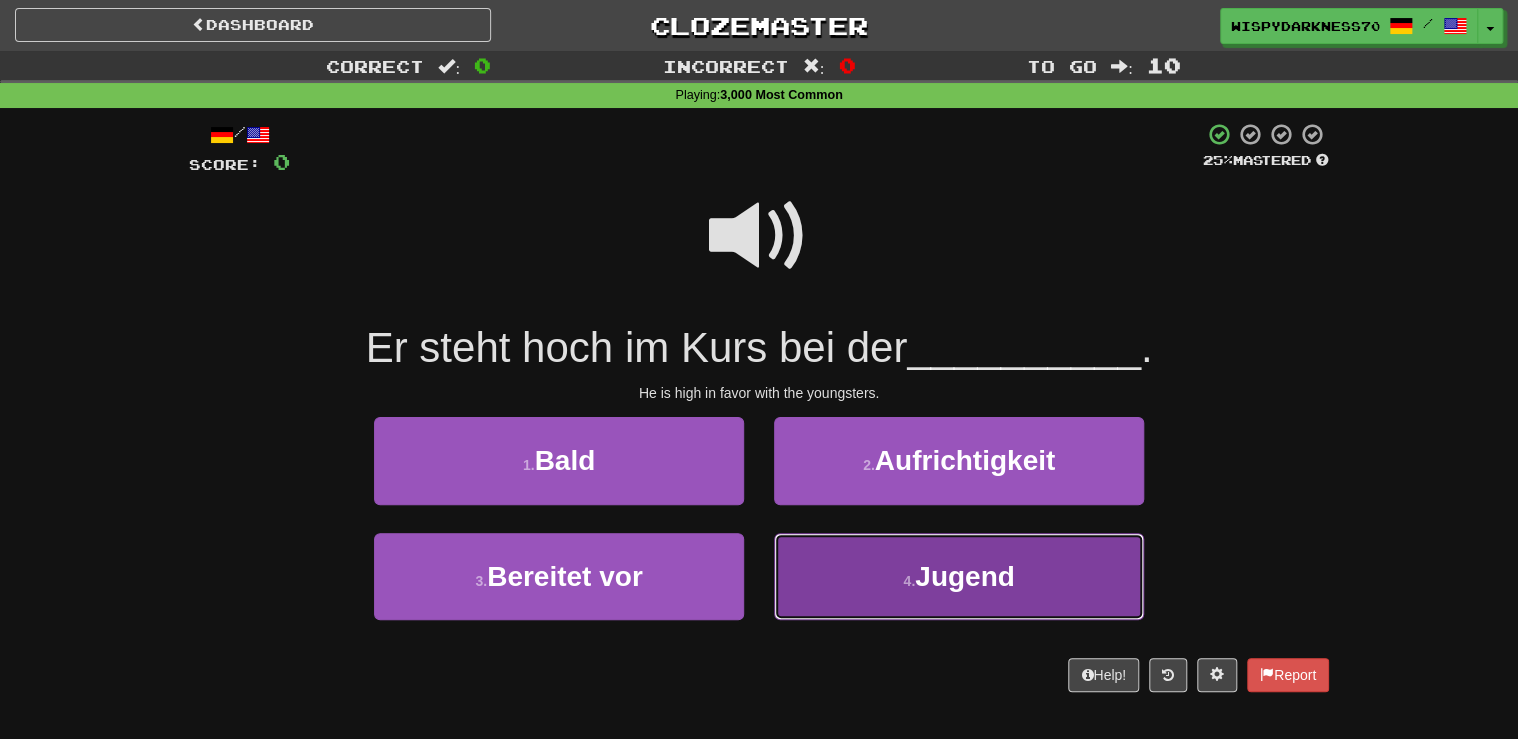 click on "4 .  Jugend" at bounding box center (959, 576) 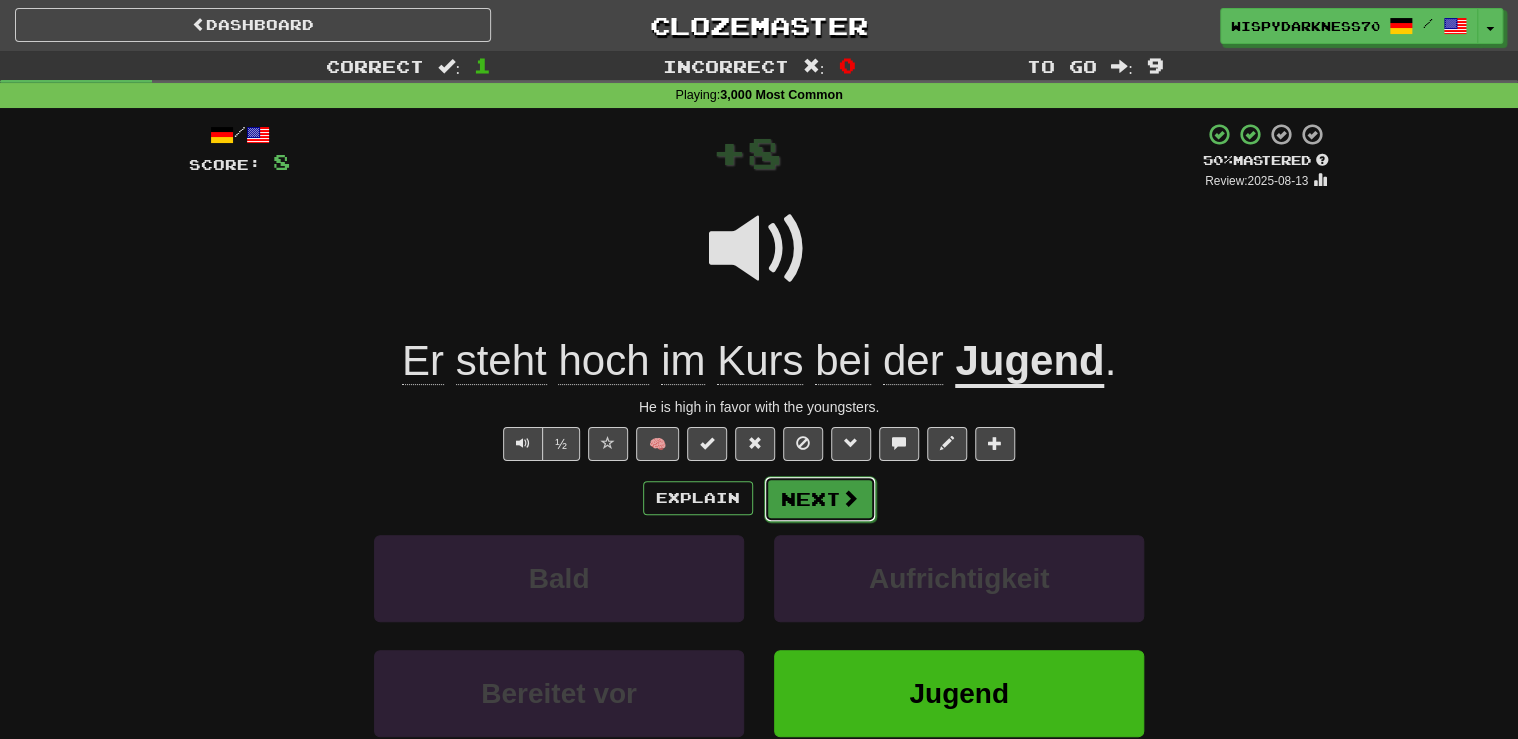 click on "Next" at bounding box center (820, 499) 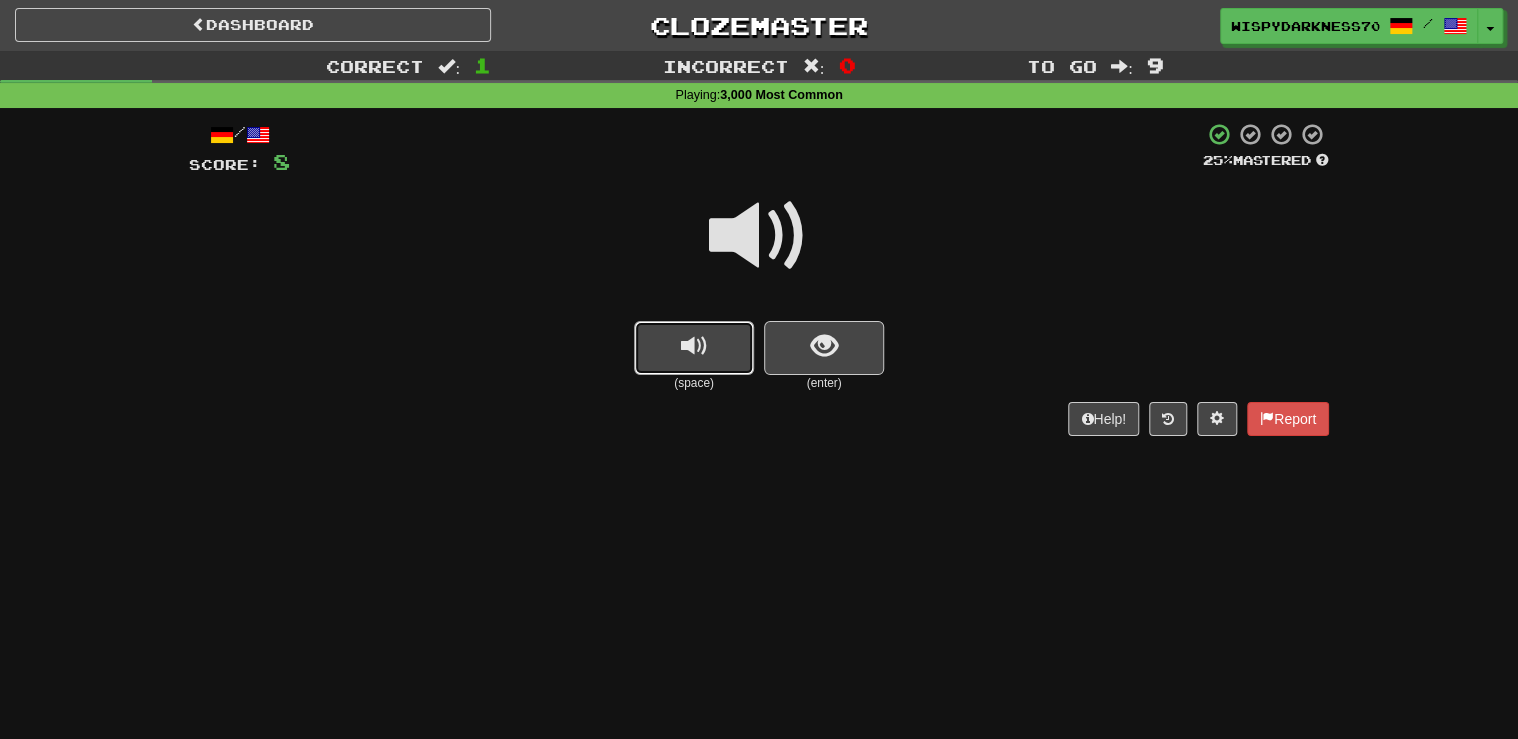 click at bounding box center (694, 348) 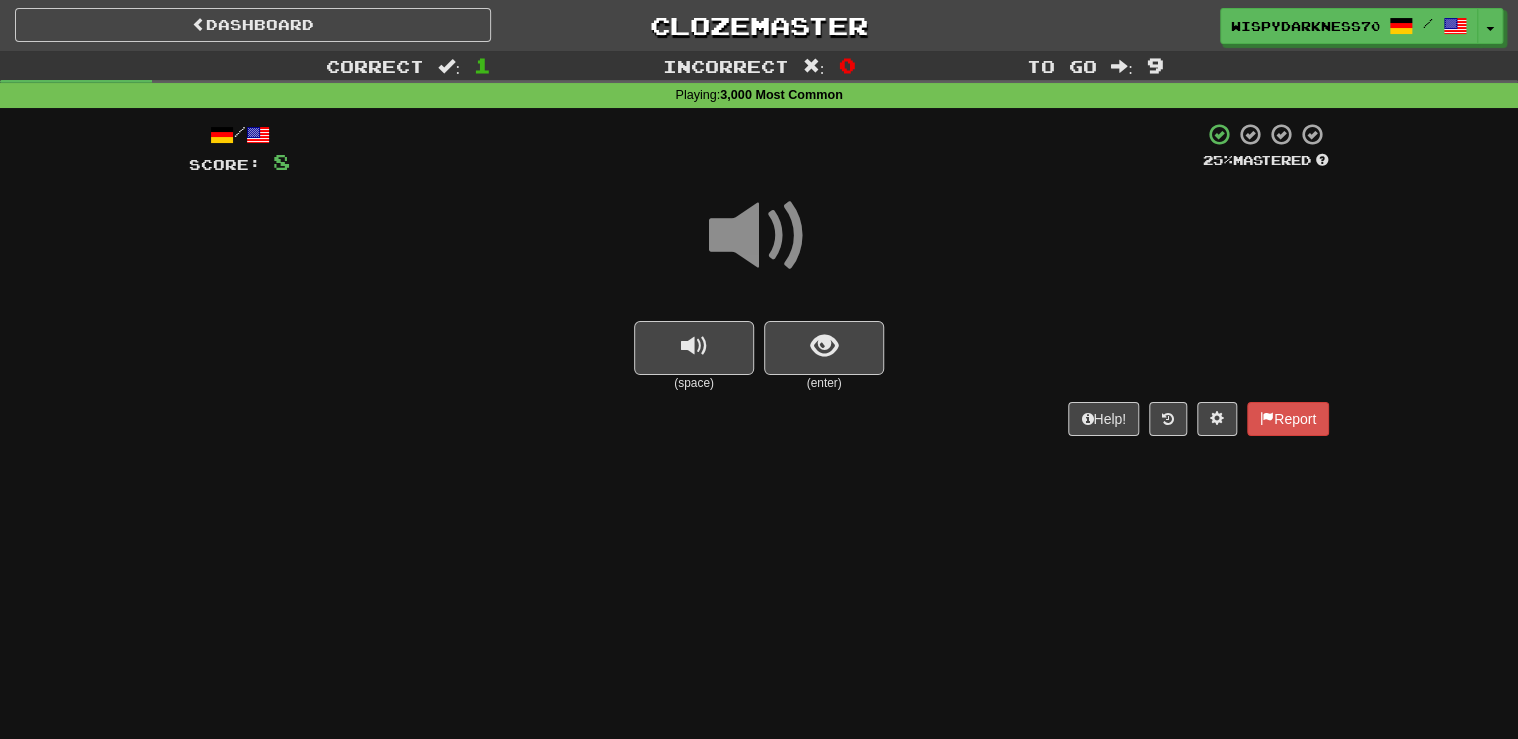 click on "(enter)" at bounding box center (824, 383) 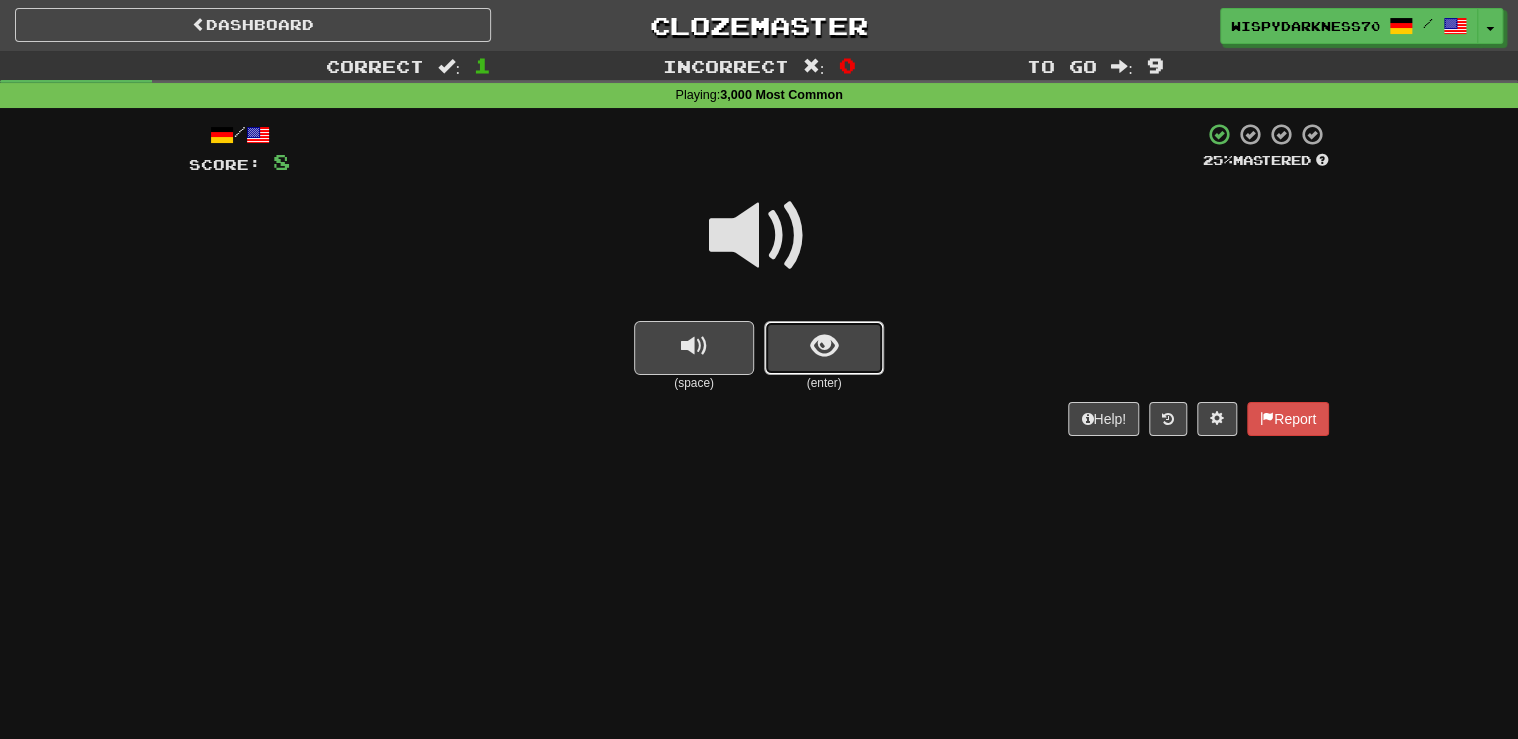 click at bounding box center (824, 346) 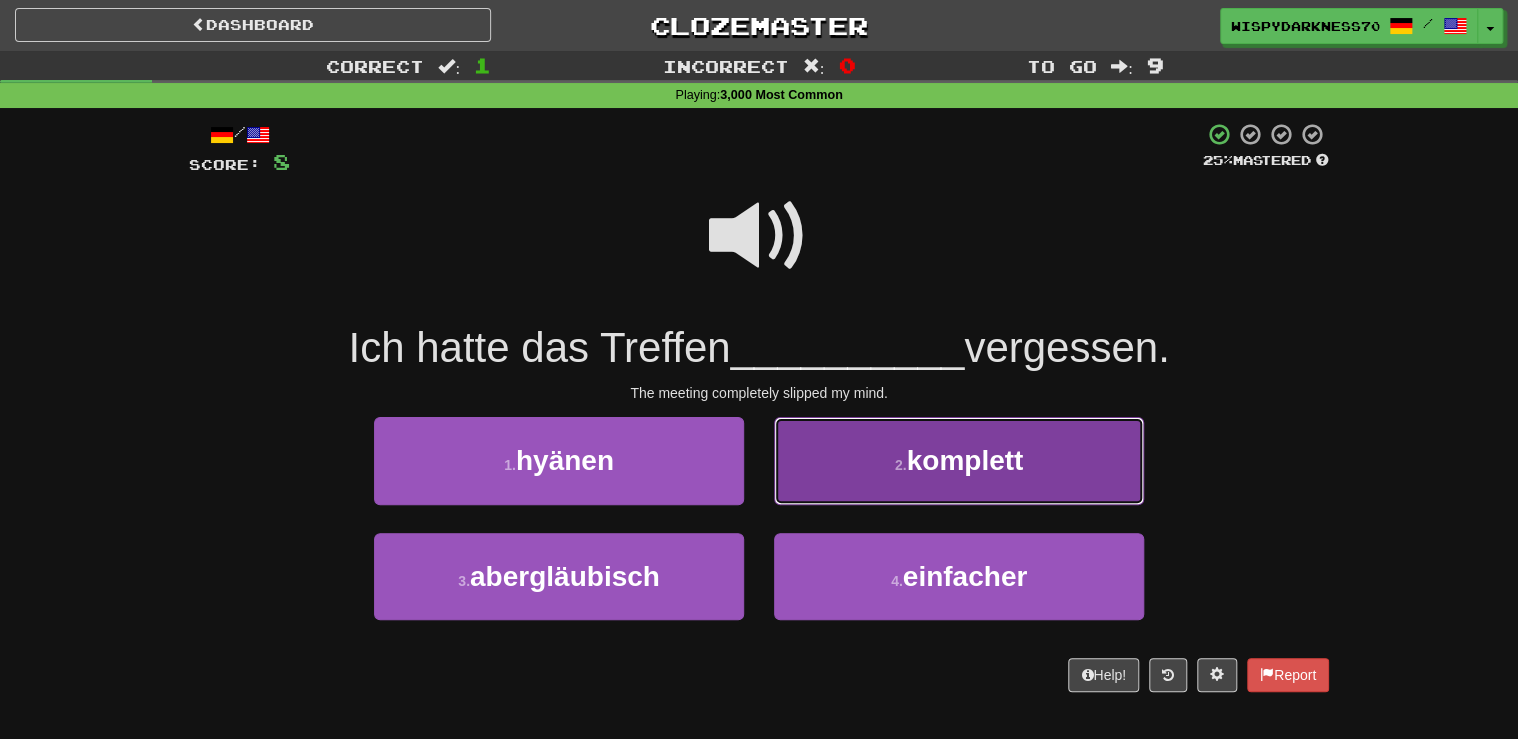 click on "komplett" at bounding box center [965, 460] 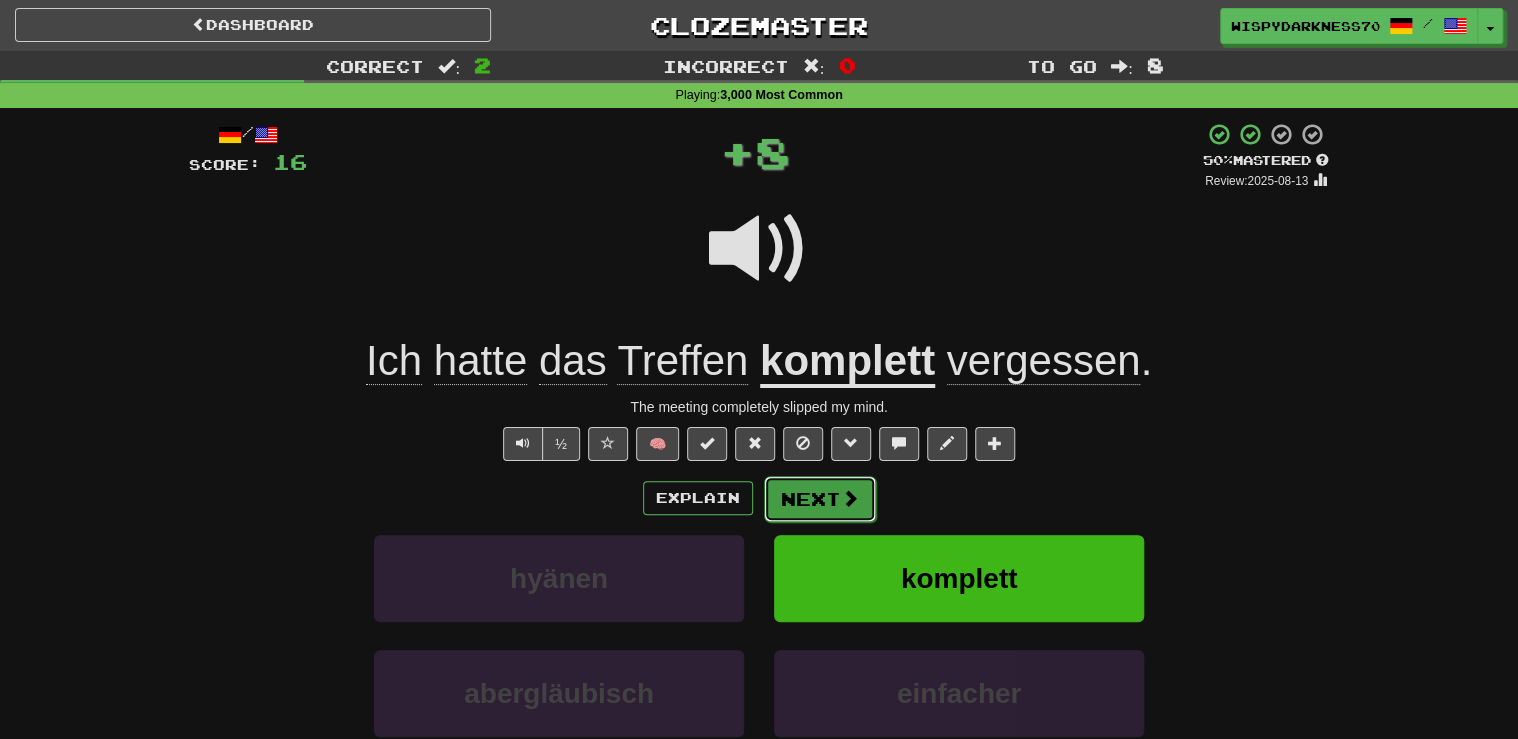 click on "Next" at bounding box center (820, 499) 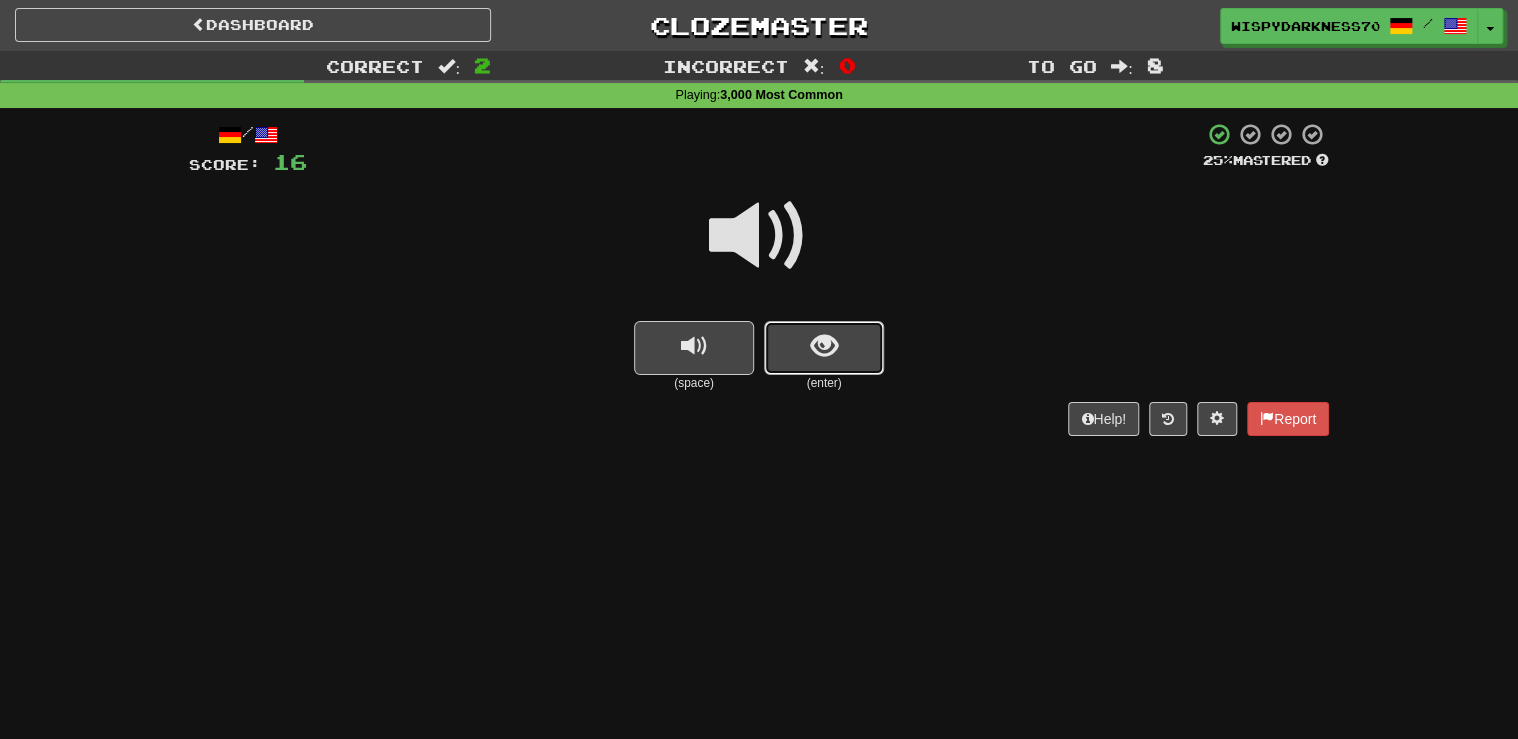 click at bounding box center (824, 348) 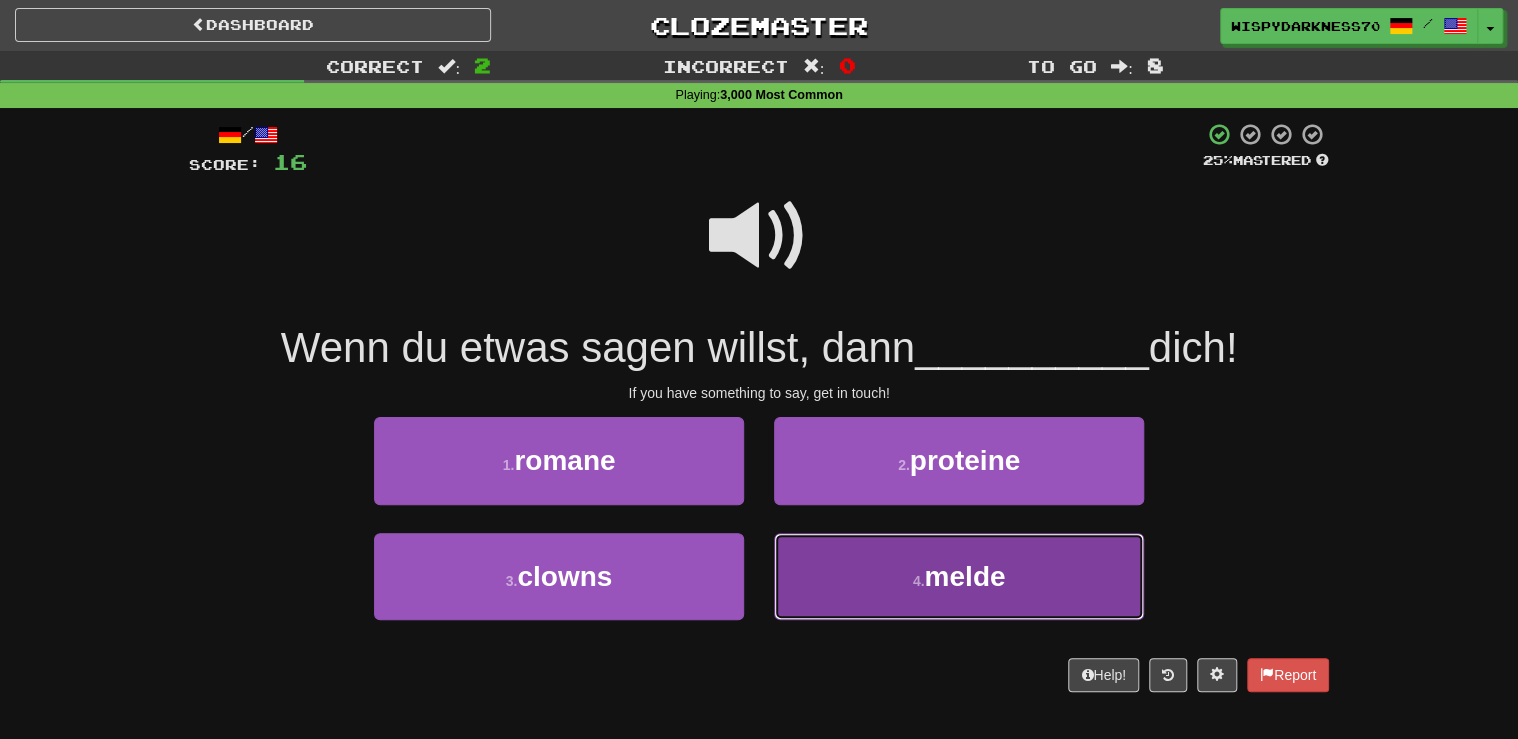 click on "melde" at bounding box center (964, 576) 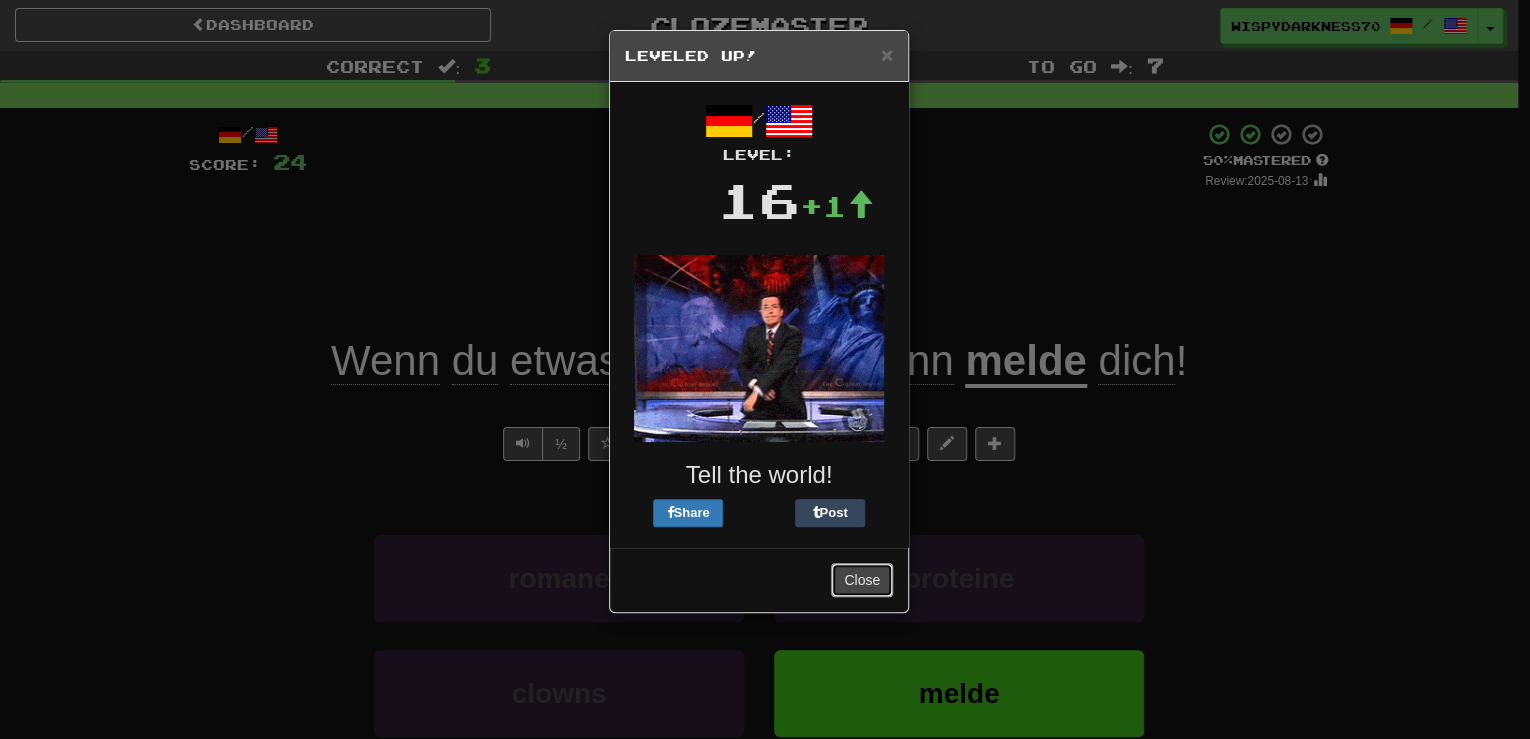click on "Close" at bounding box center [862, 580] 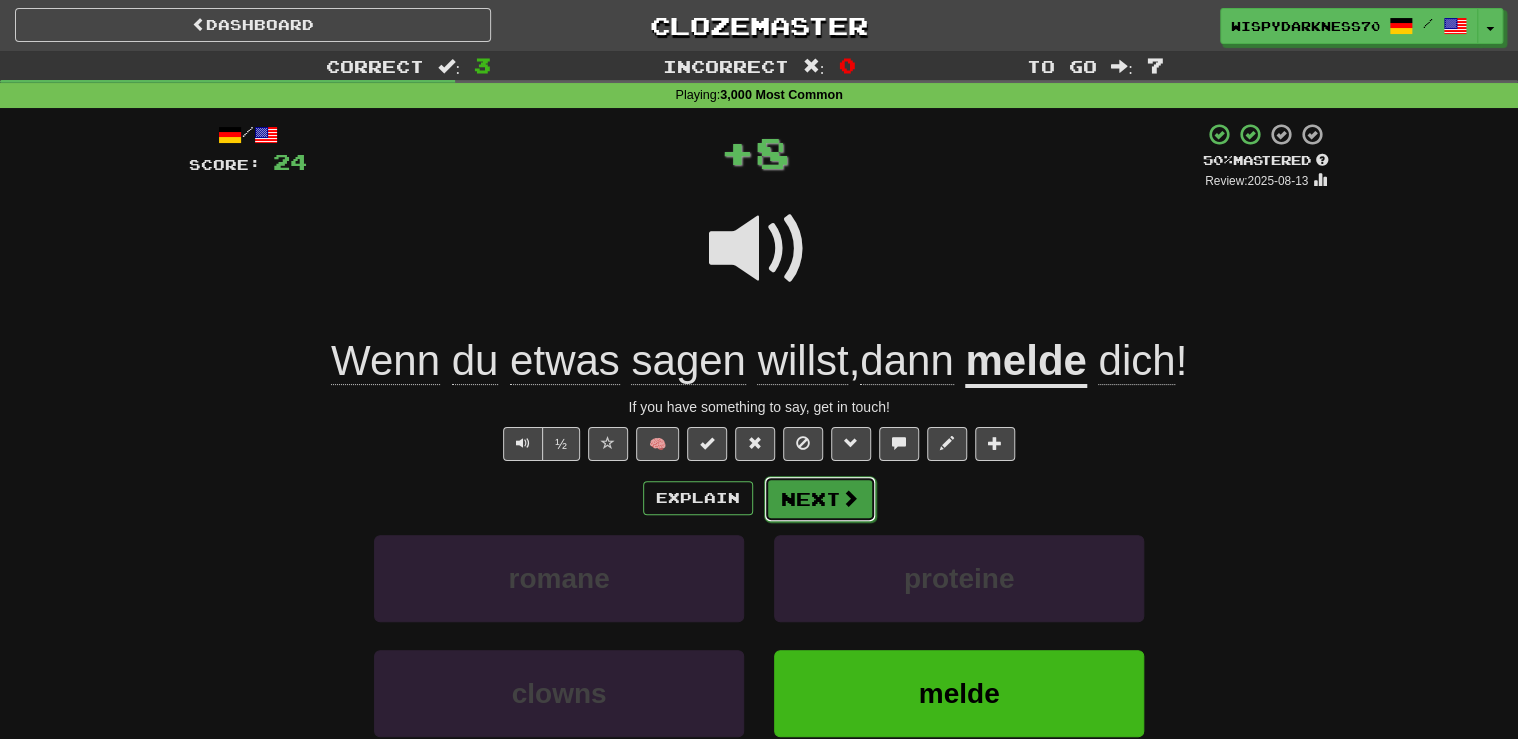 click on "Next" at bounding box center [820, 499] 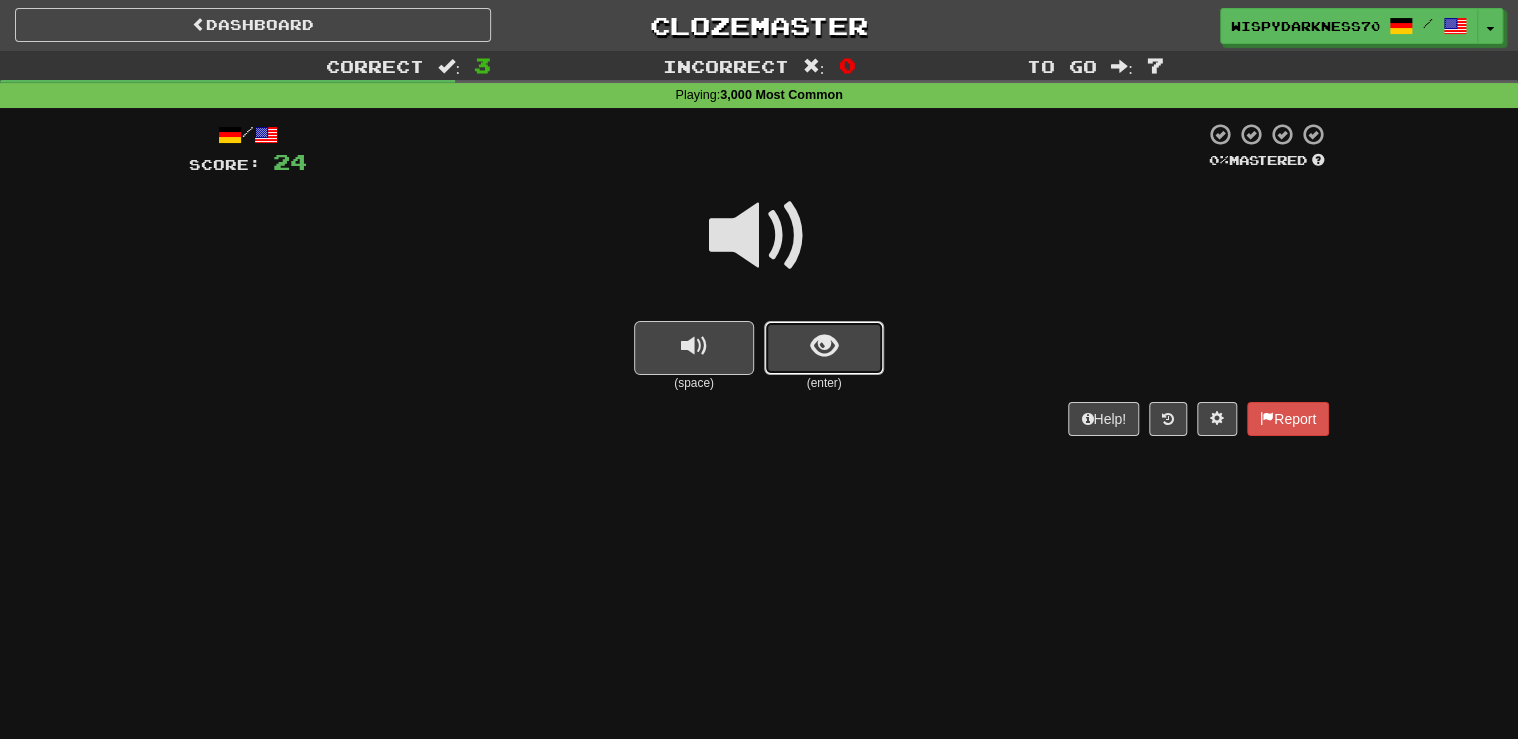 click at bounding box center [824, 348] 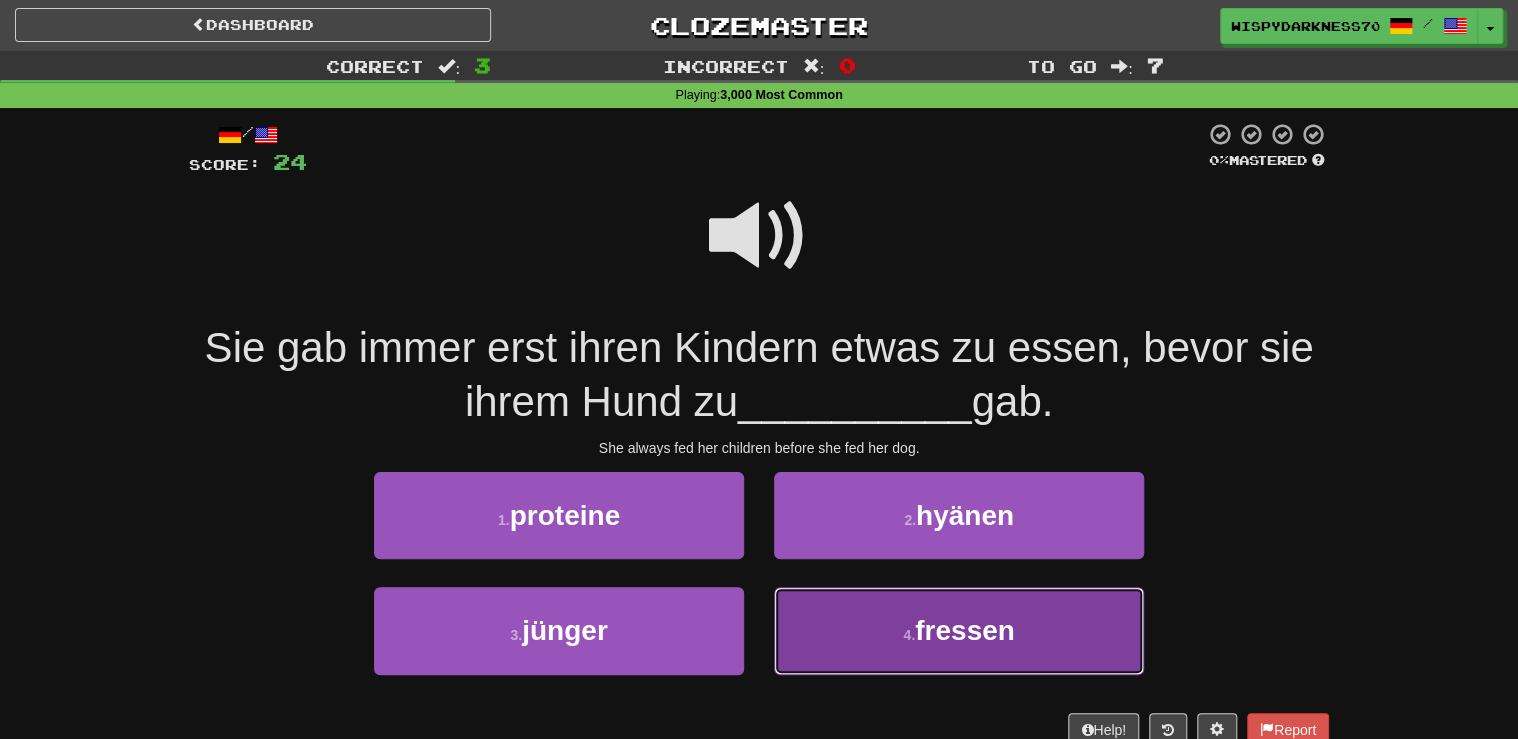 click on "4 .  fressen" at bounding box center [959, 630] 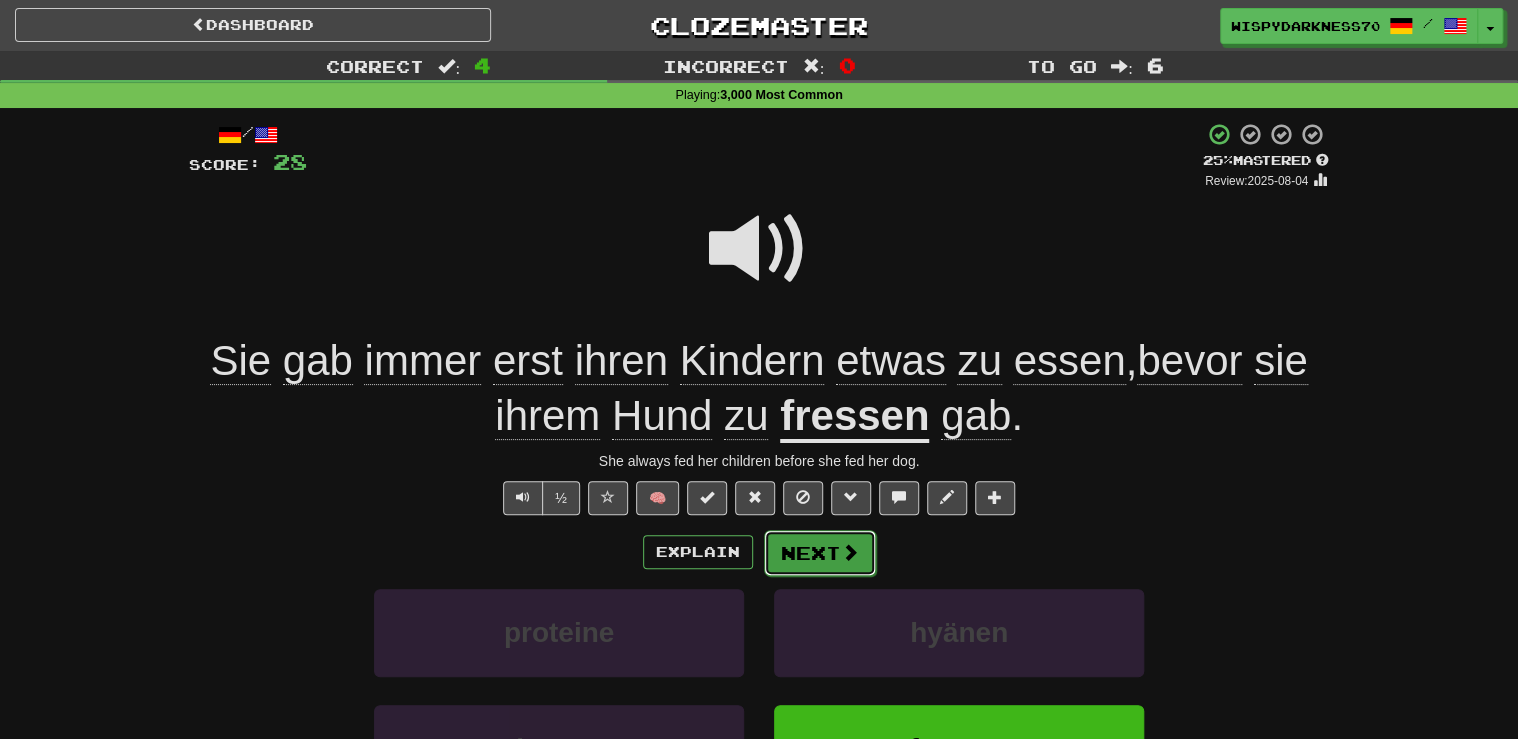 click on "Next" at bounding box center [820, 553] 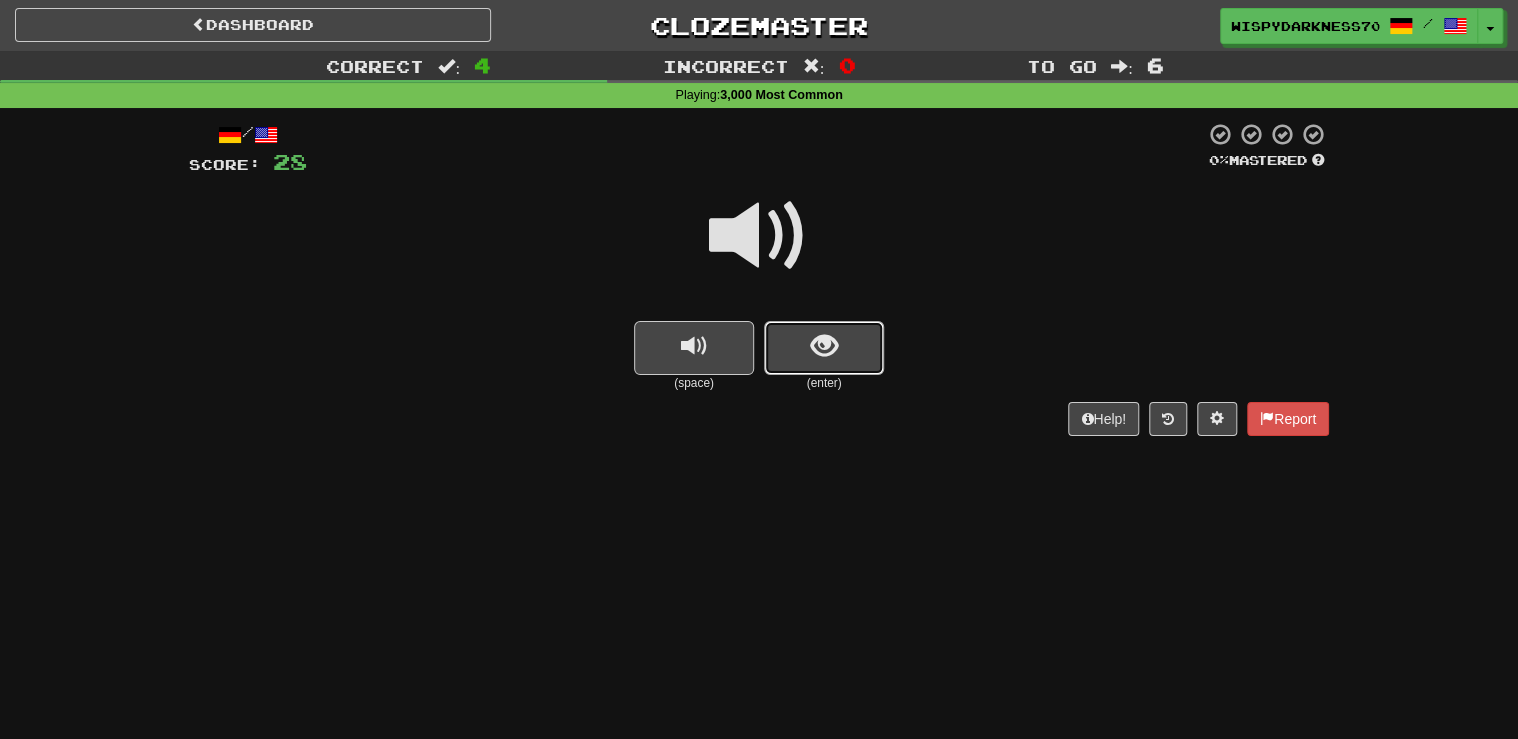 click at bounding box center [824, 348] 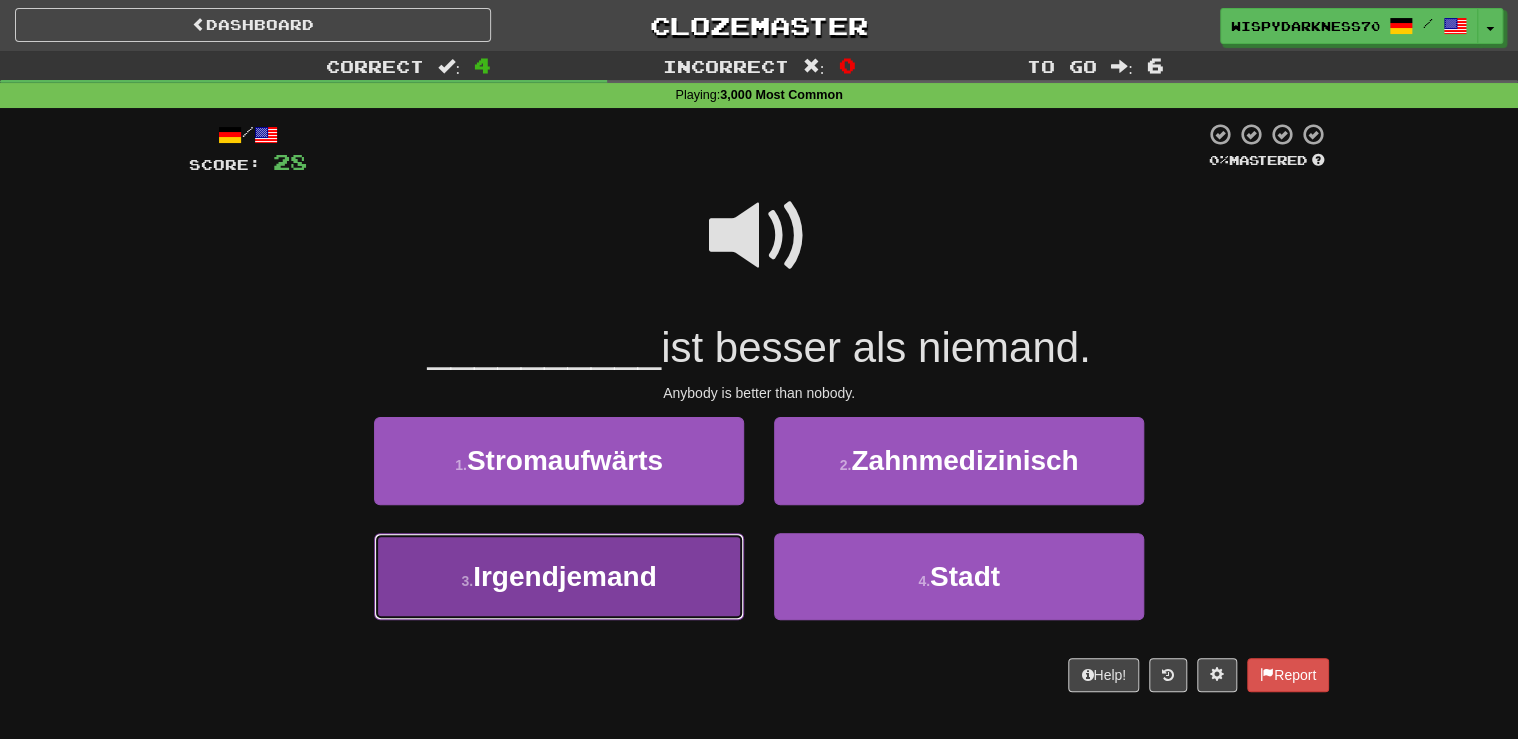 click on "3 .  Irgendjemand" at bounding box center [559, 576] 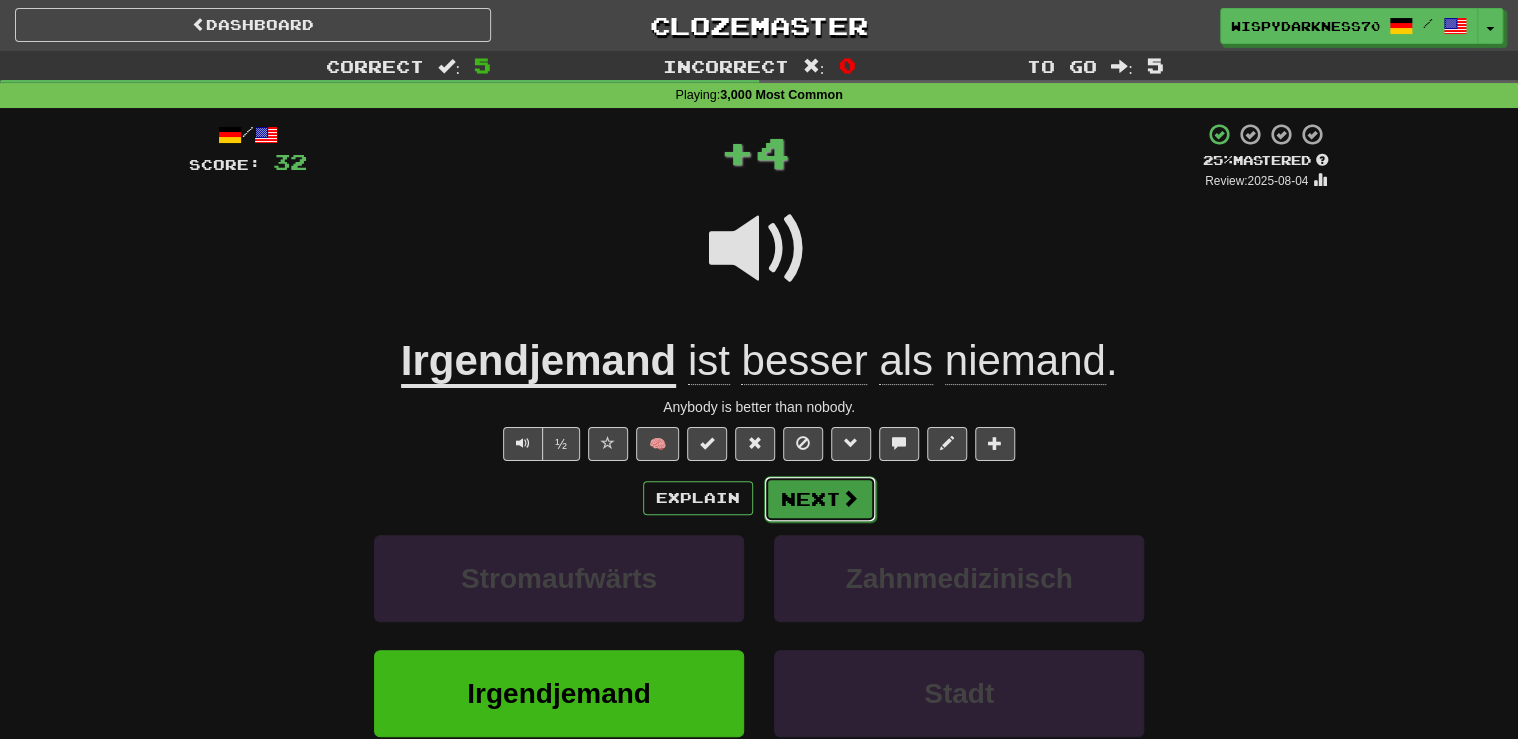 click on "Next" at bounding box center (820, 499) 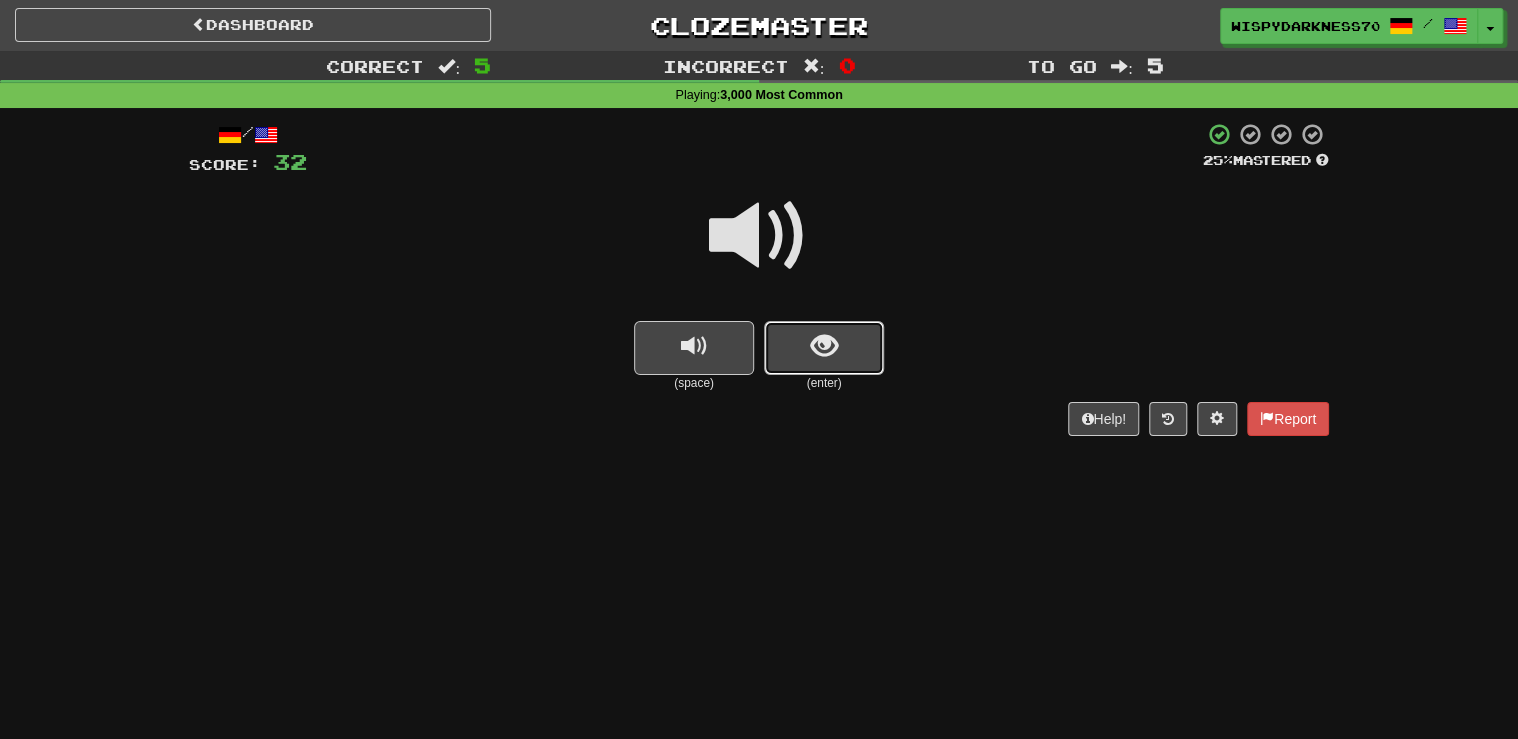 click at bounding box center (824, 348) 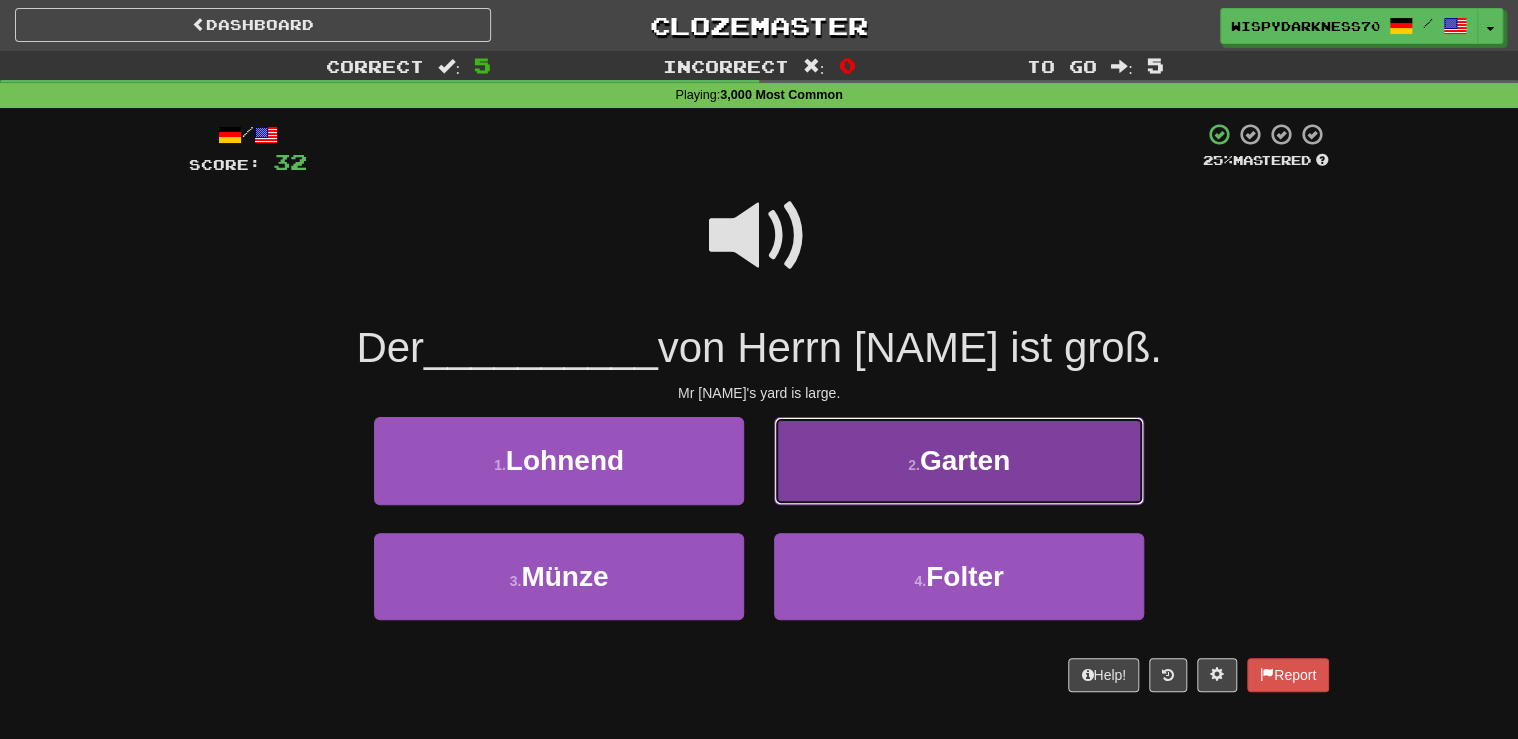 click on "Garten" at bounding box center (965, 460) 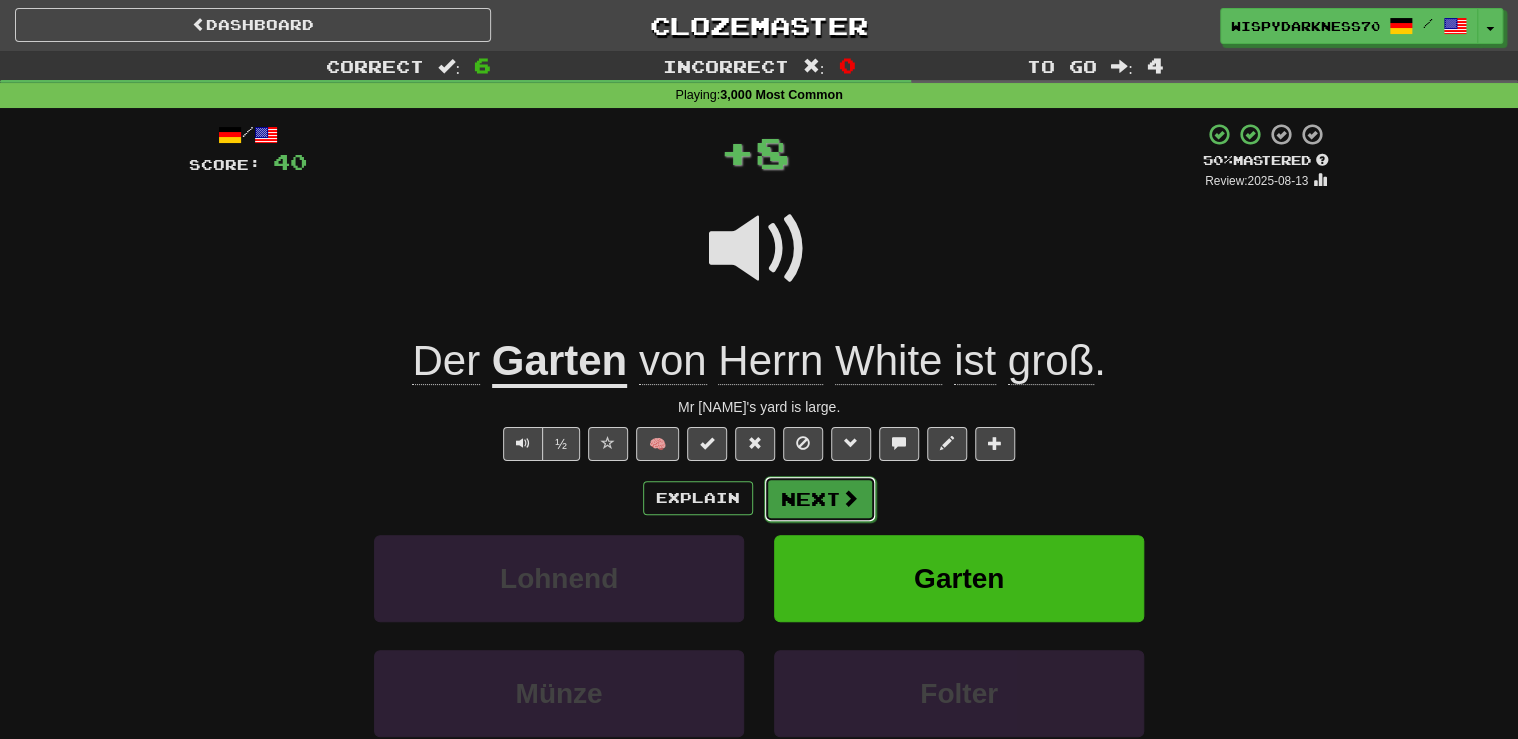 click on "Next" at bounding box center (820, 499) 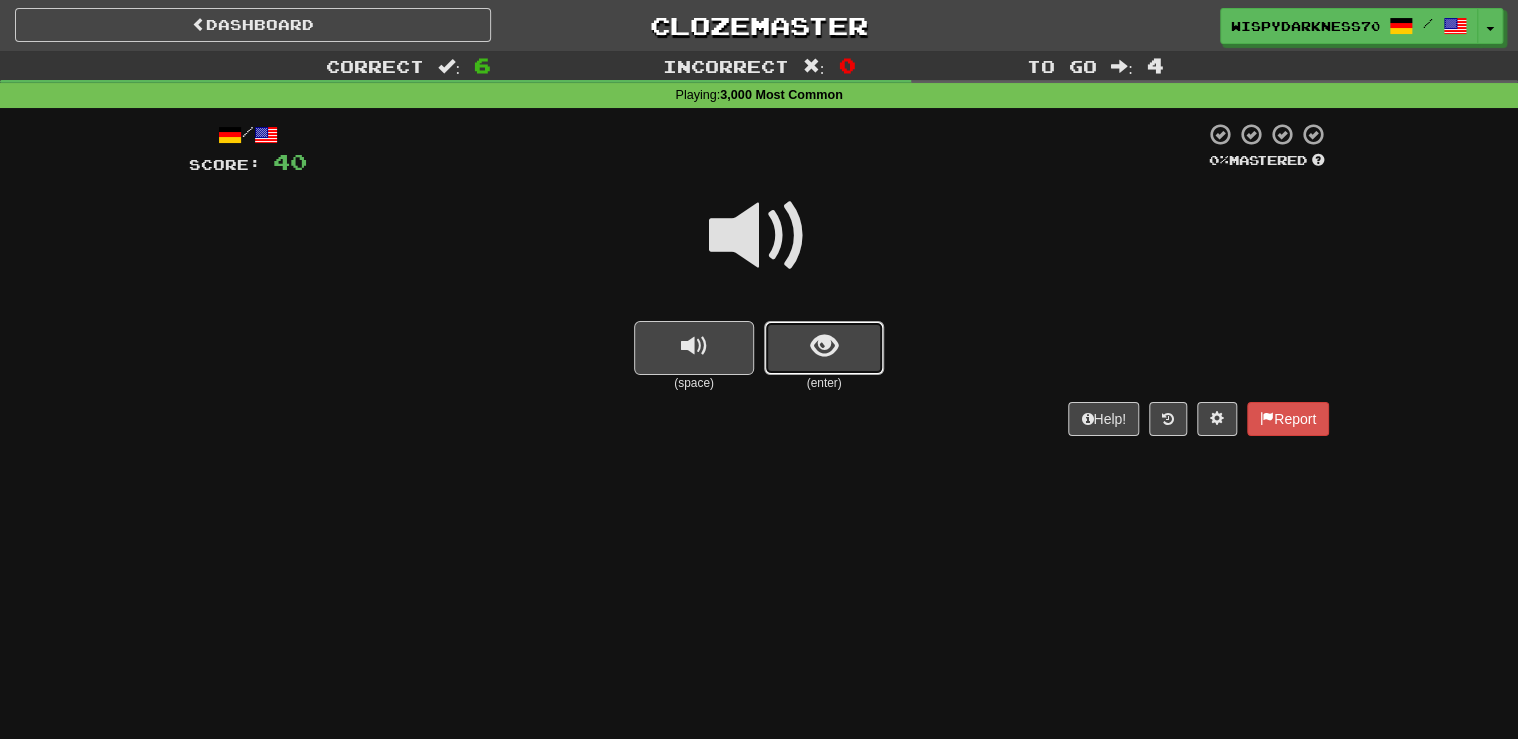 click at bounding box center (824, 348) 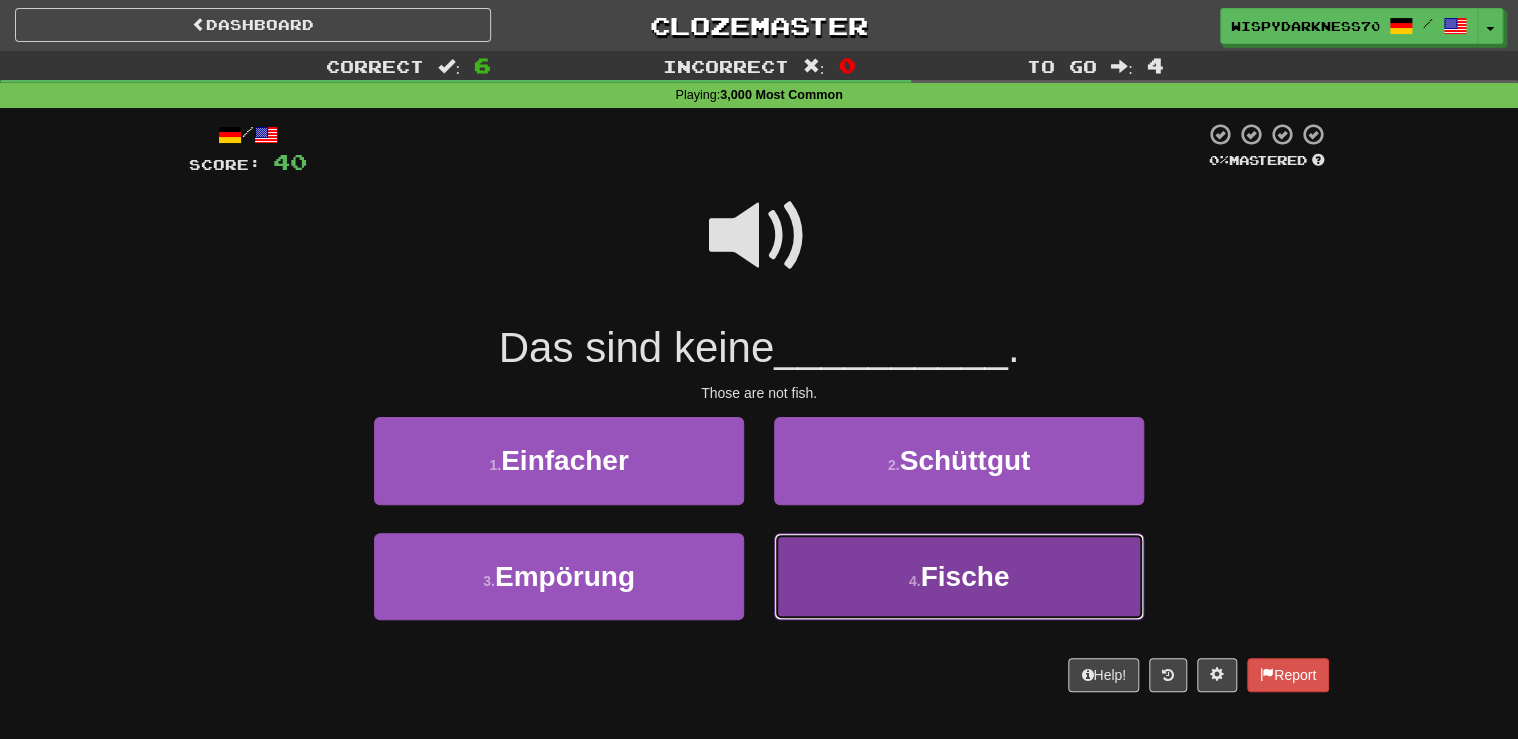 click on "4 .  Fische" at bounding box center [959, 576] 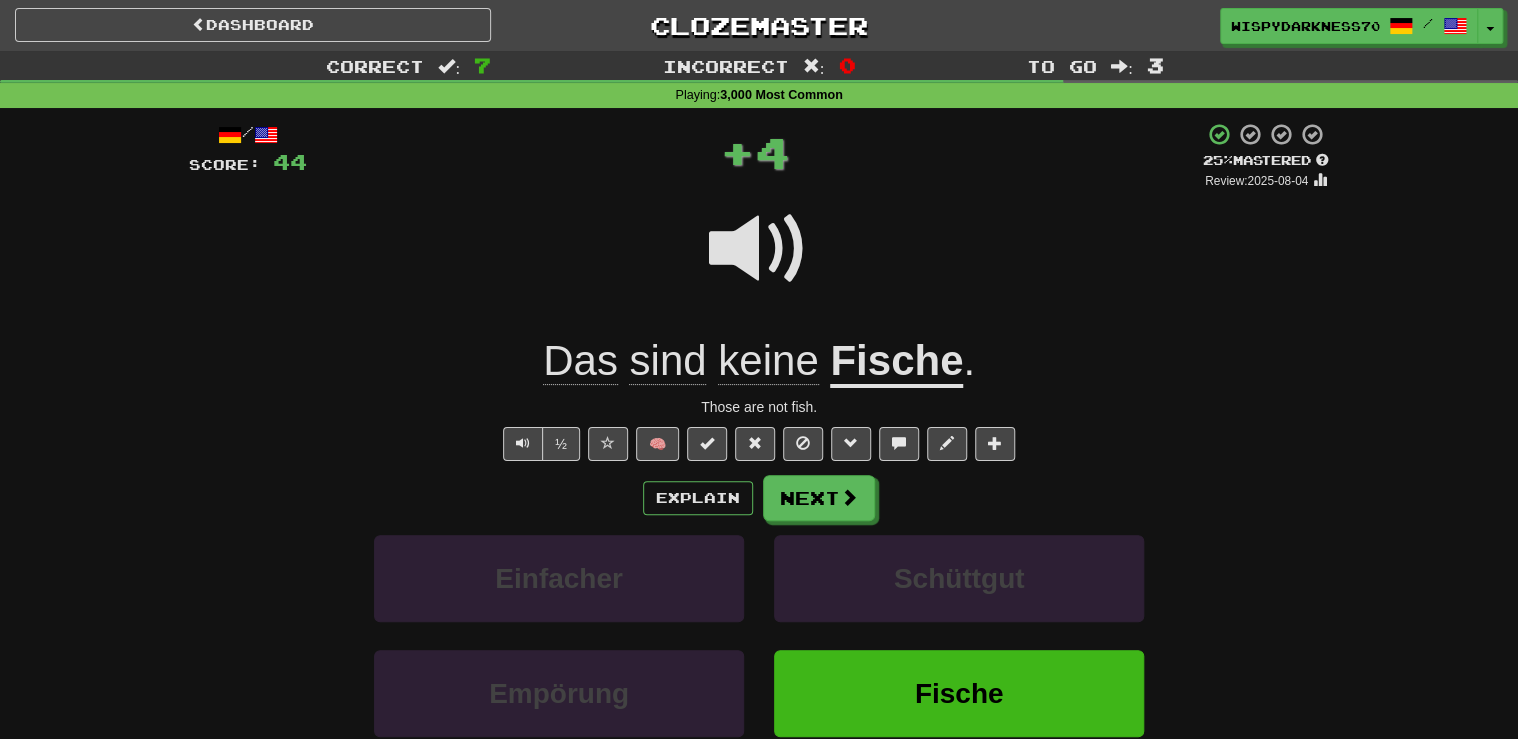 click on "/  Score:   44 + 4 25 %  Mastered Review:  2025-08-04 Das   sind   keine   Fische . Those are not fish. ½ 🧠 Explain Next Einfacher Schüttgut Empörung Fische Learn more: Einfacher Schüttgut Empörung Fische  Help!  Report Sentence Source" at bounding box center (759, 496) 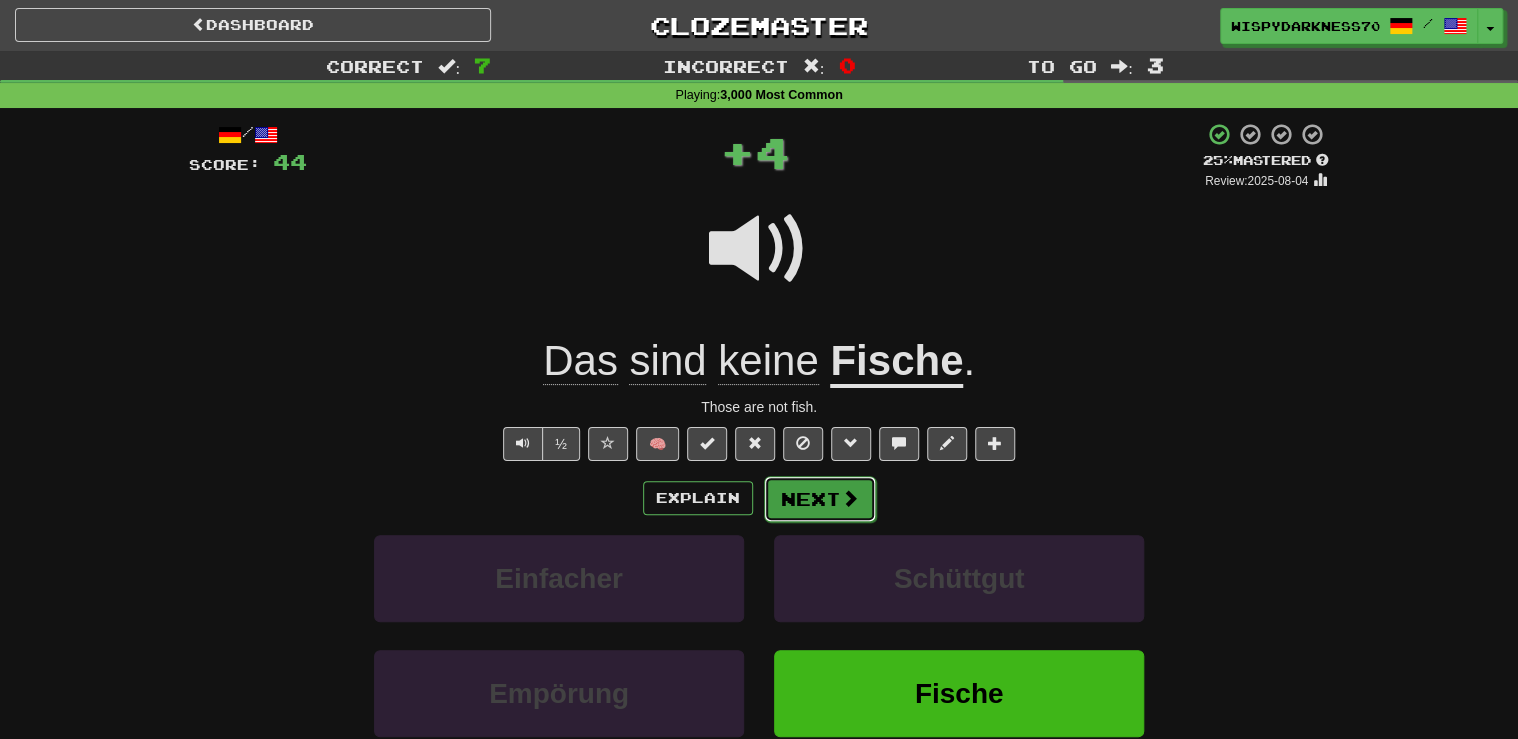 click on "Next" at bounding box center (820, 499) 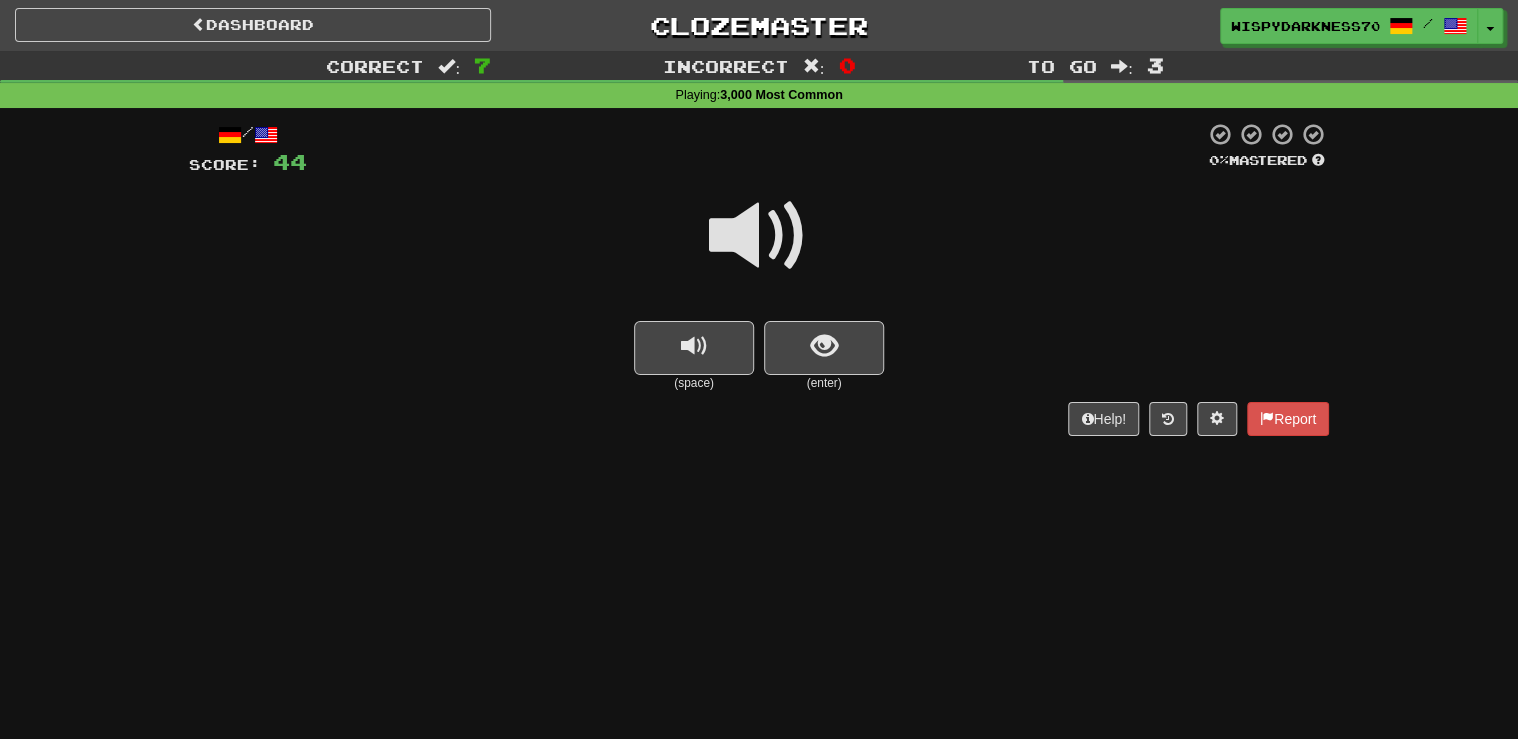 click on "(enter)" at bounding box center (824, 383) 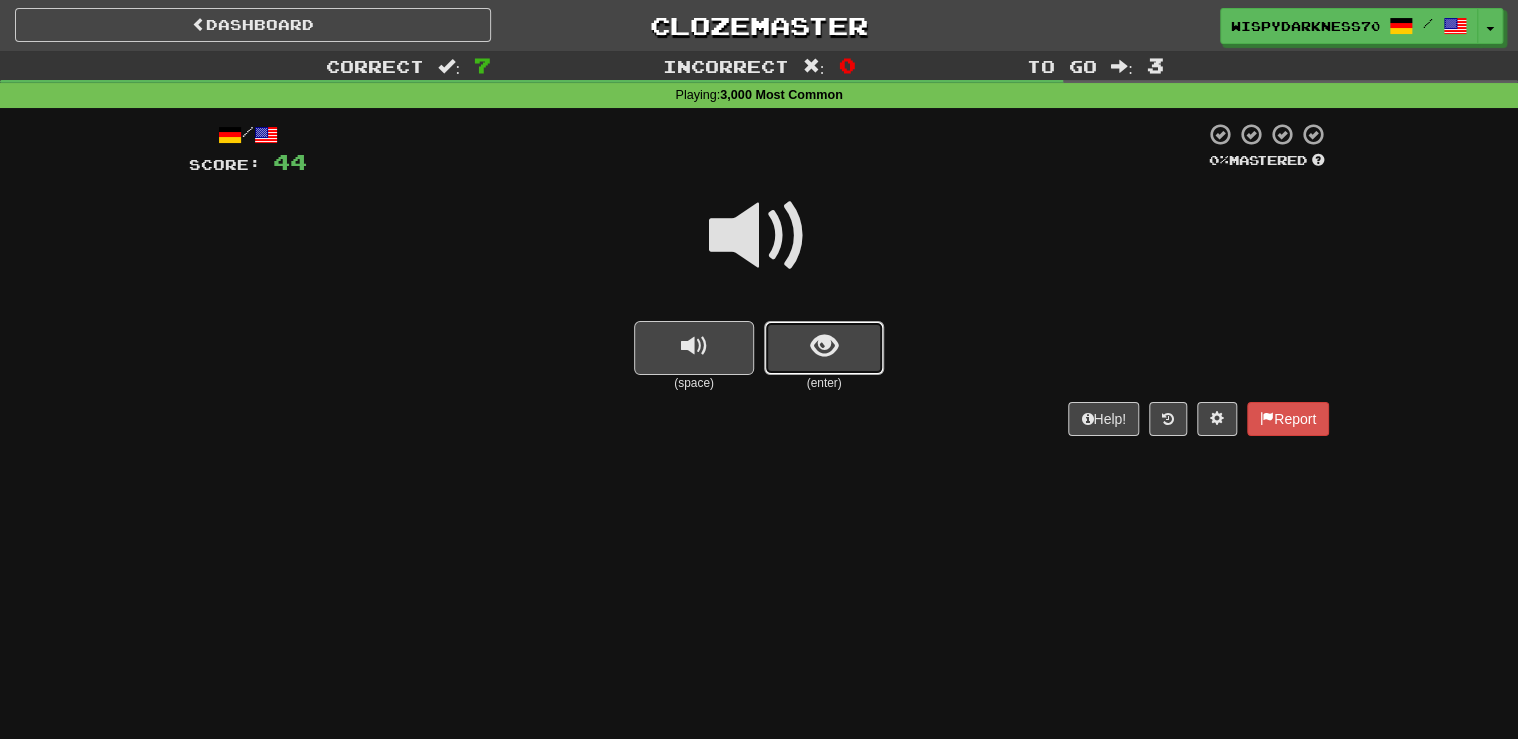 click at bounding box center [824, 348] 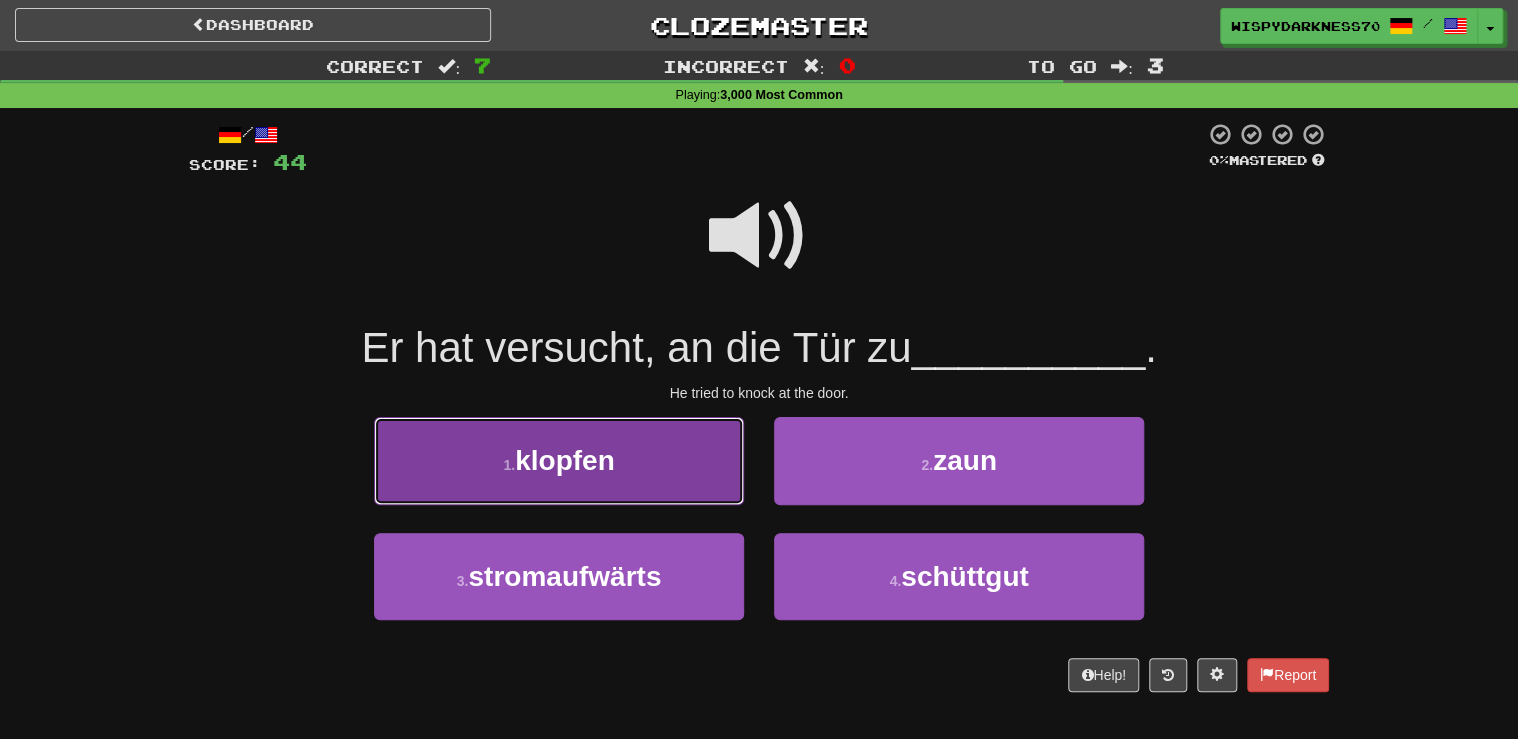 click on "1 .  klopfen" at bounding box center (559, 460) 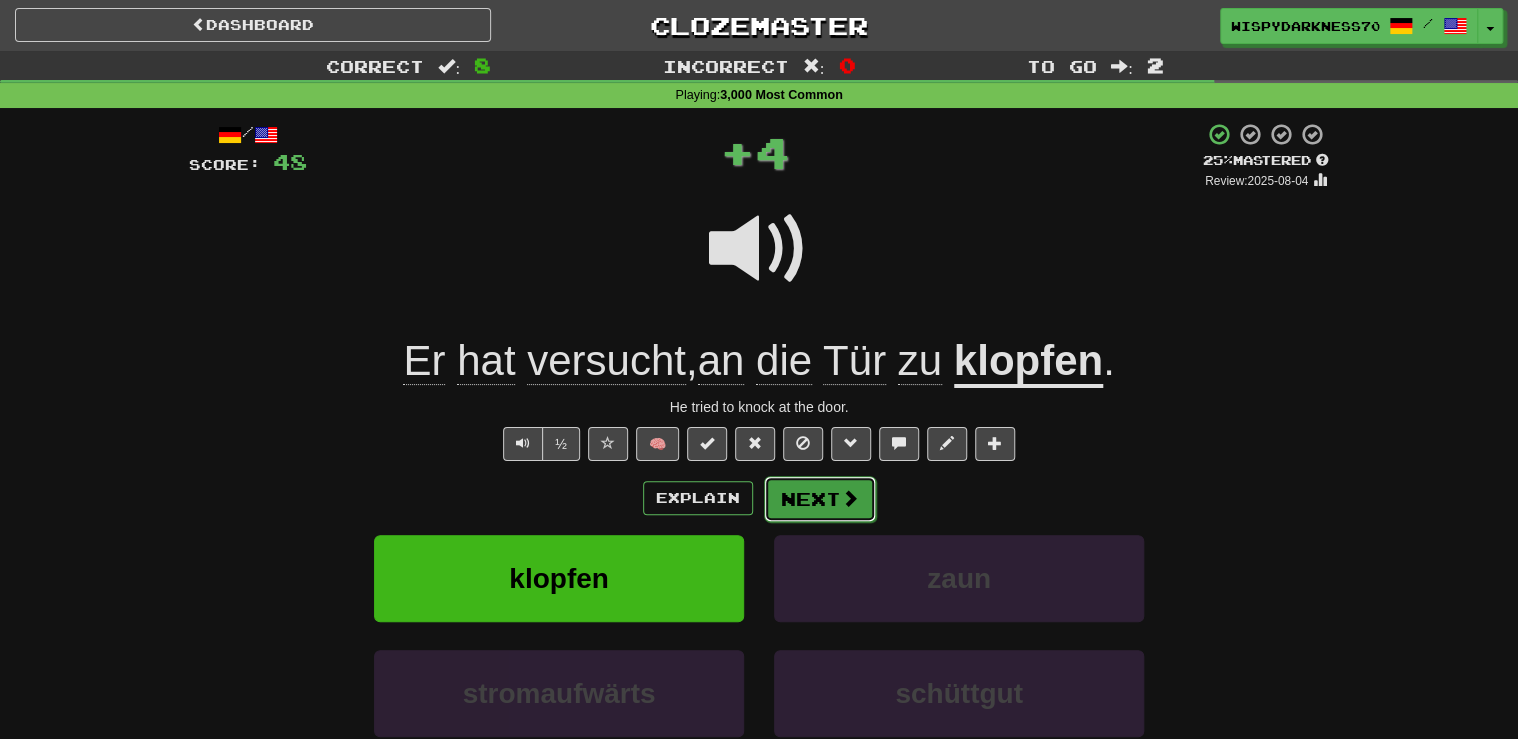 click on "Next" at bounding box center [820, 499] 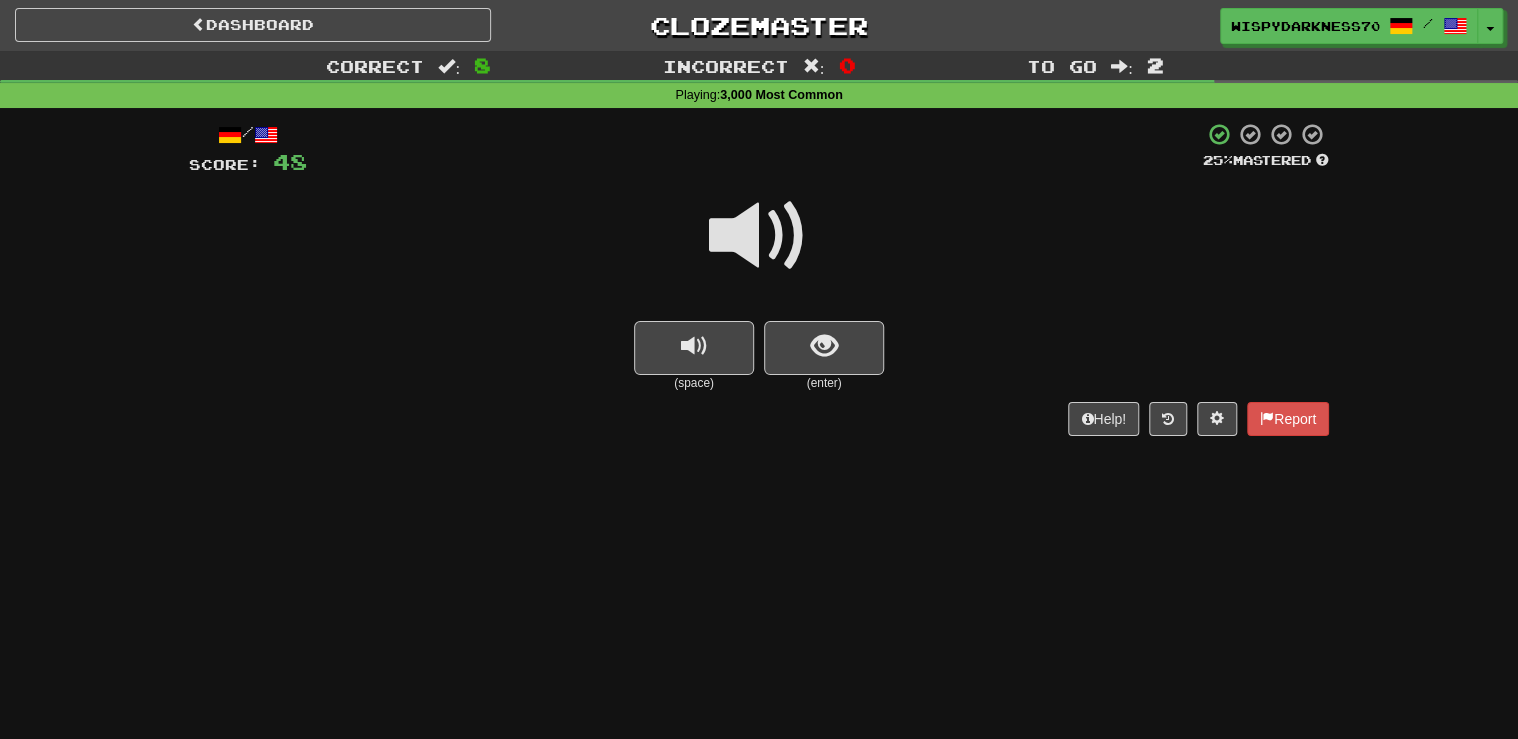 click on "(enter)" at bounding box center (824, 383) 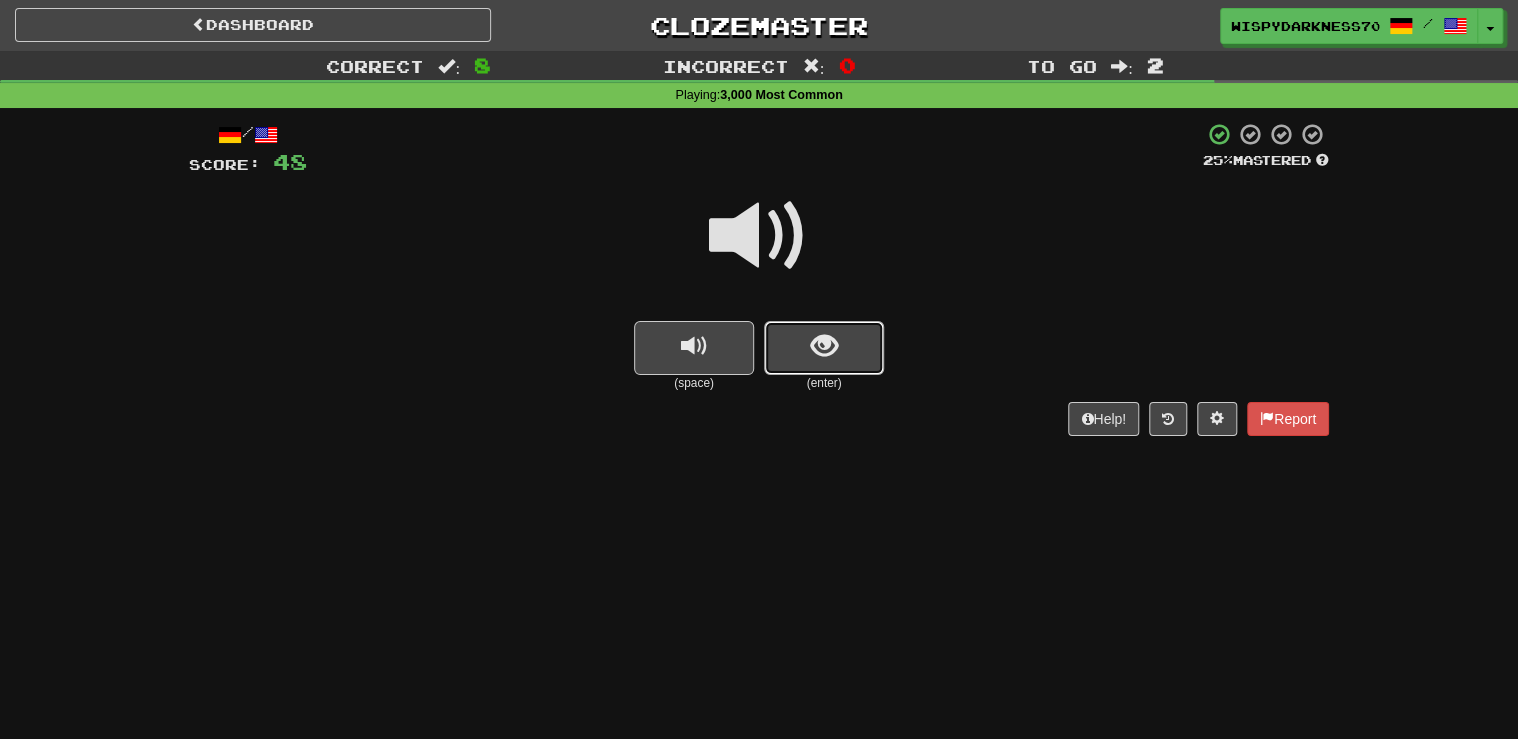 click at bounding box center (824, 348) 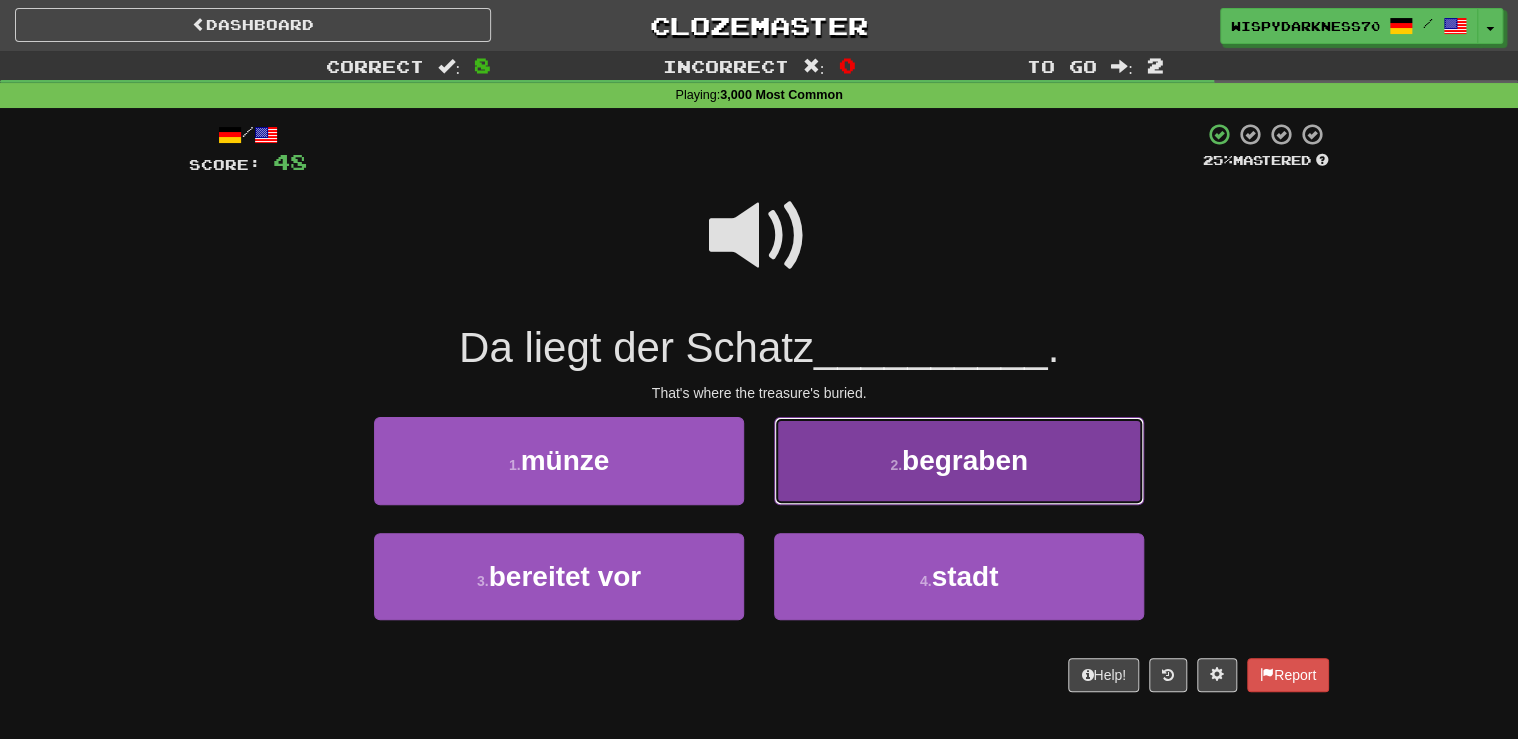 click on "begraben" at bounding box center [965, 460] 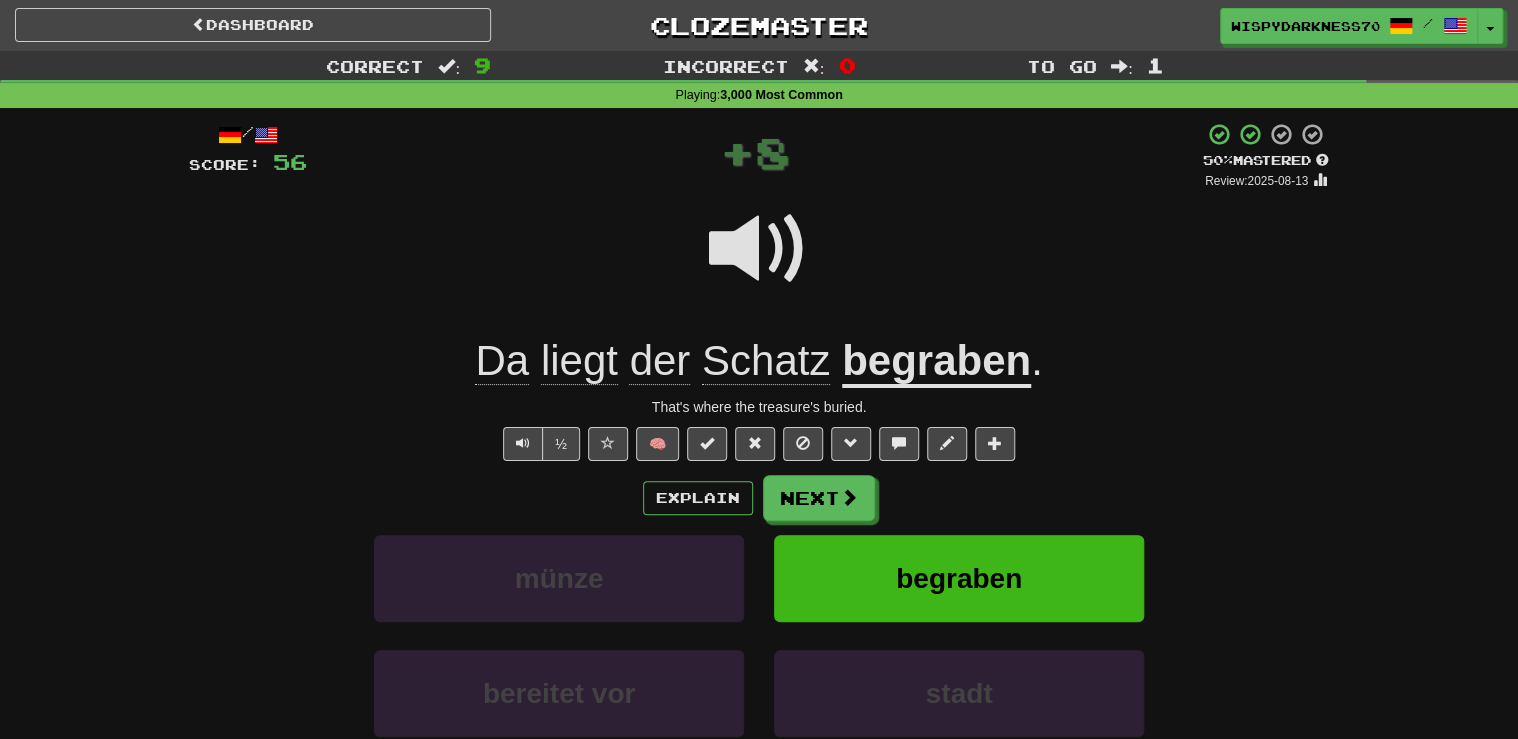 click on "Explain Next münze begraben bereitet vor stadt Learn more: münze begraben bereitet vor stadt" at bounding box center (759, 635) 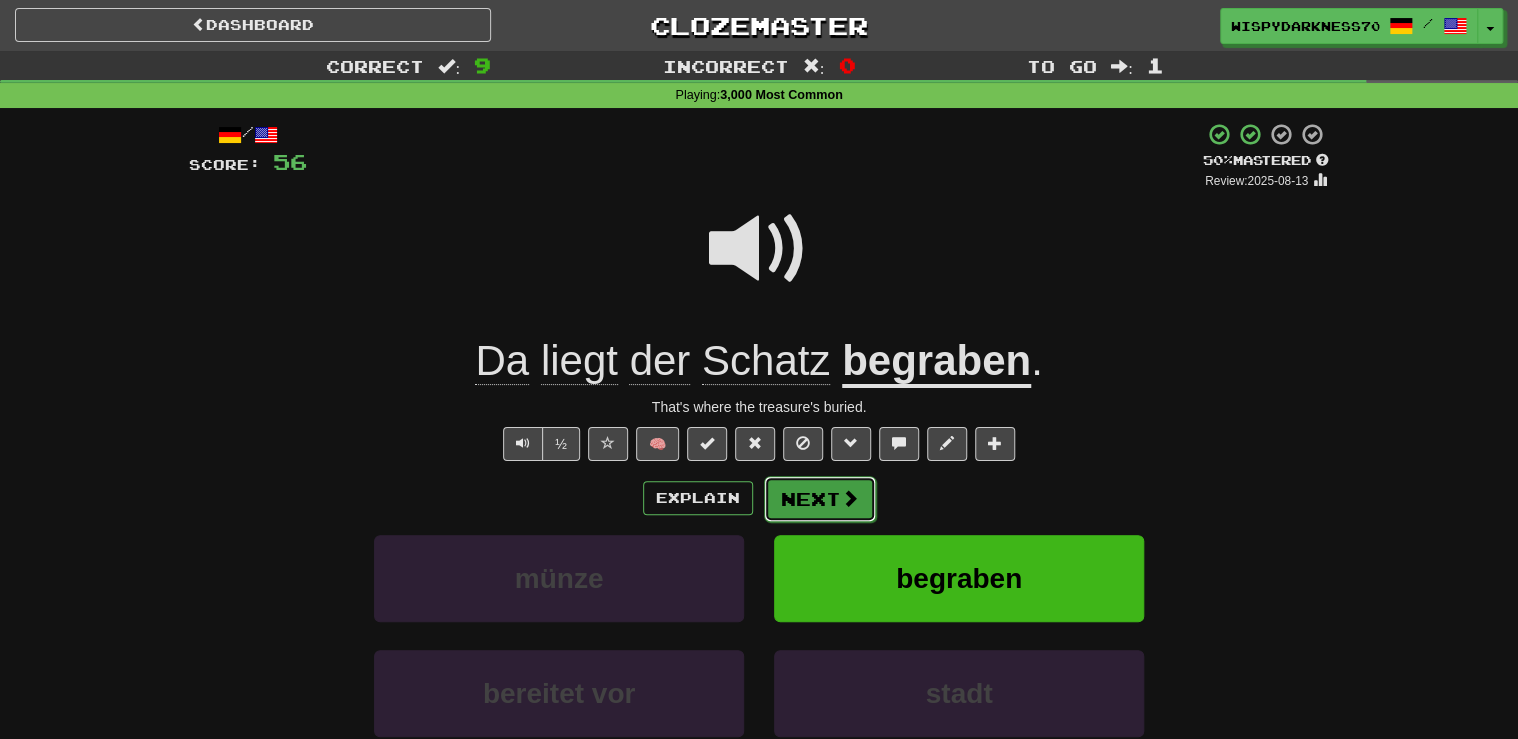 click on "Next" at bounding box center (820, 499) 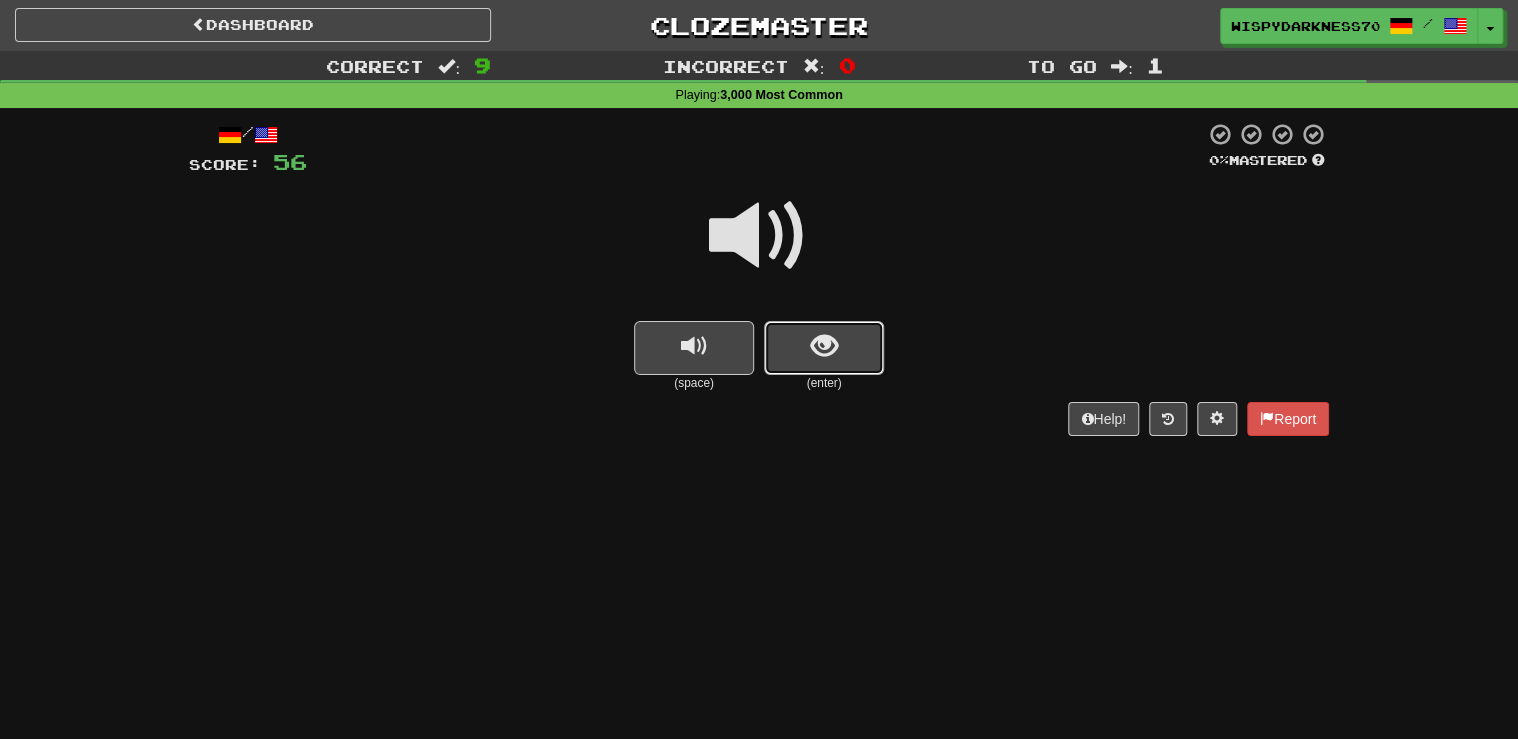 click at bounding box center [824, 348] 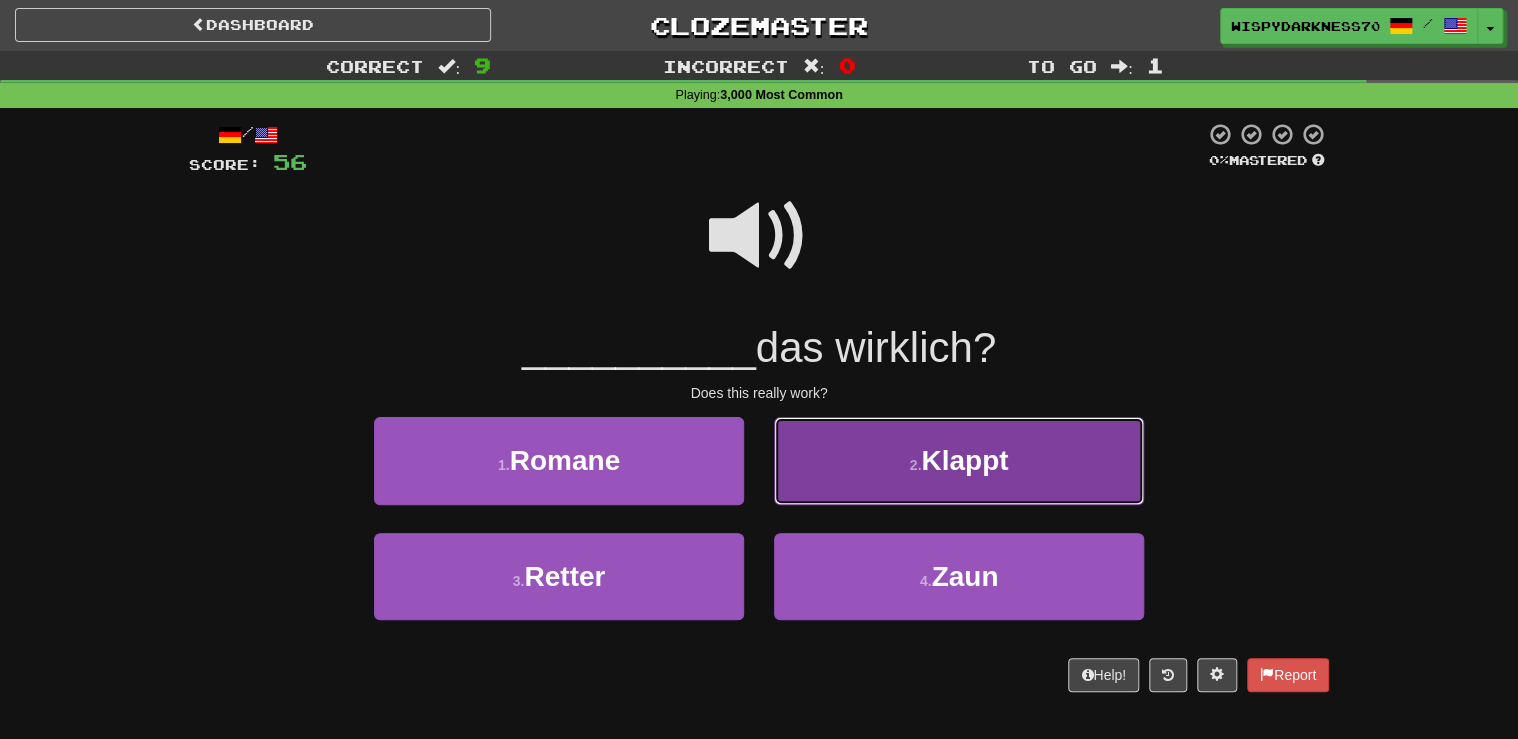 click on "Klappt" at bounding box center [964, 460] 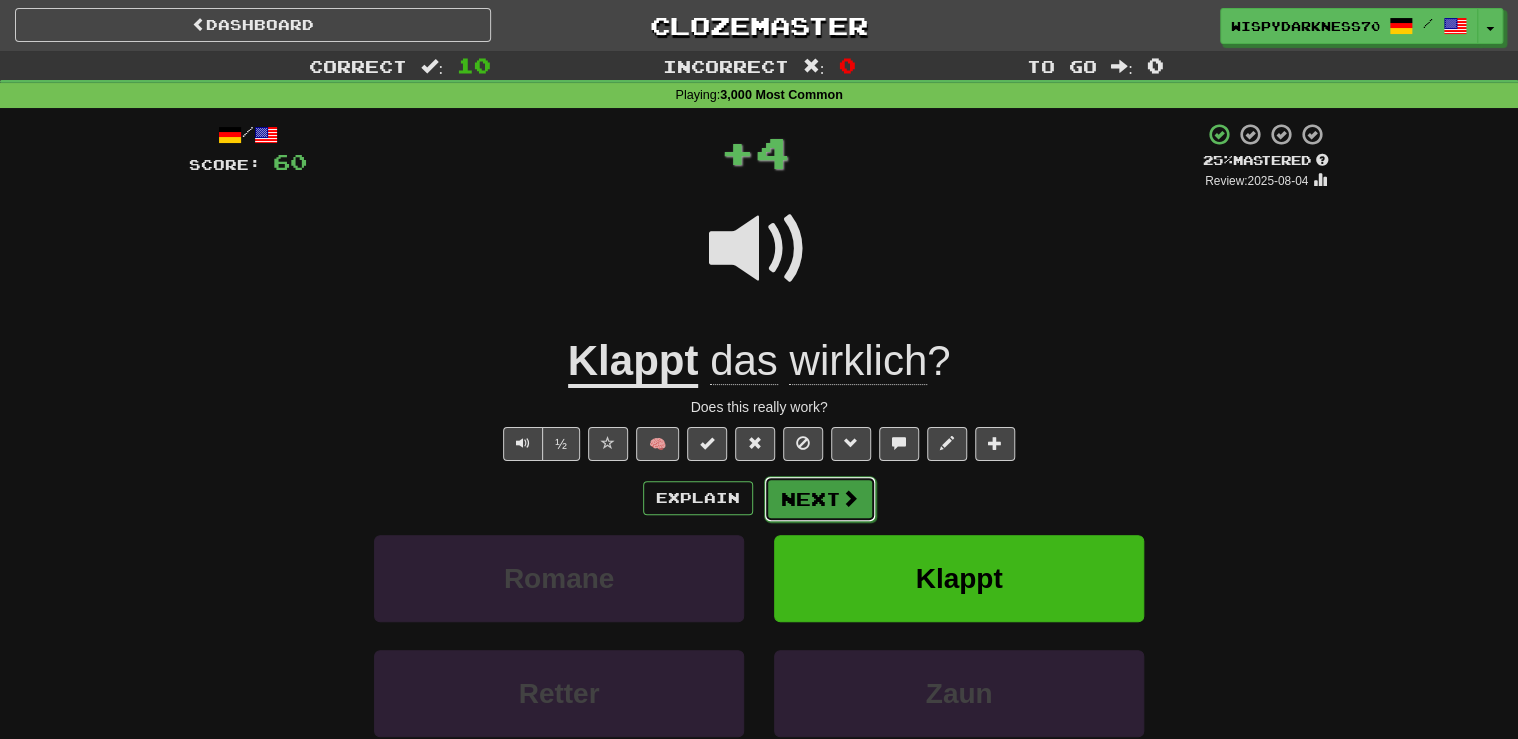 click on "Next" at bounding box center [820, 499] 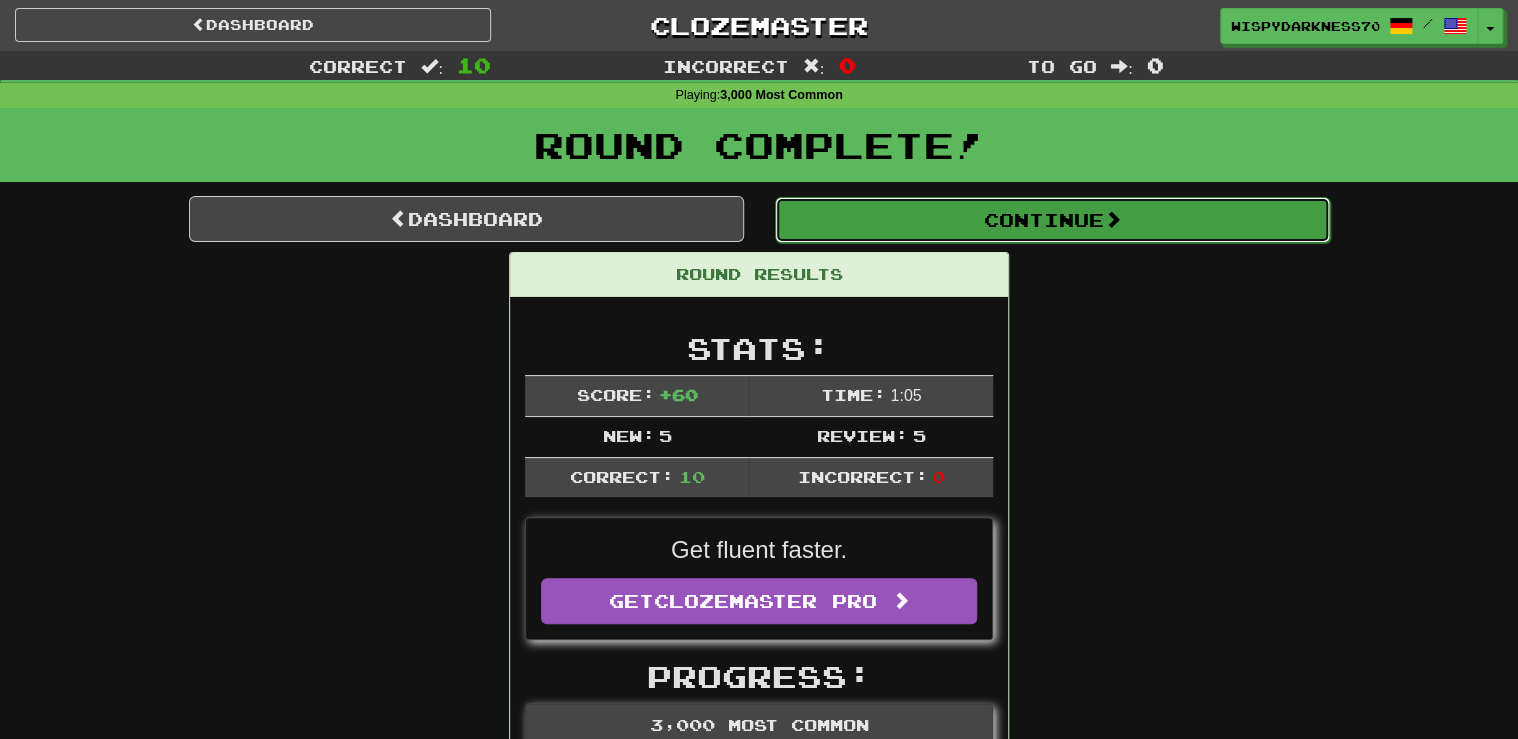 click on "Continue" at bounding box center [1052, 220] 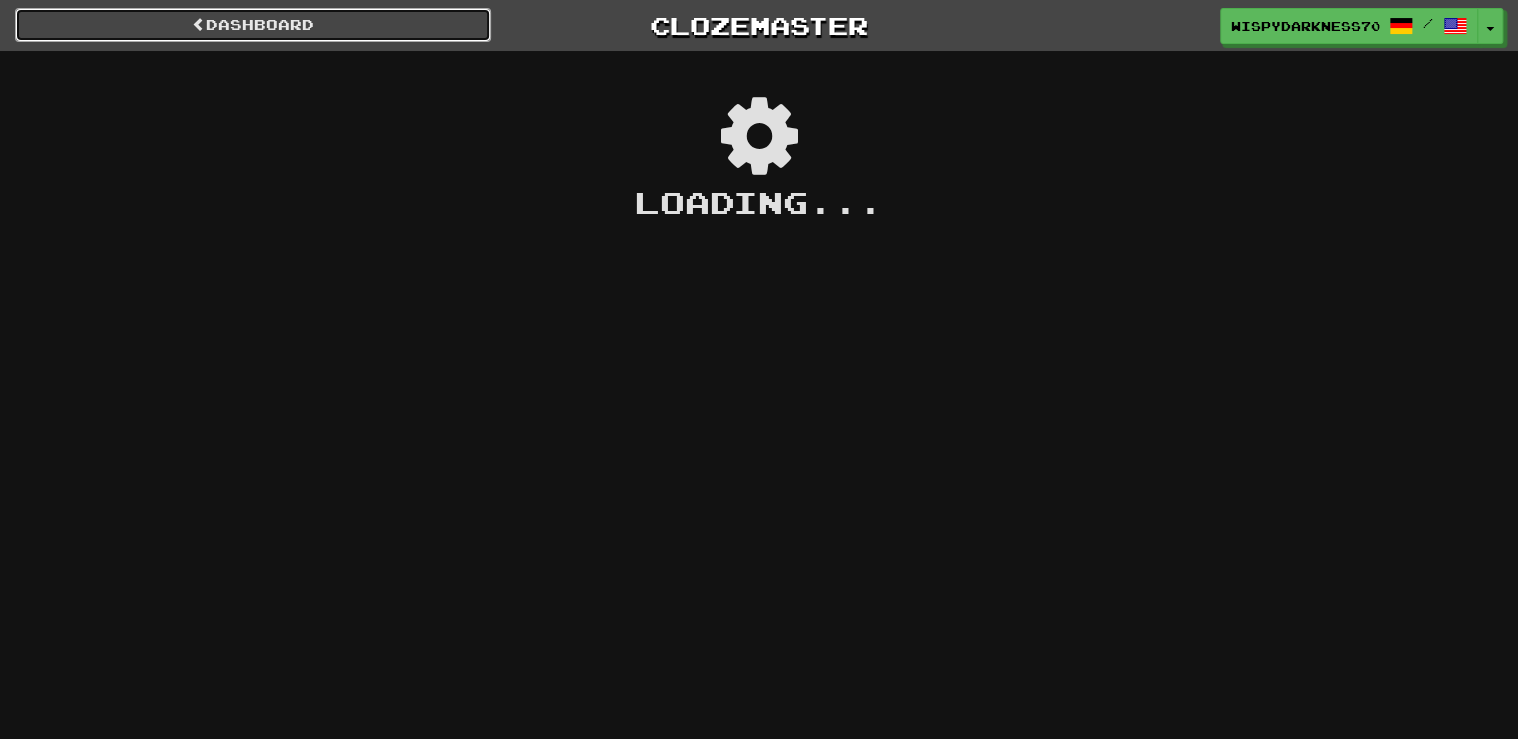 click on "Dashboard" at bounding box center (253, 25) 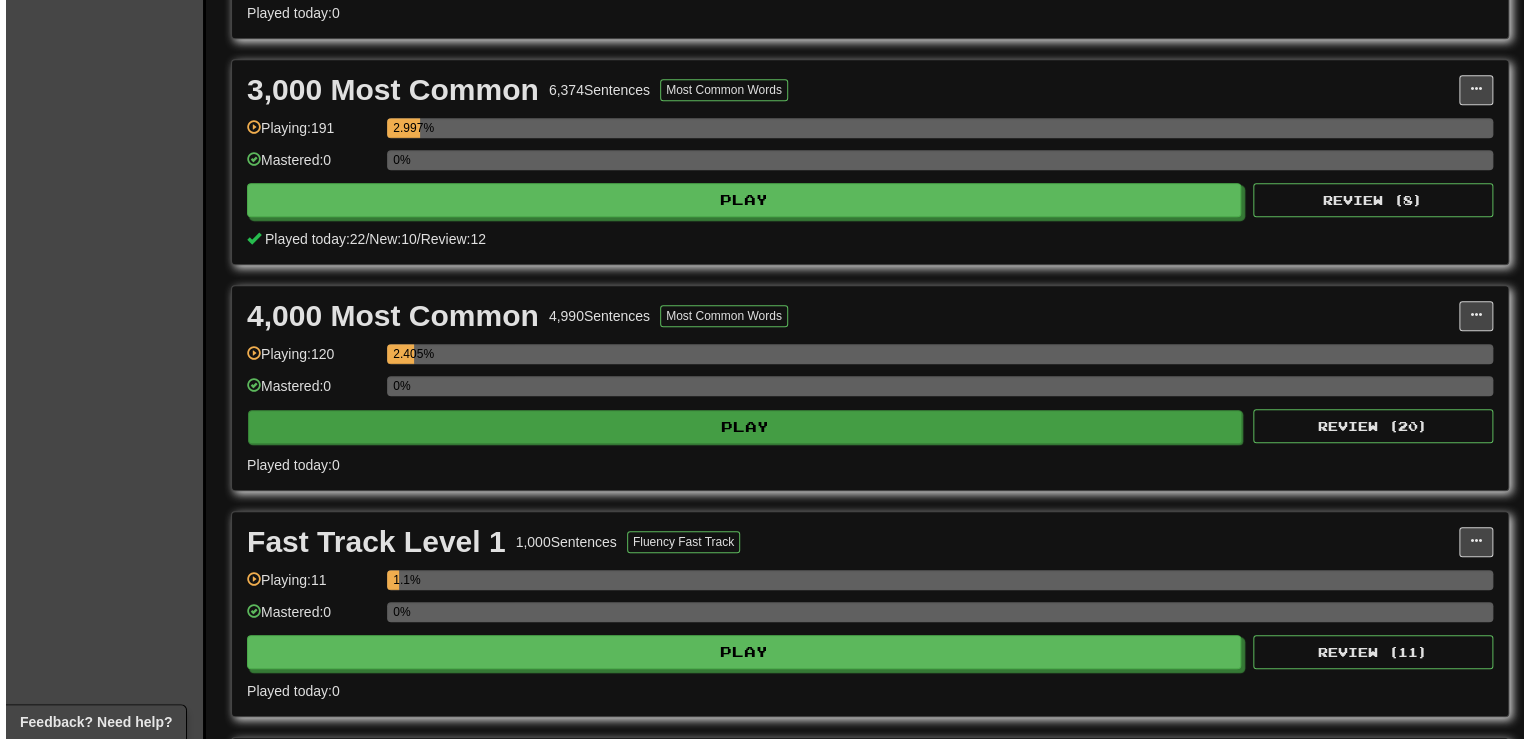 scroll, scrollTop: 640, scrollLeft: 0, axis: vertical 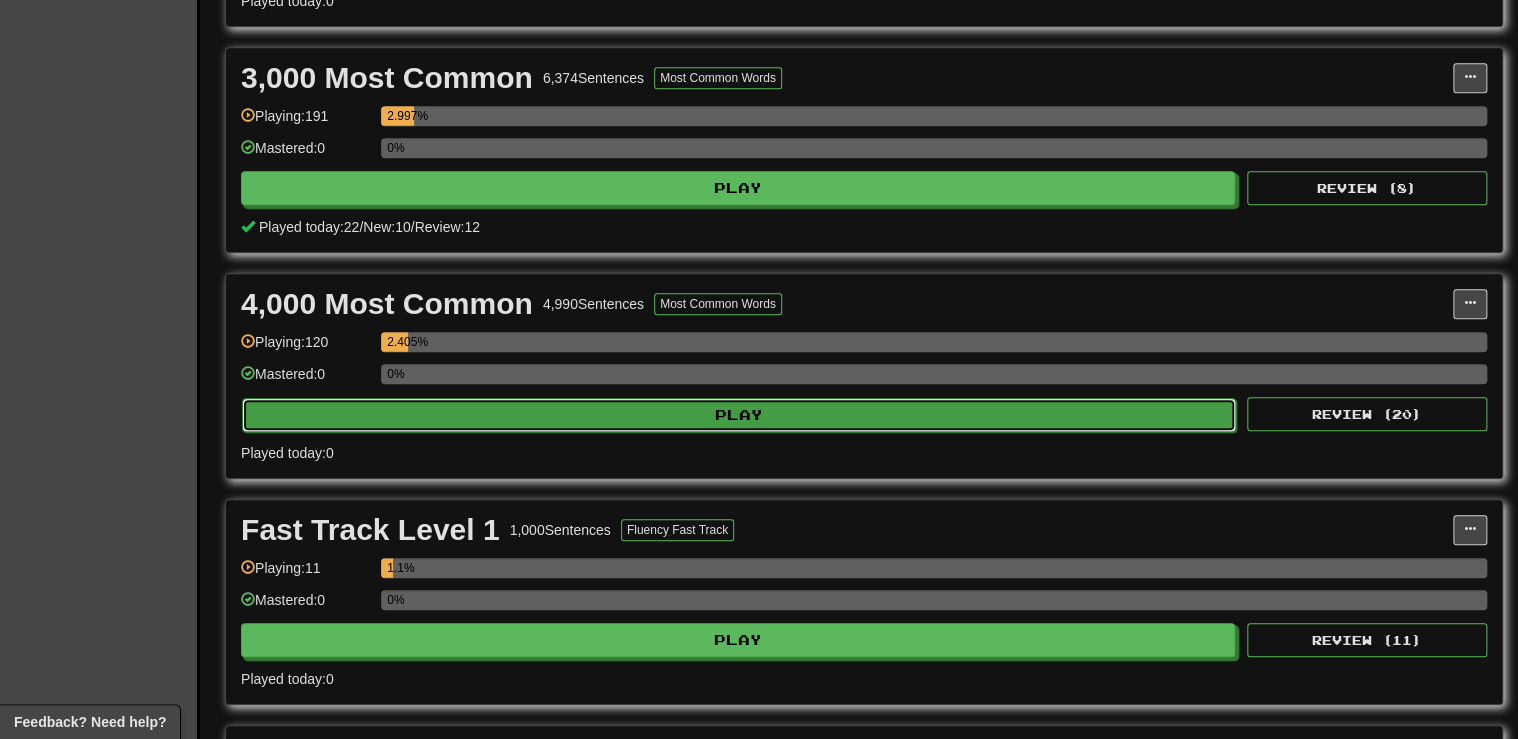 click on "Play" at bounding box center [739, 415] 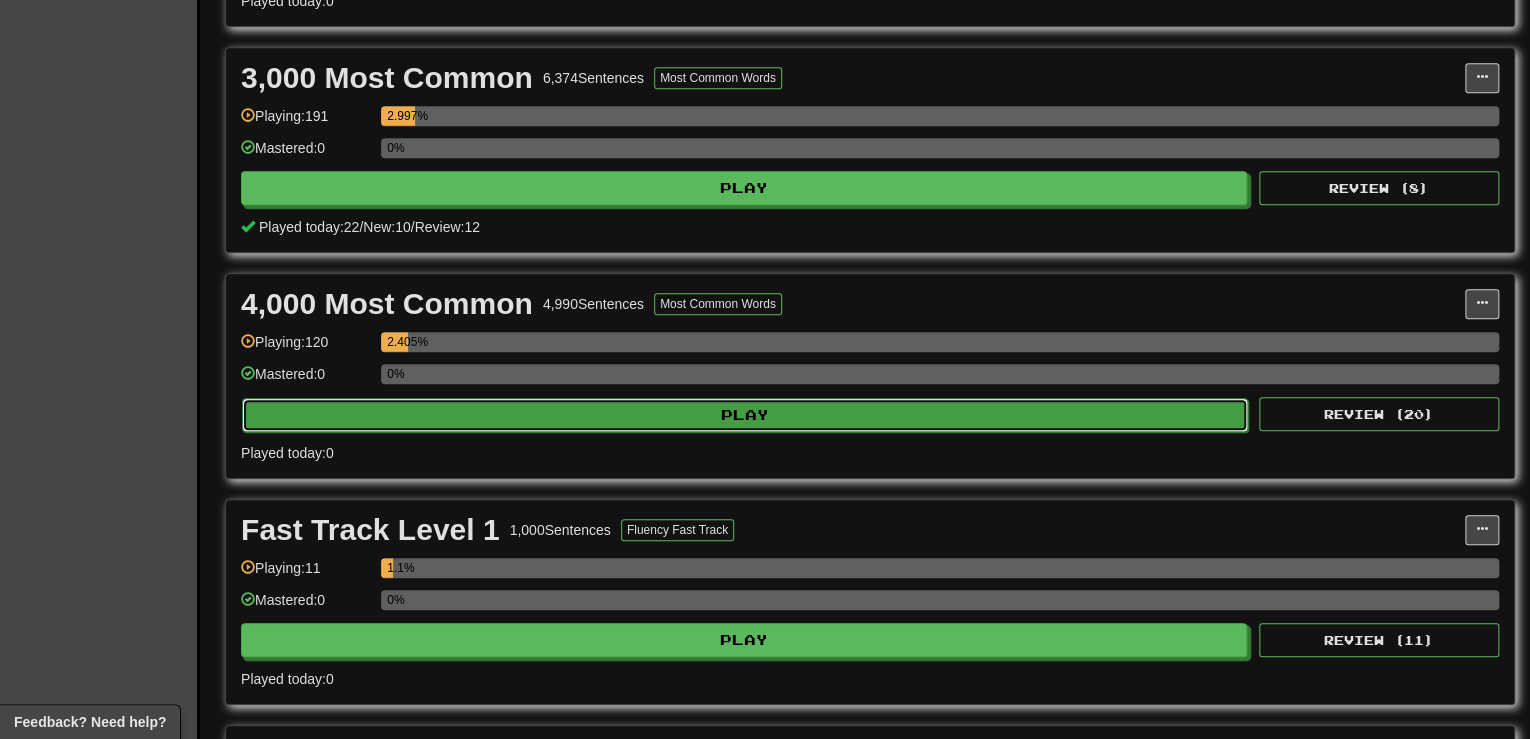 select on "**" 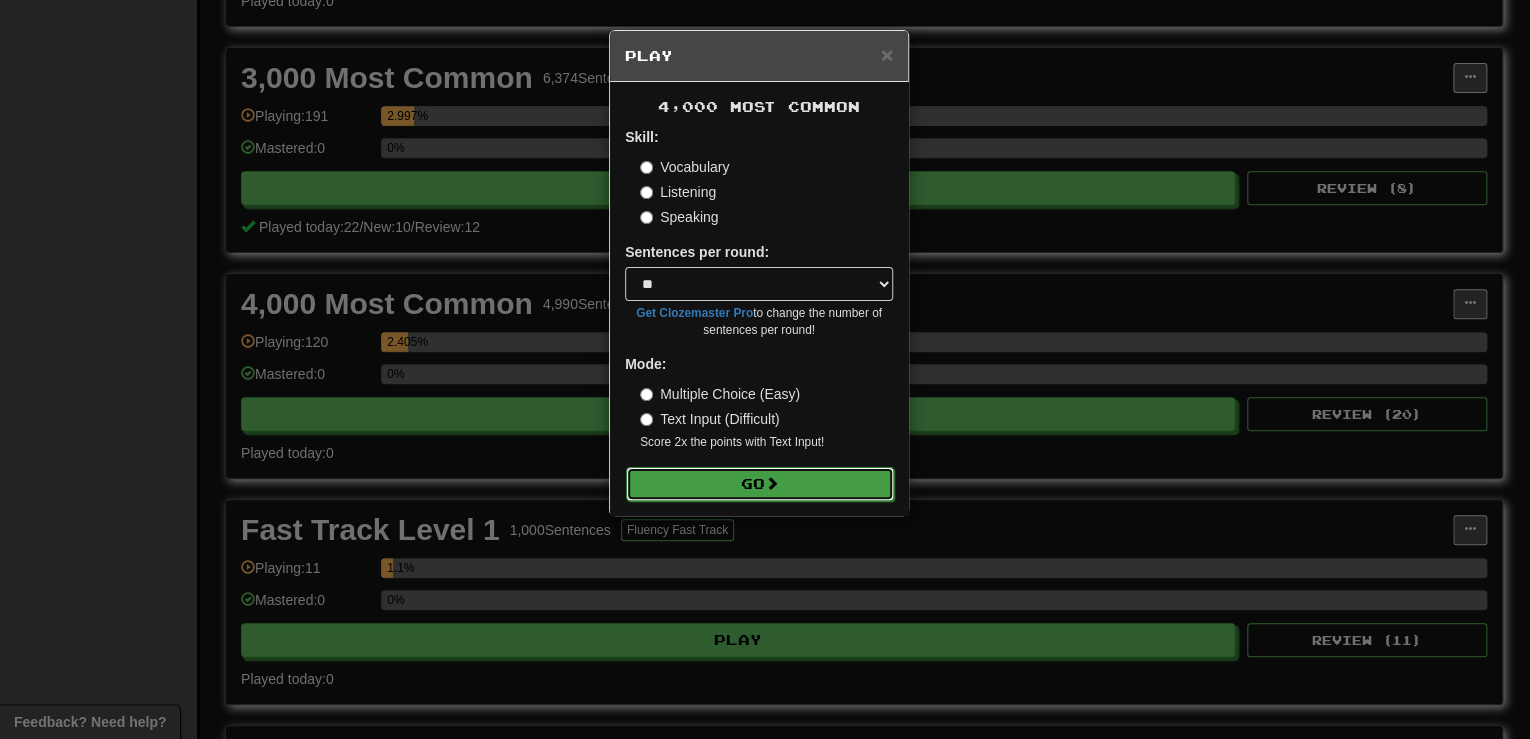 click on "Go" at bounding box center (760, 484) 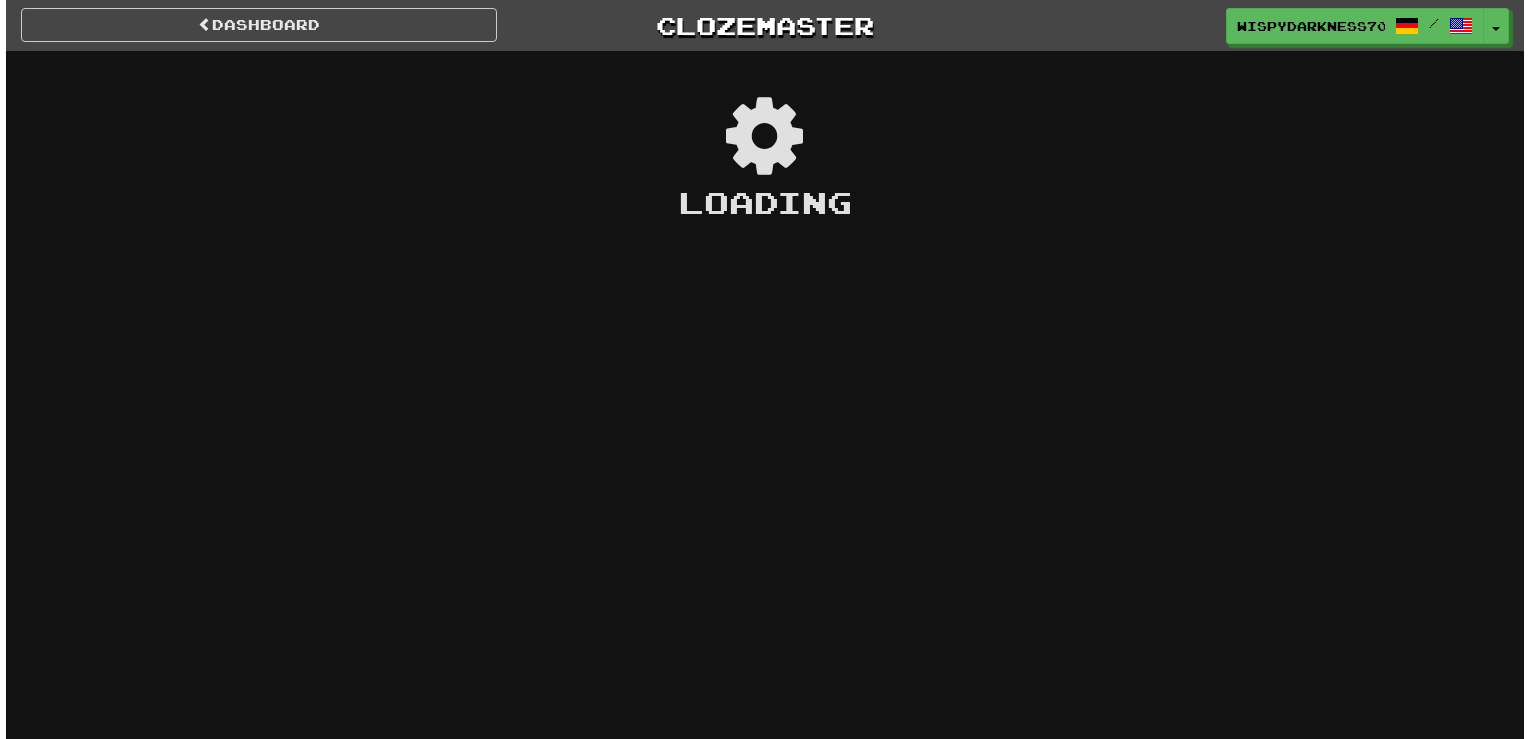 scroll, scrollTop: 0, scrollLeft: 0, axis: both 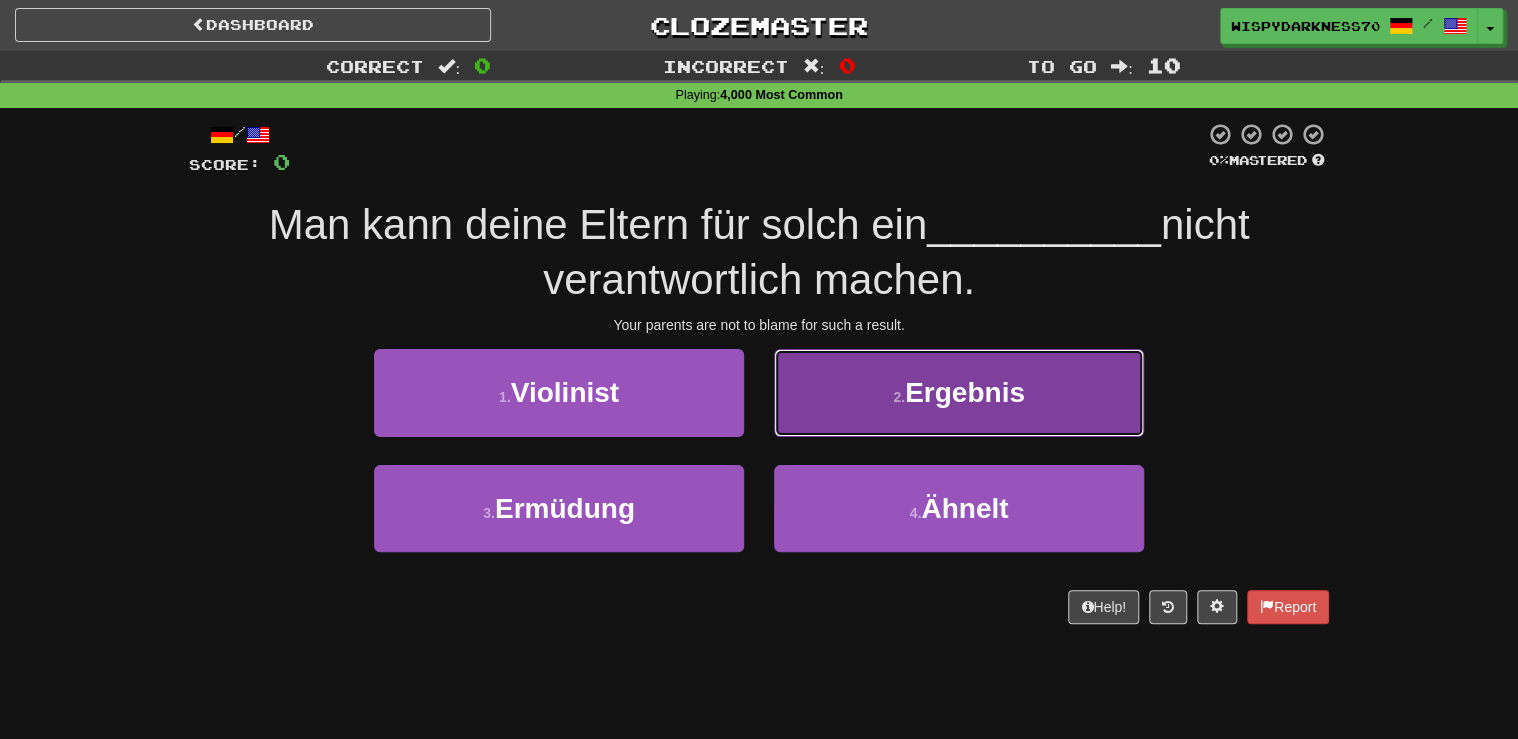click on "2 .  Ergebnis" at bounding box center (959, 392) 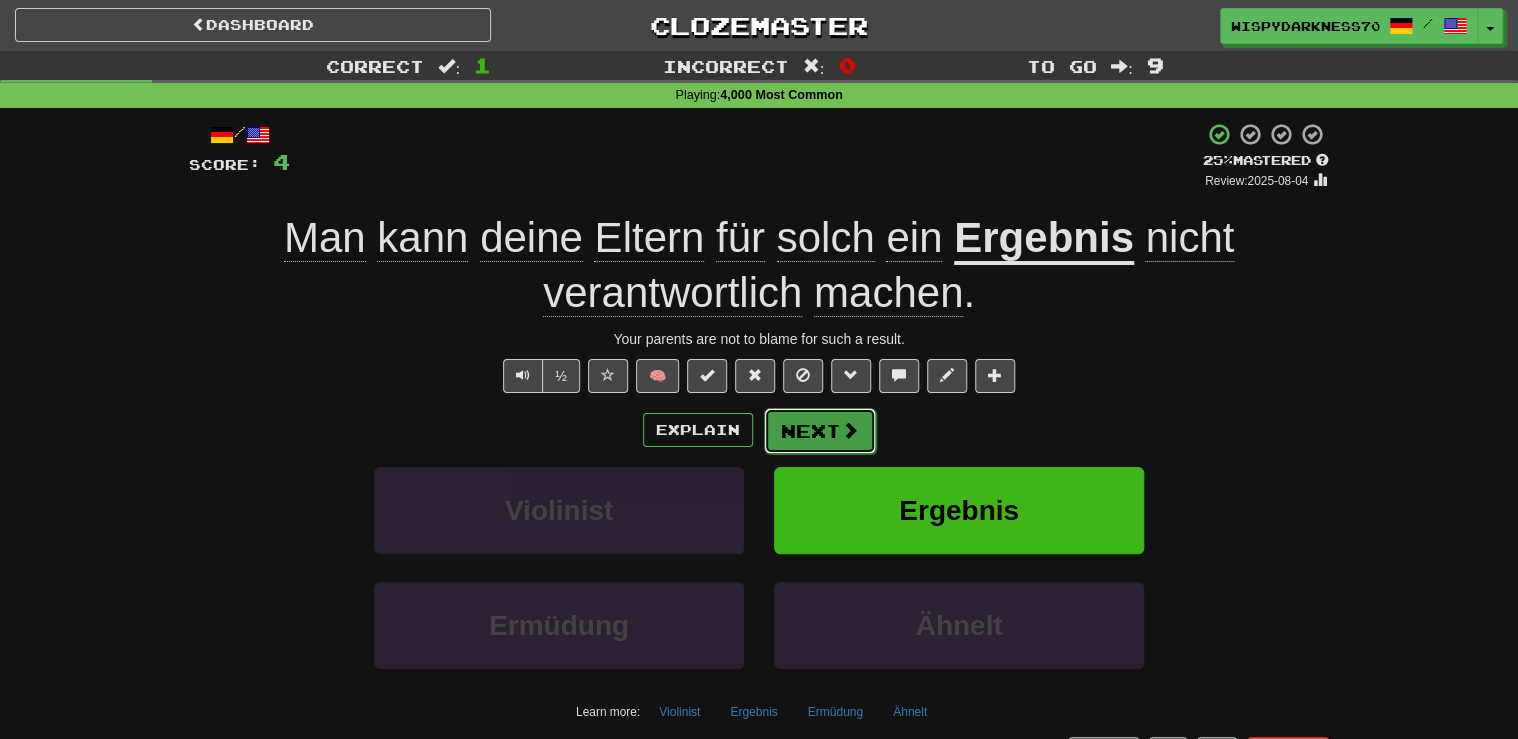 click at bounding box center (850, 430) 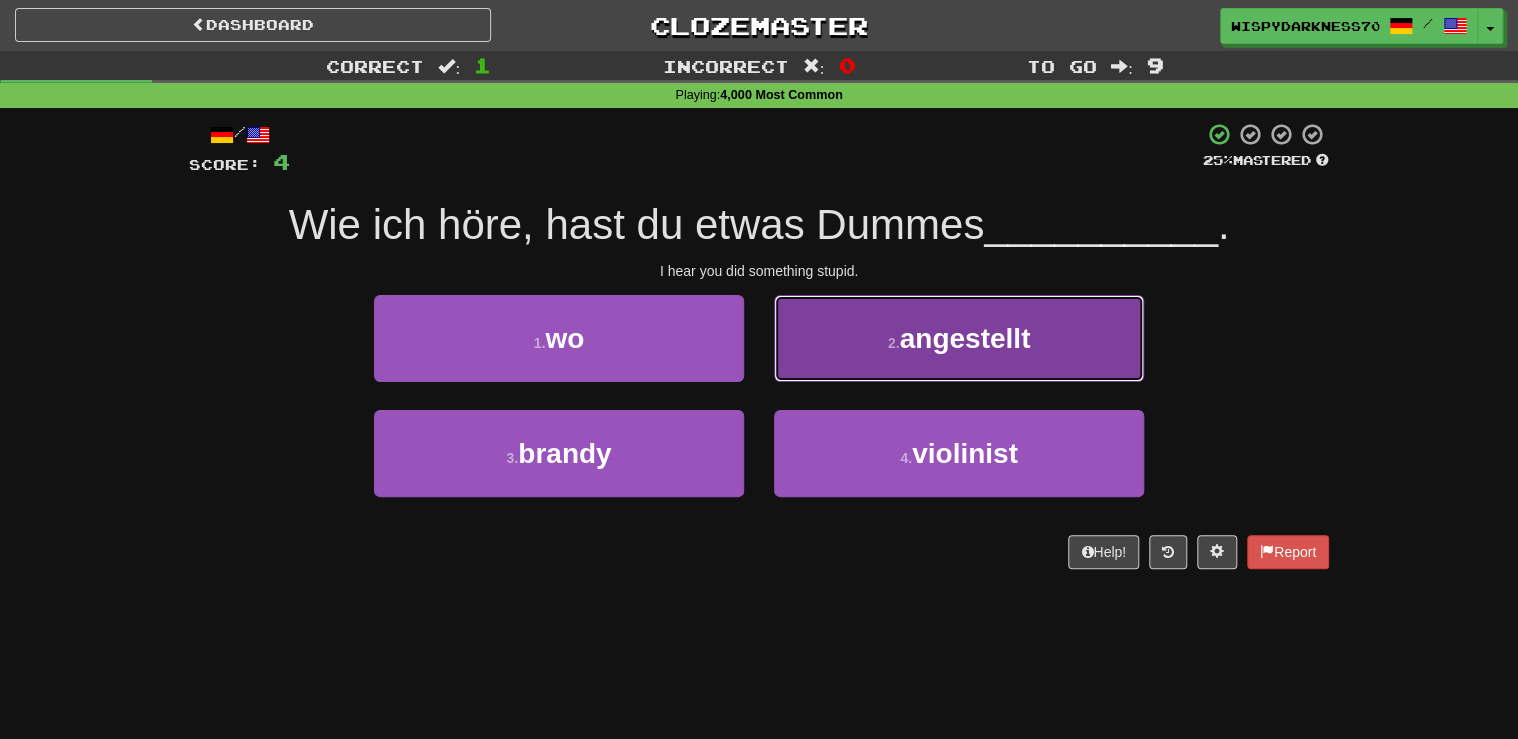 click on "2 .  angestellt" at bounding box center (959, 338) 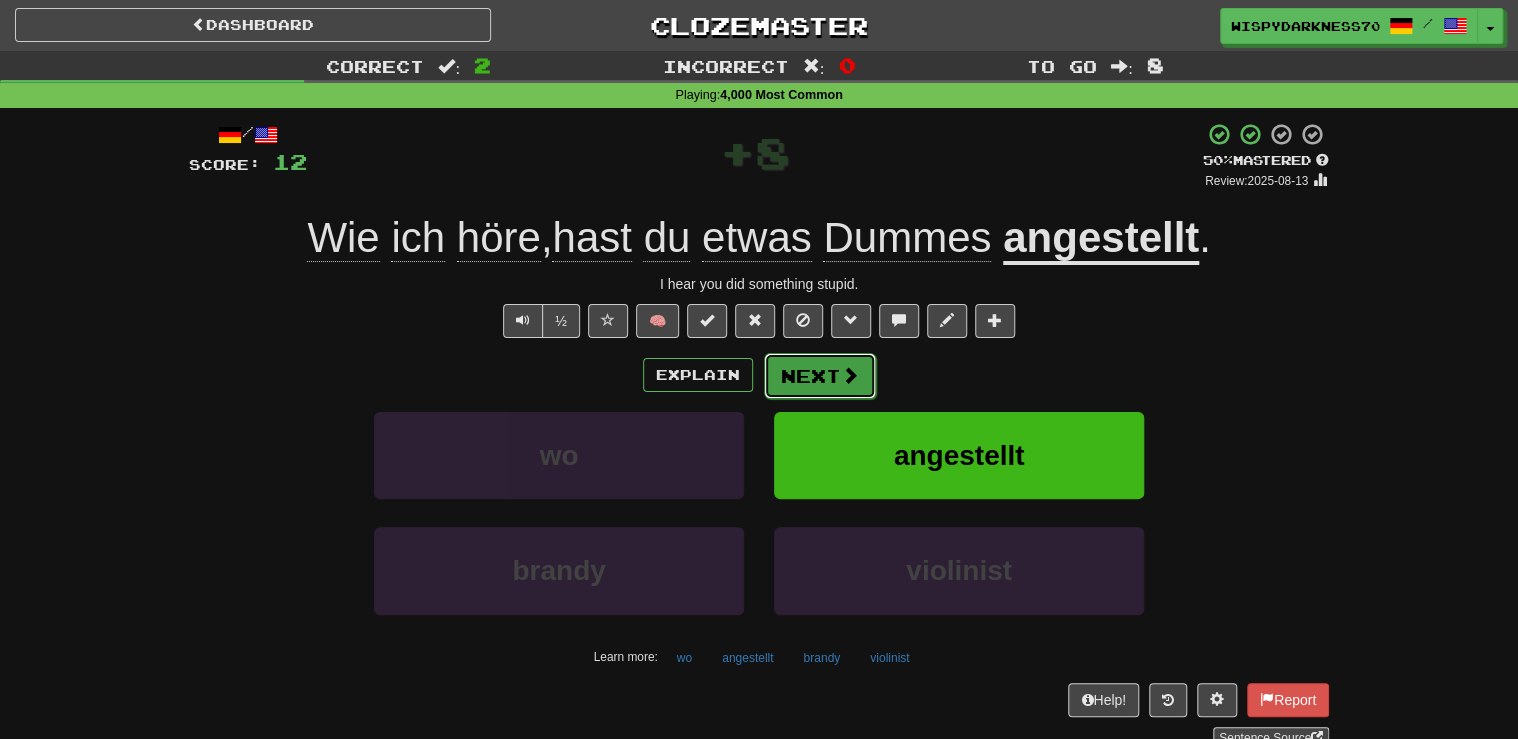 click on "Next" at bounding box center (820, 376) 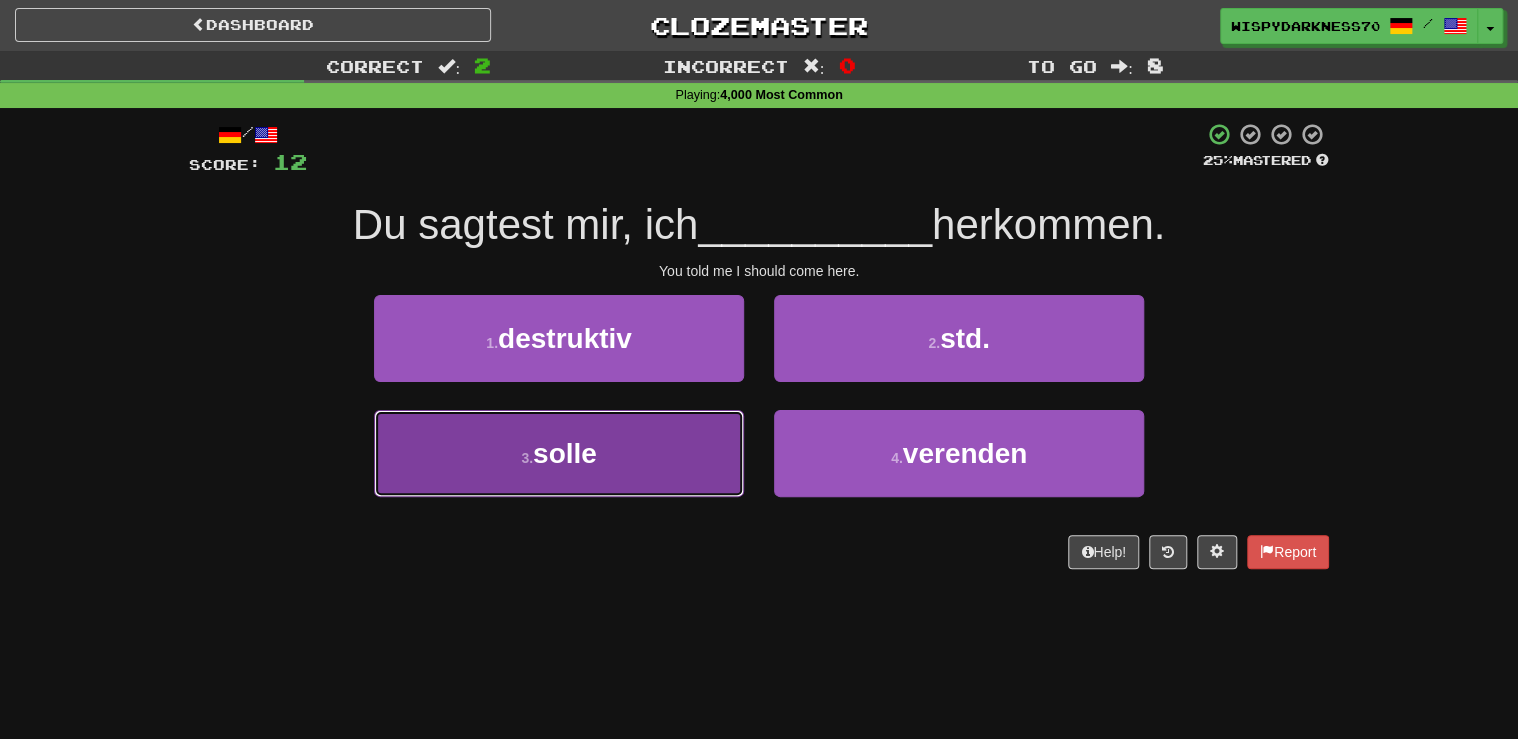 click on "3 .  solle" at bounding box center (559, 453) 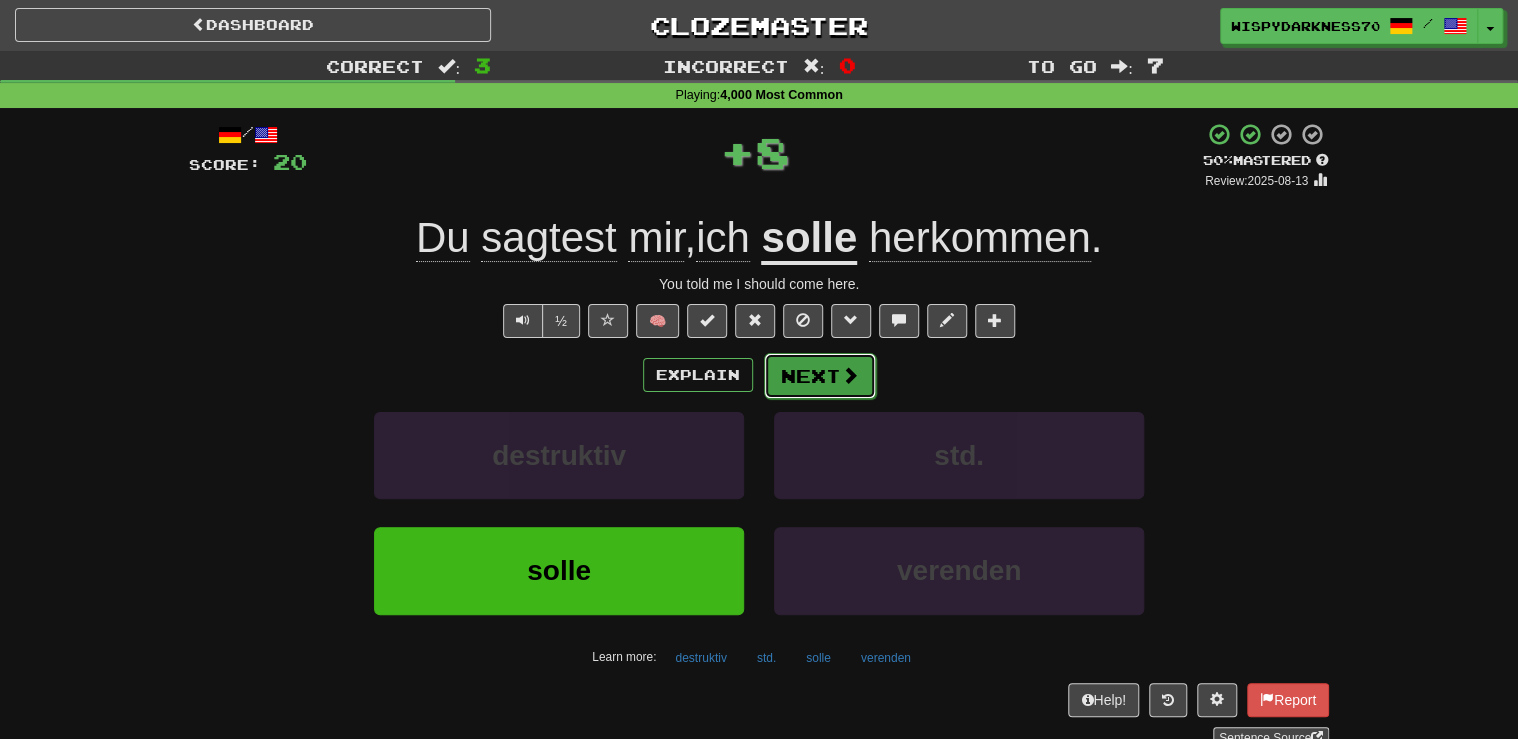 click on "Next" at bounding box center [820, 376] 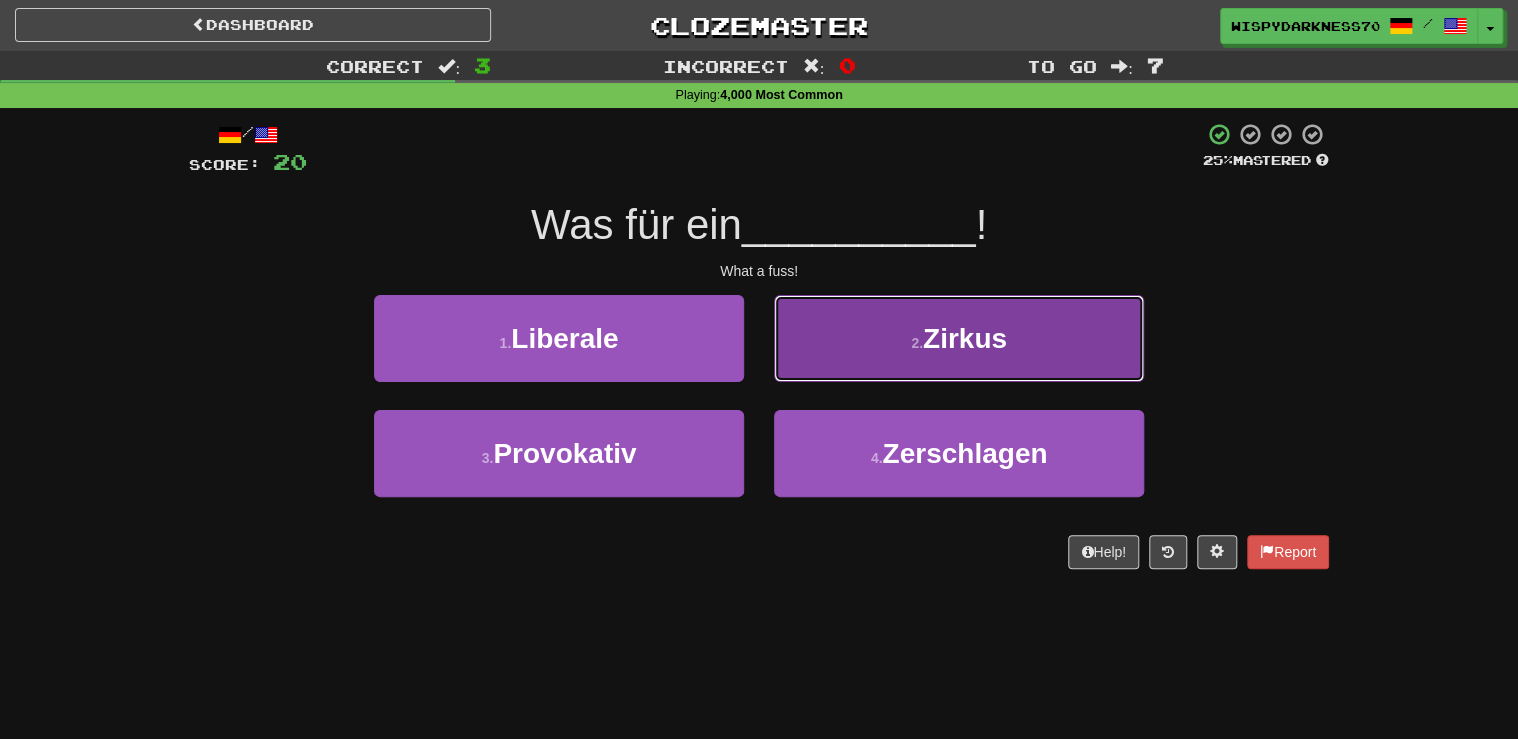 click on "2 .  Zirkus" at bounding box center (959, 338) 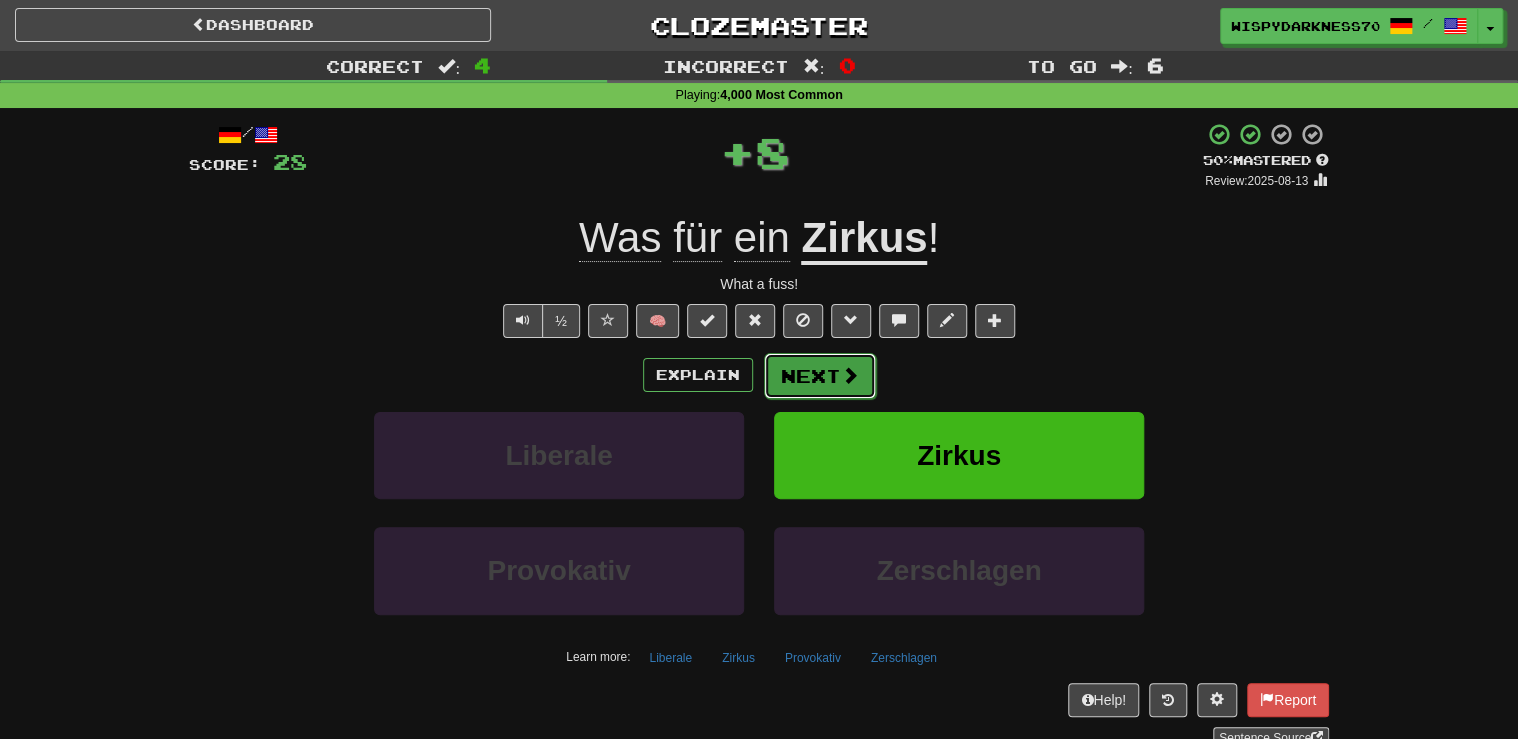 click on "Next" at bounding box center [820, 376] 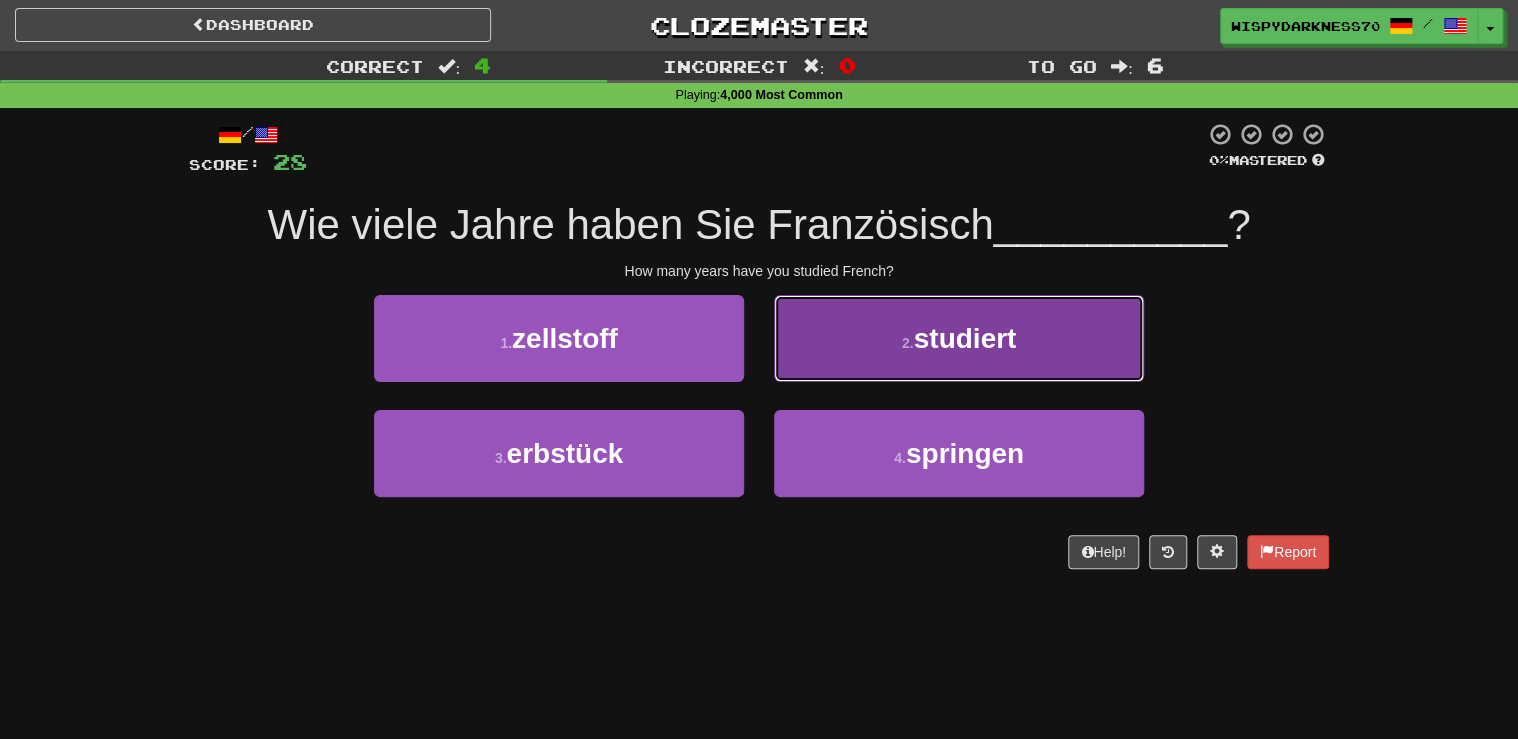 click on "2 .  studiert" at bounding box center [959, 338] 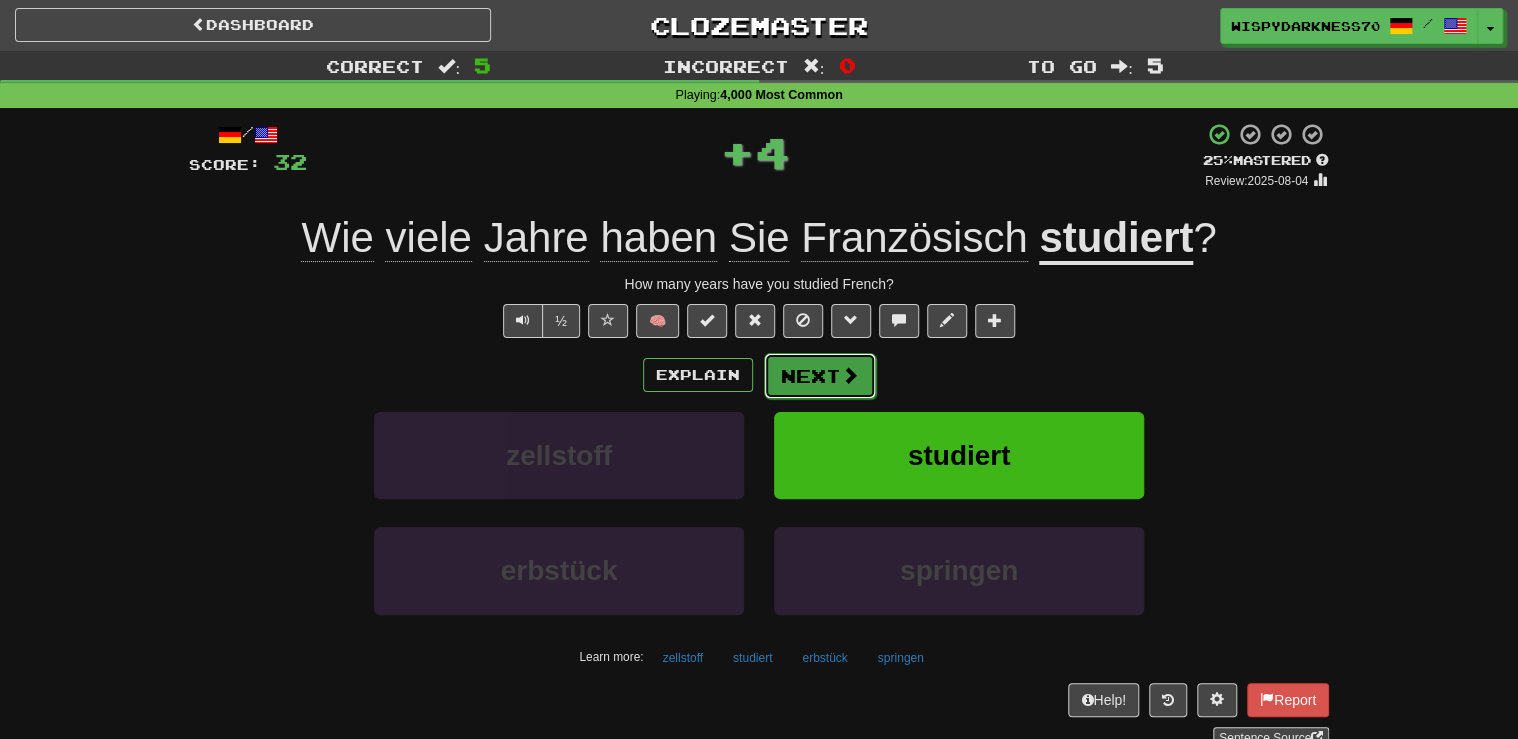 click on "Next" at bounding box center (820, 376) 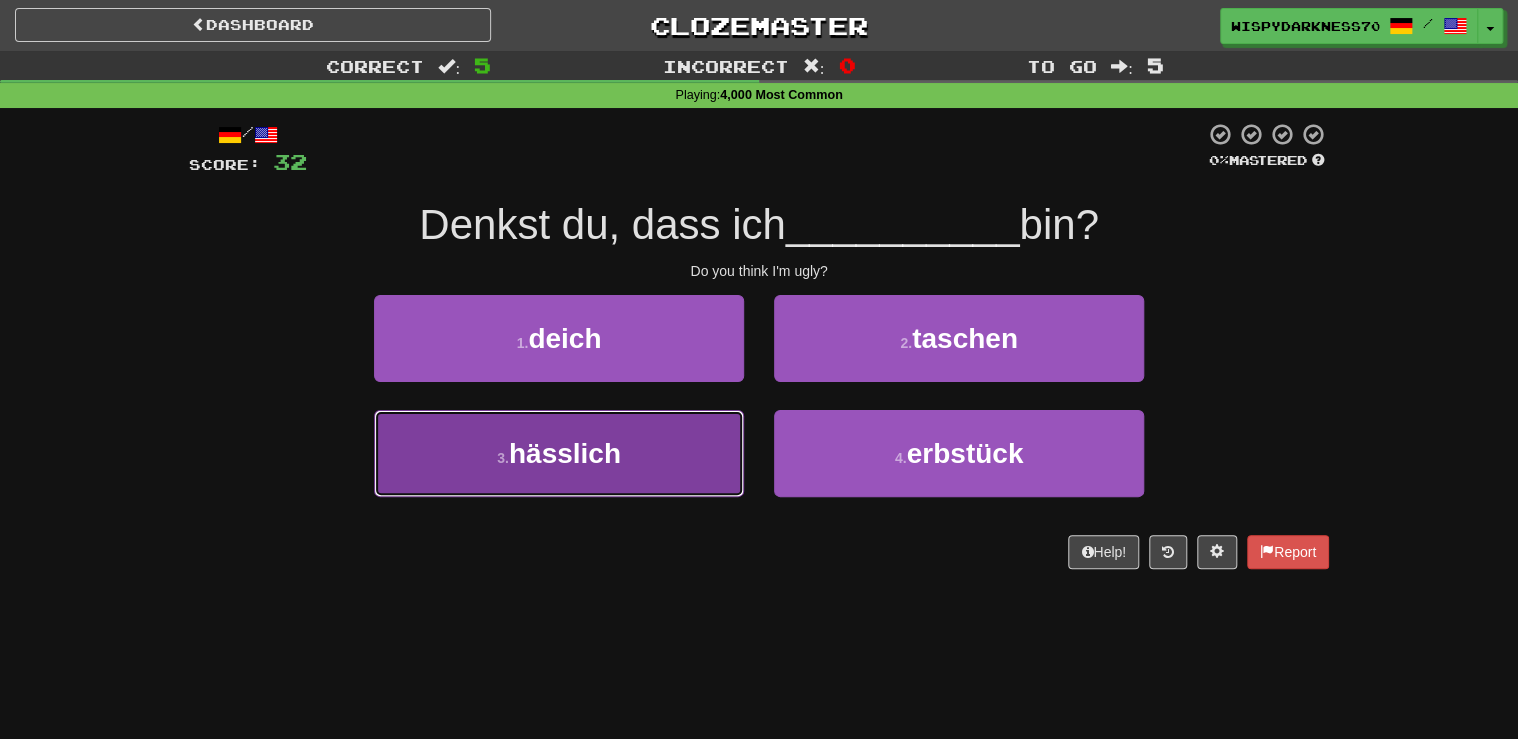 click on "3 .  hässlich" at bounding box center (559, 453) 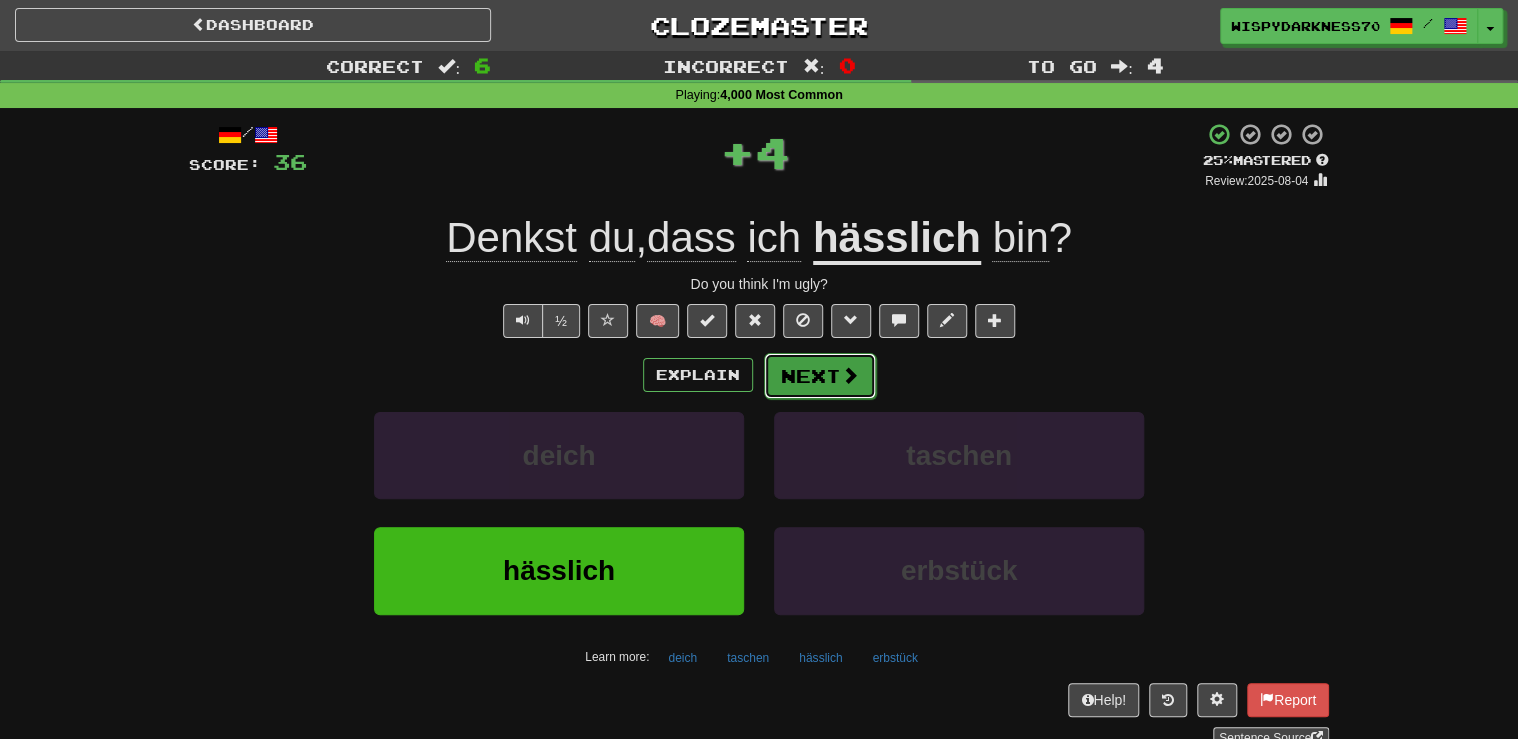 click at bounding box center [850, 375] 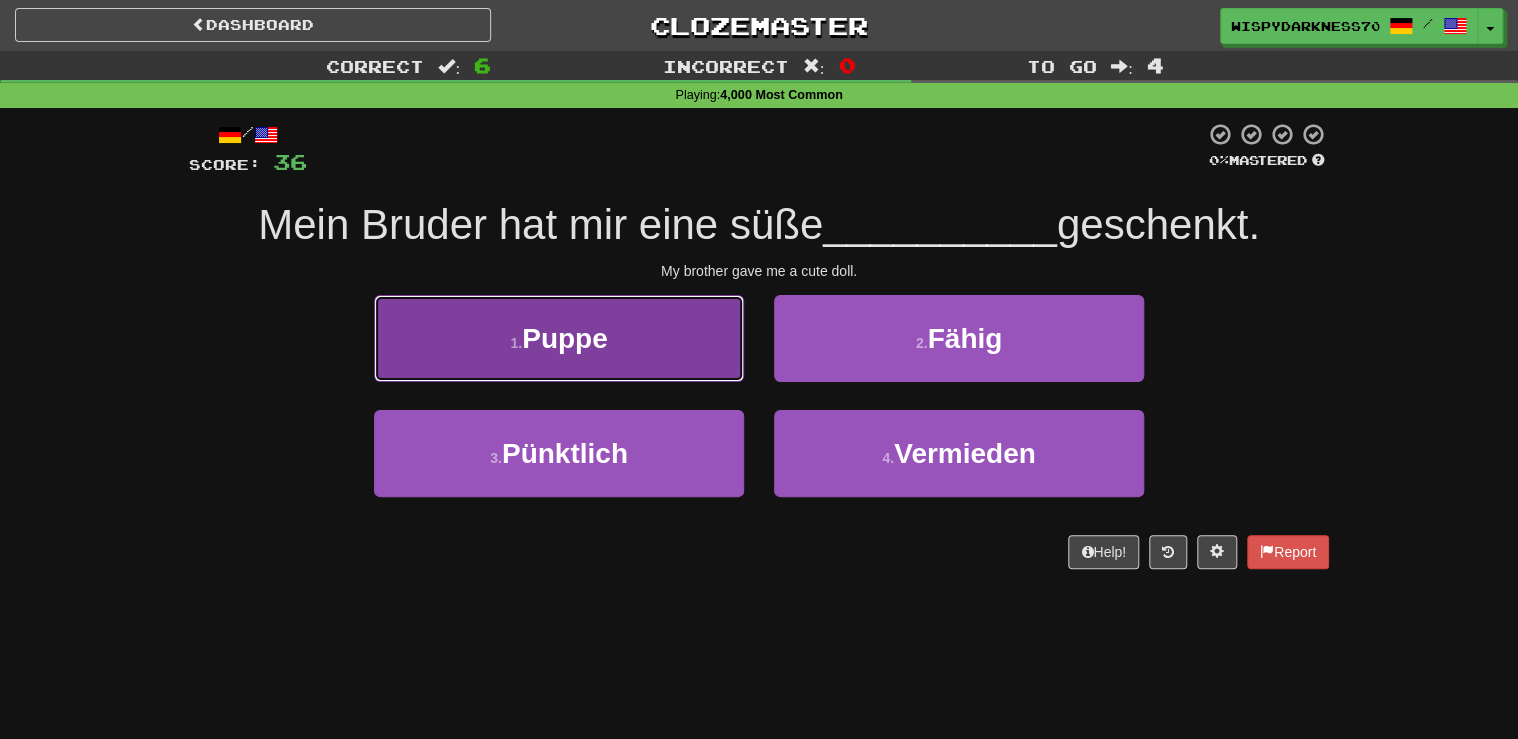 click on "1 .  Puppe" at bounding box center (559, 338) 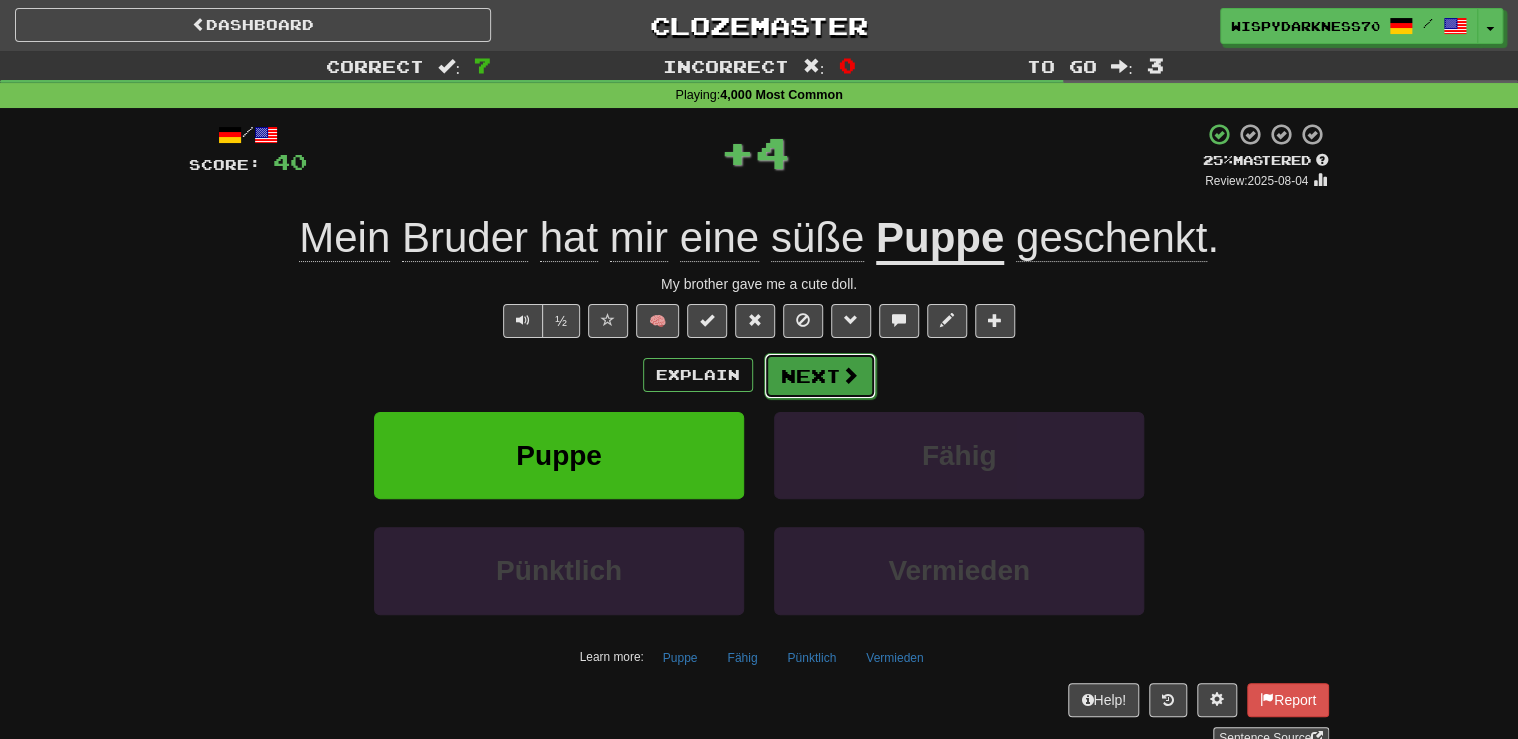 click on "Next" at bounding box center (820, 376) 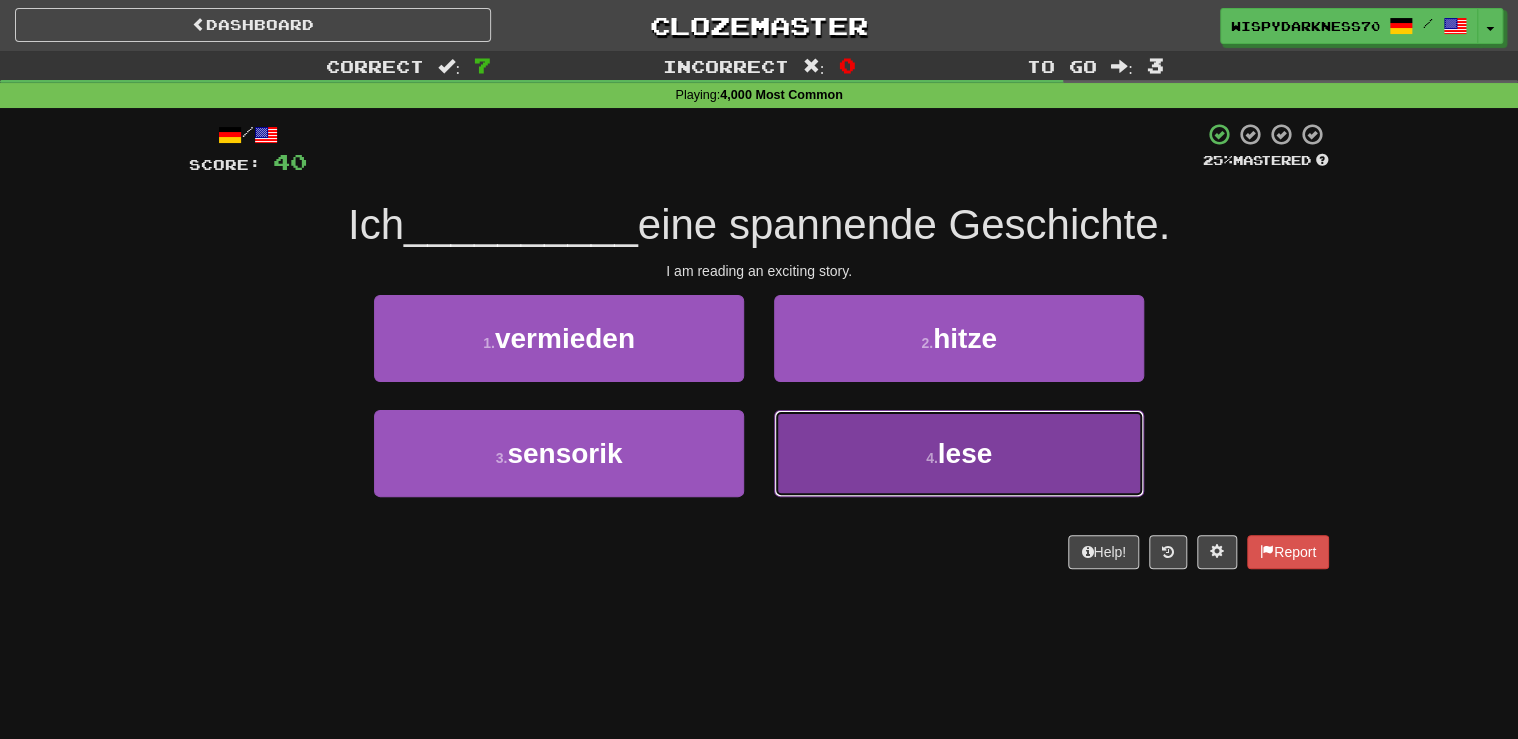 click on "4 .  lese" at bounding box center (959, 453) 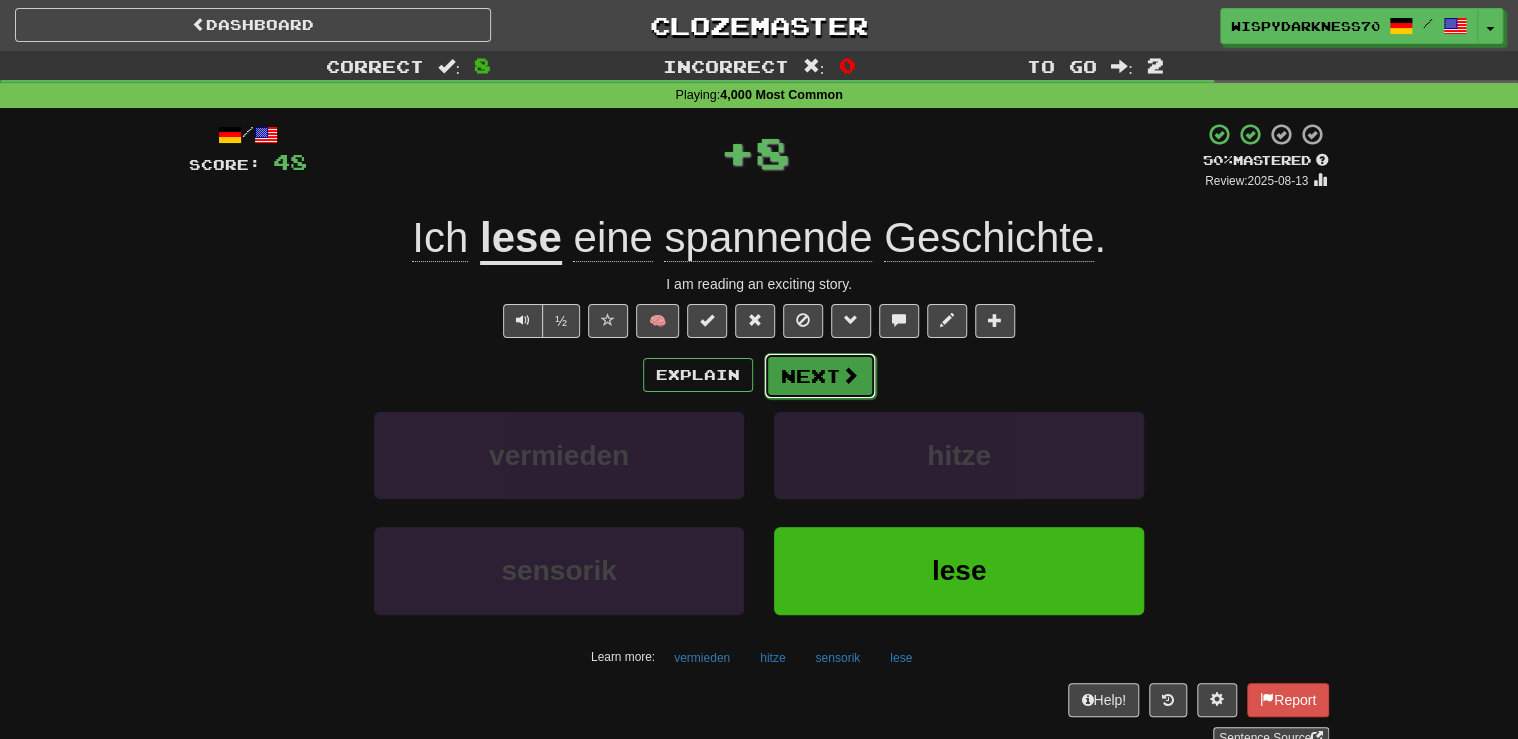 click on "Next" at bounding box center [820, 376] 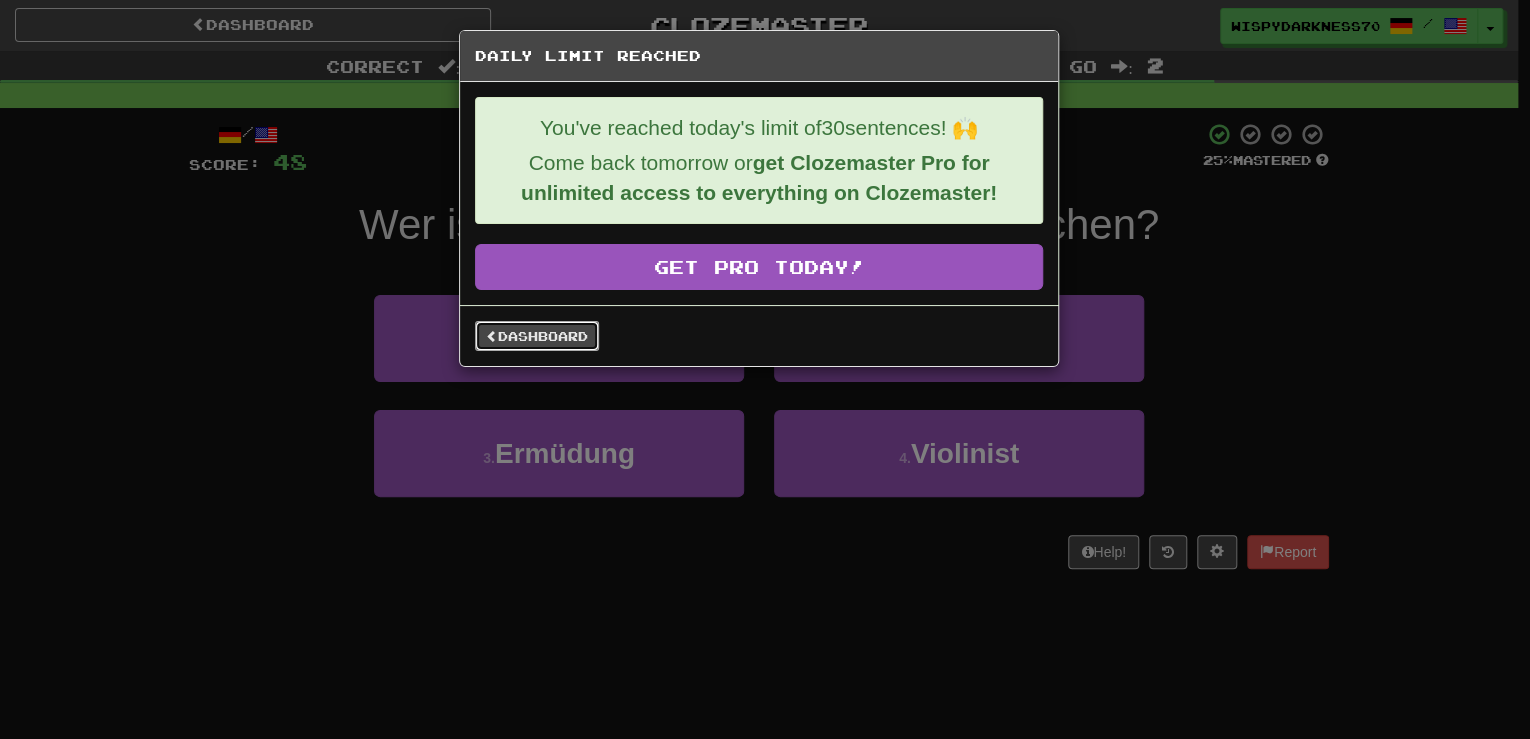 click on "Dashboard" at bounding box center (537, 336) 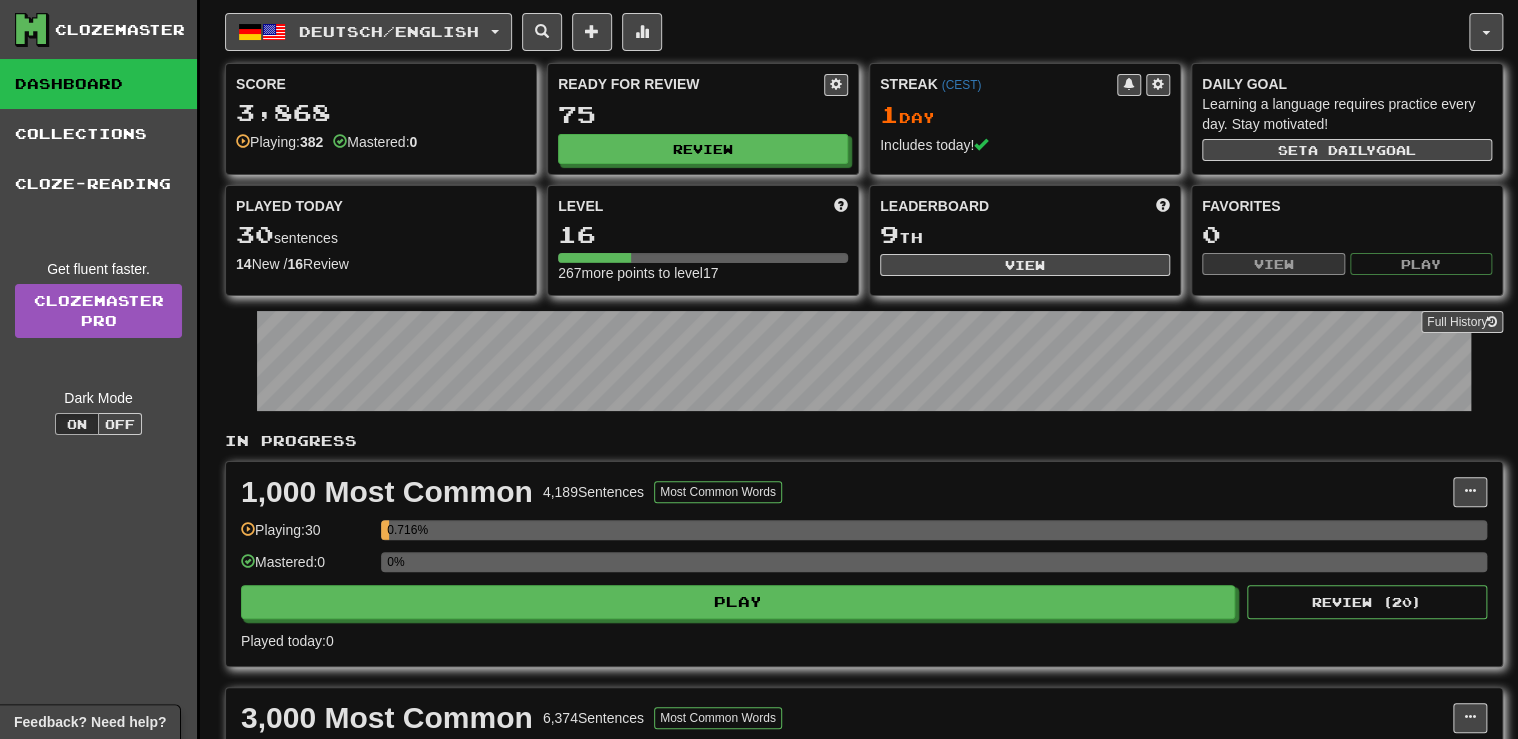 scroll, scrollTop: 0, scrollLeft: 0, axis: both 